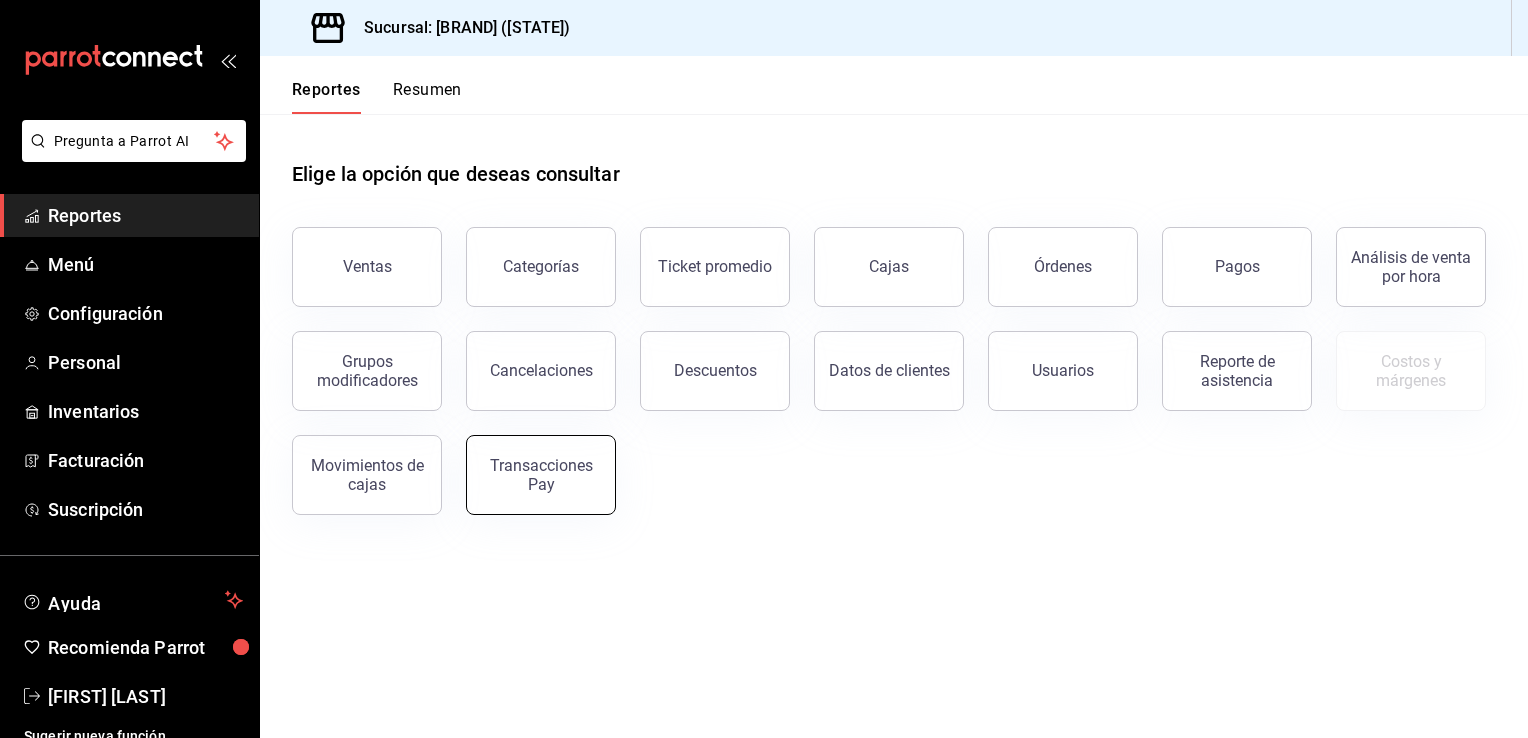 scroll, scrollTop: 0, scrollLeft: 0, axis: both 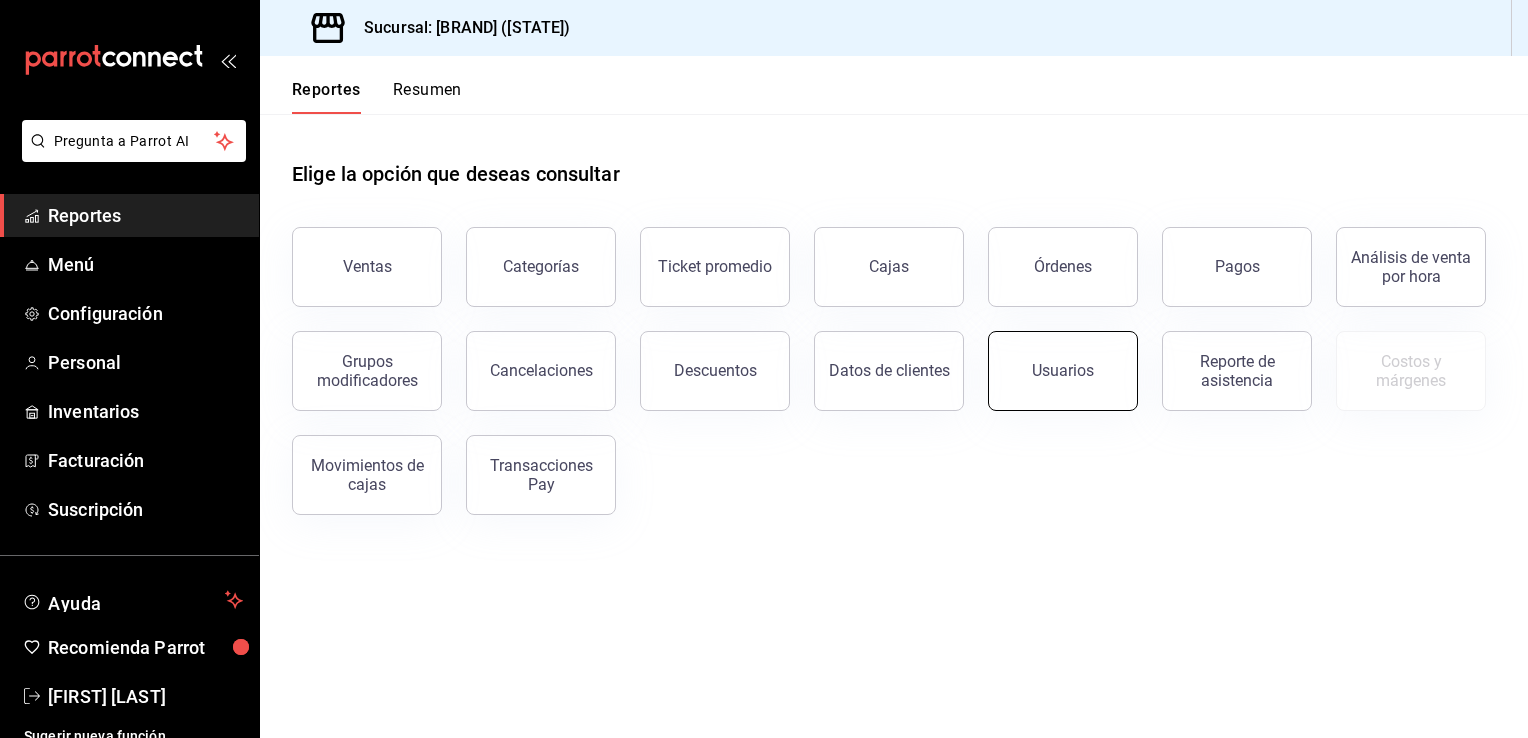 click on "Usuarios" at bounding box center [1063, 370] 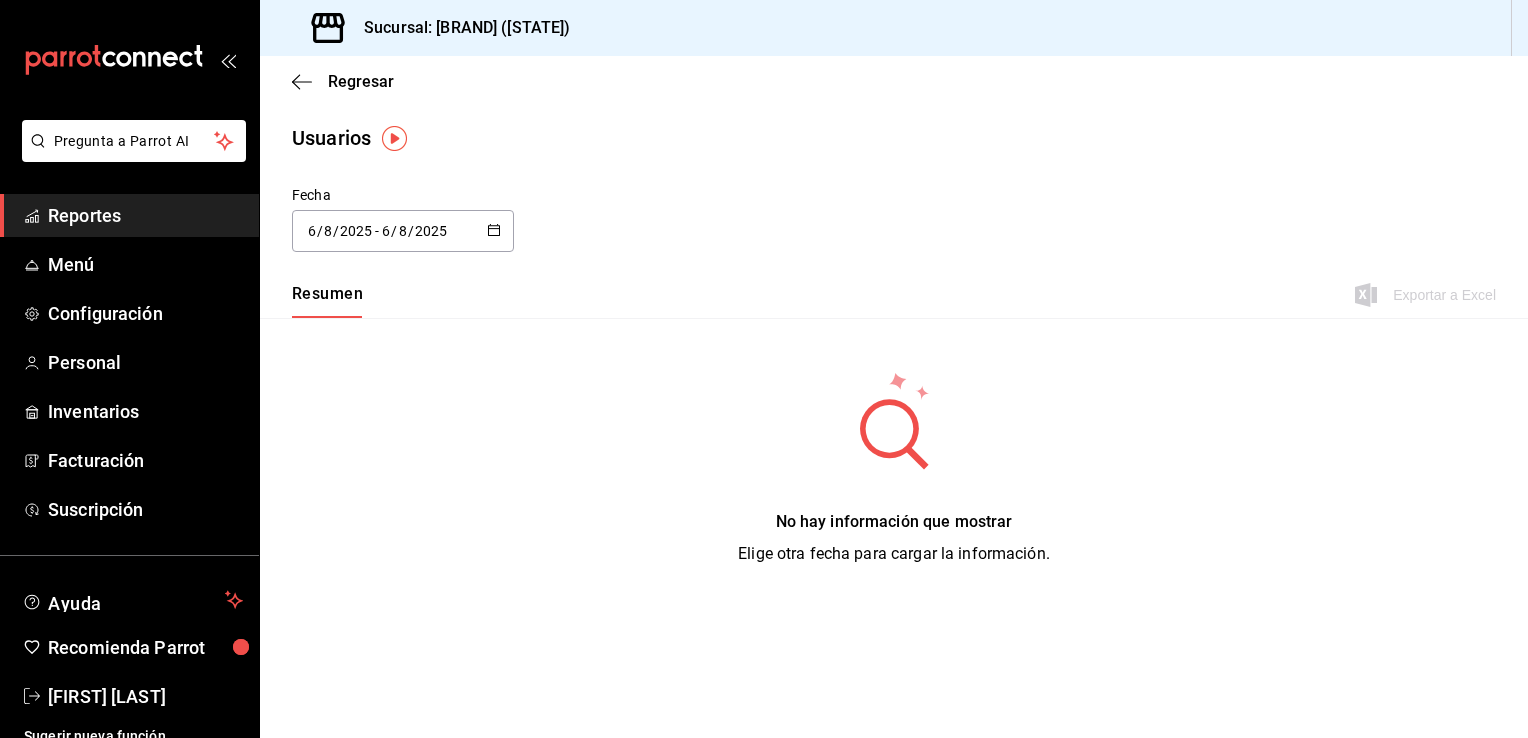 click on "Resumen" at bounding box center [327, 294] 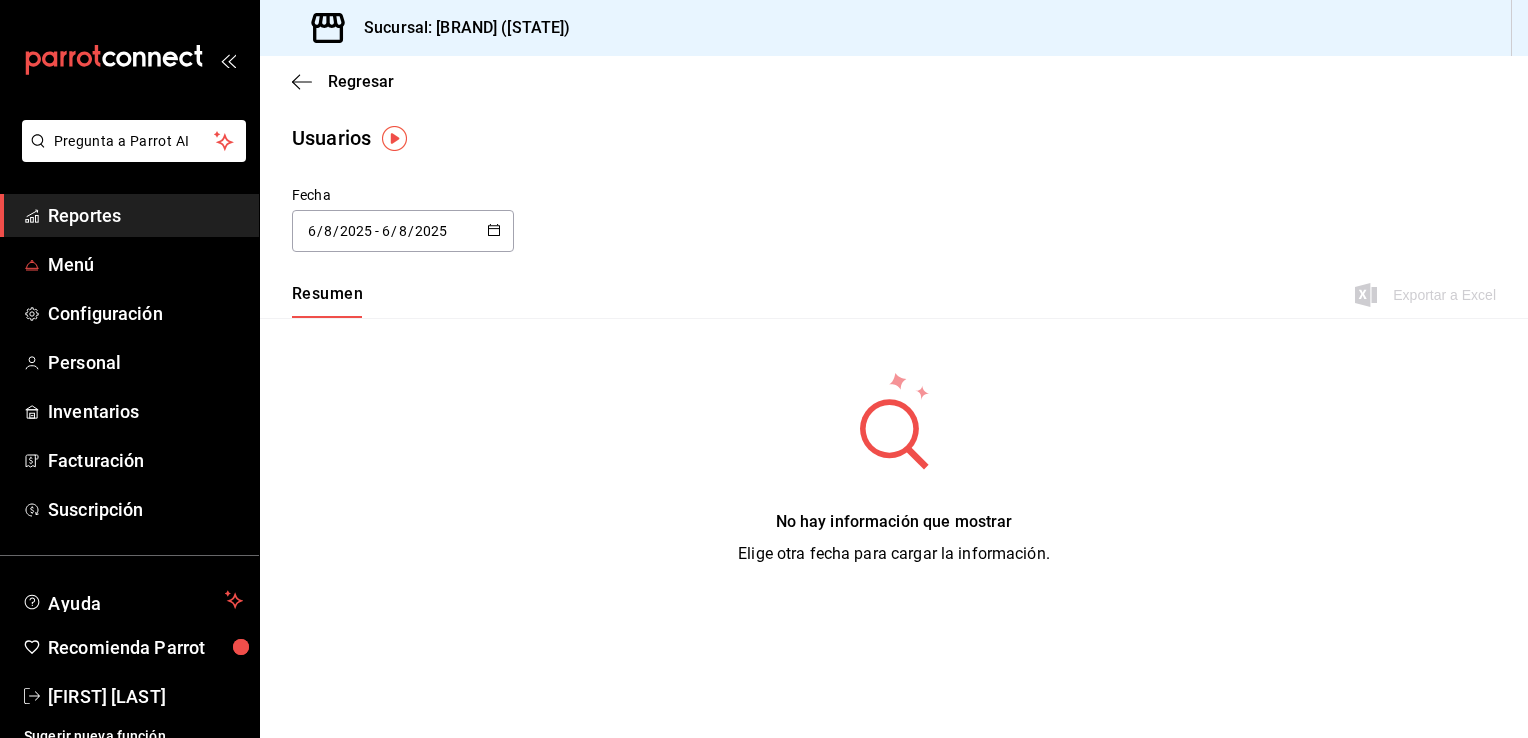 drag, startPoint x: 68, startPoint y: 262, endPoint x: 546, endPoint y: 411, distance: 500.68454 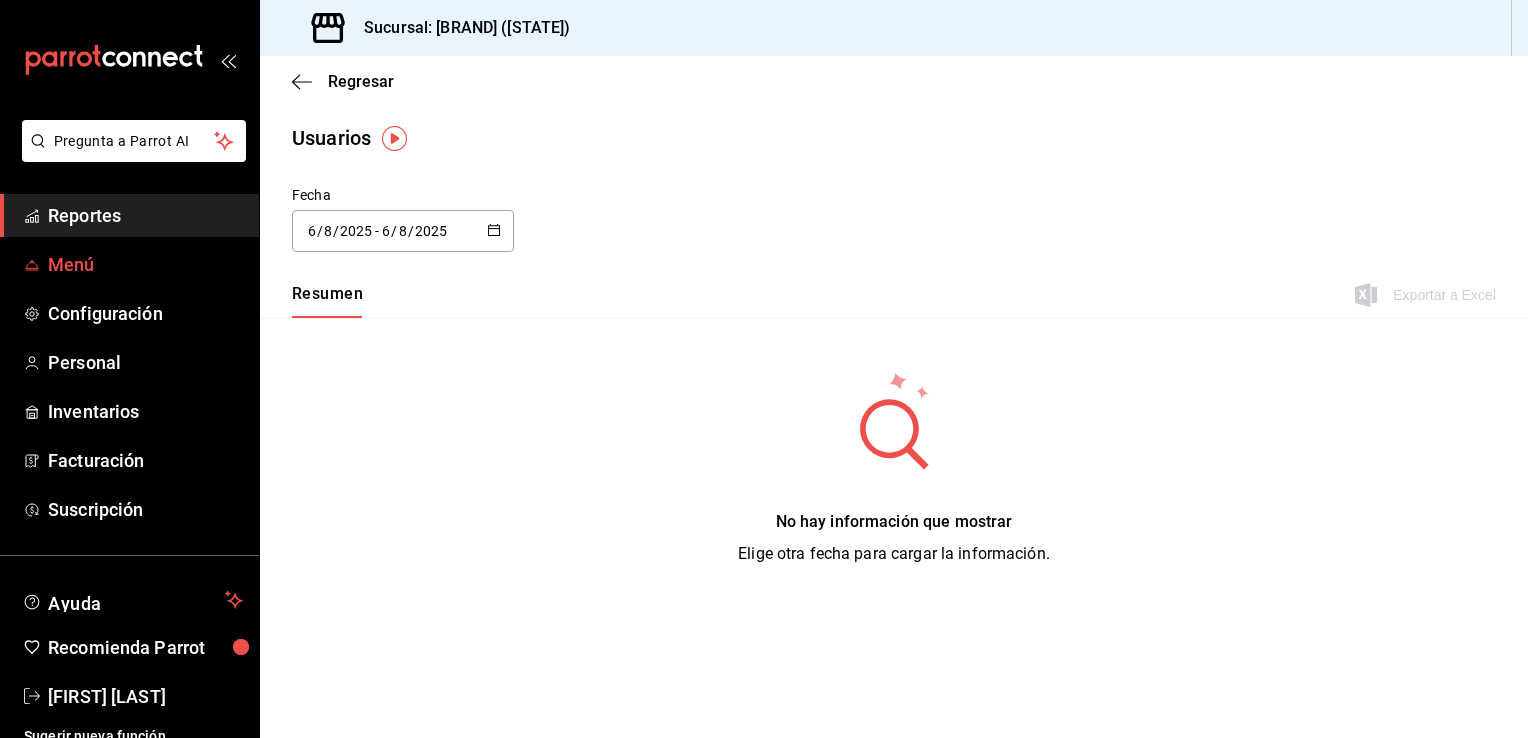 click on "Menú" at bounding box center [71, 264] 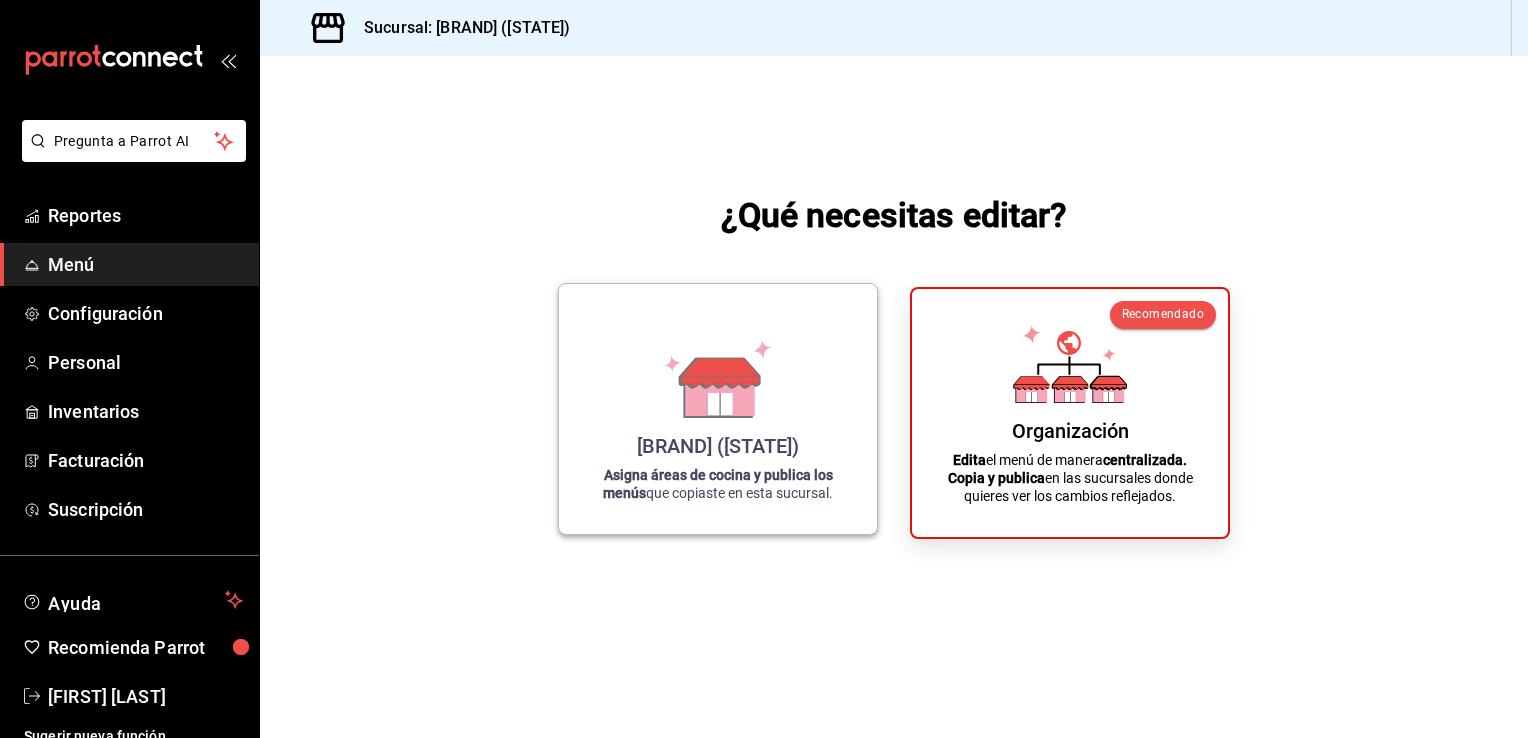 click on "Restaurante Mariquita Mia (Tlaxcala)" at bounding box center (718, 446) 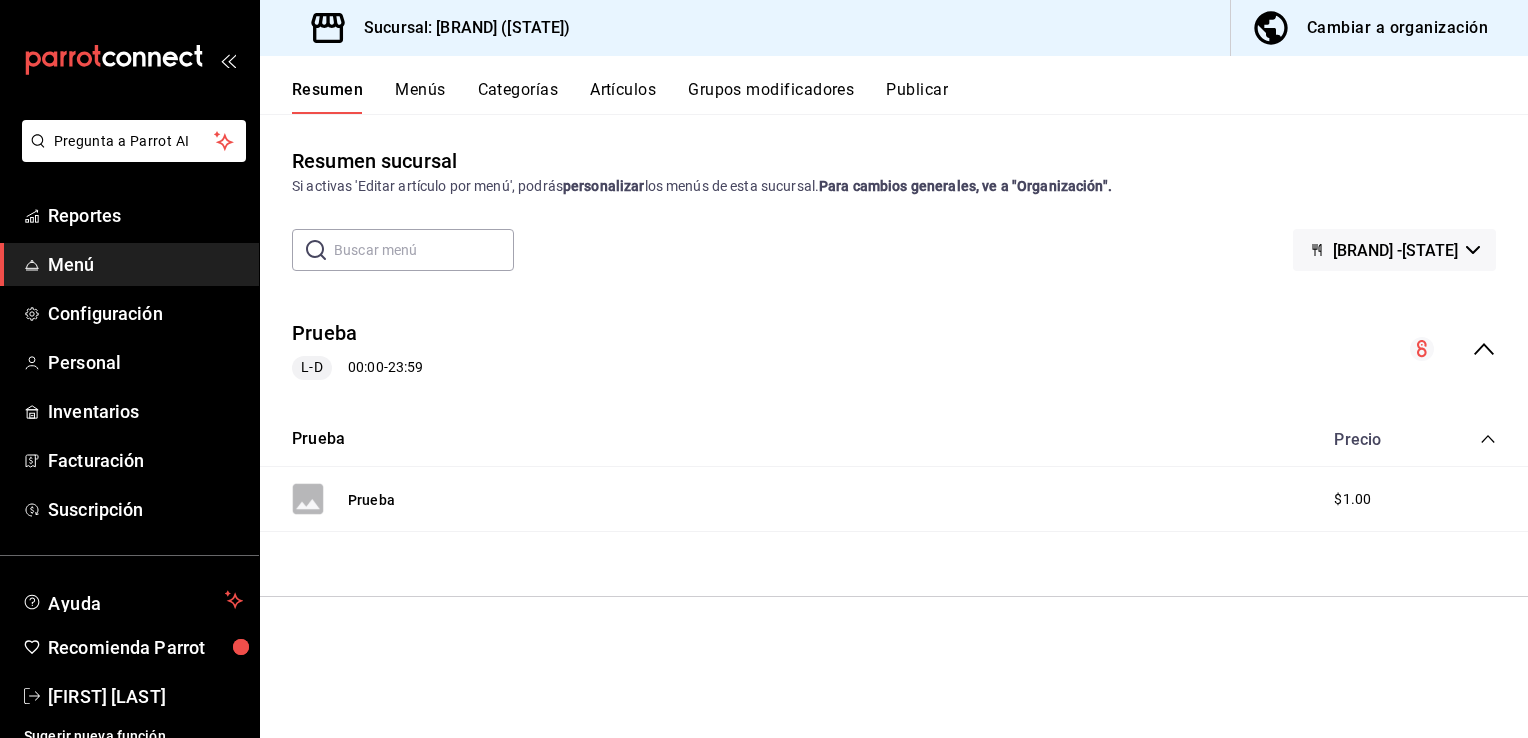 click on "Resumen Menús Categorías Artículos Grupos modificadores Publicar" at bounding box center (894, 85) 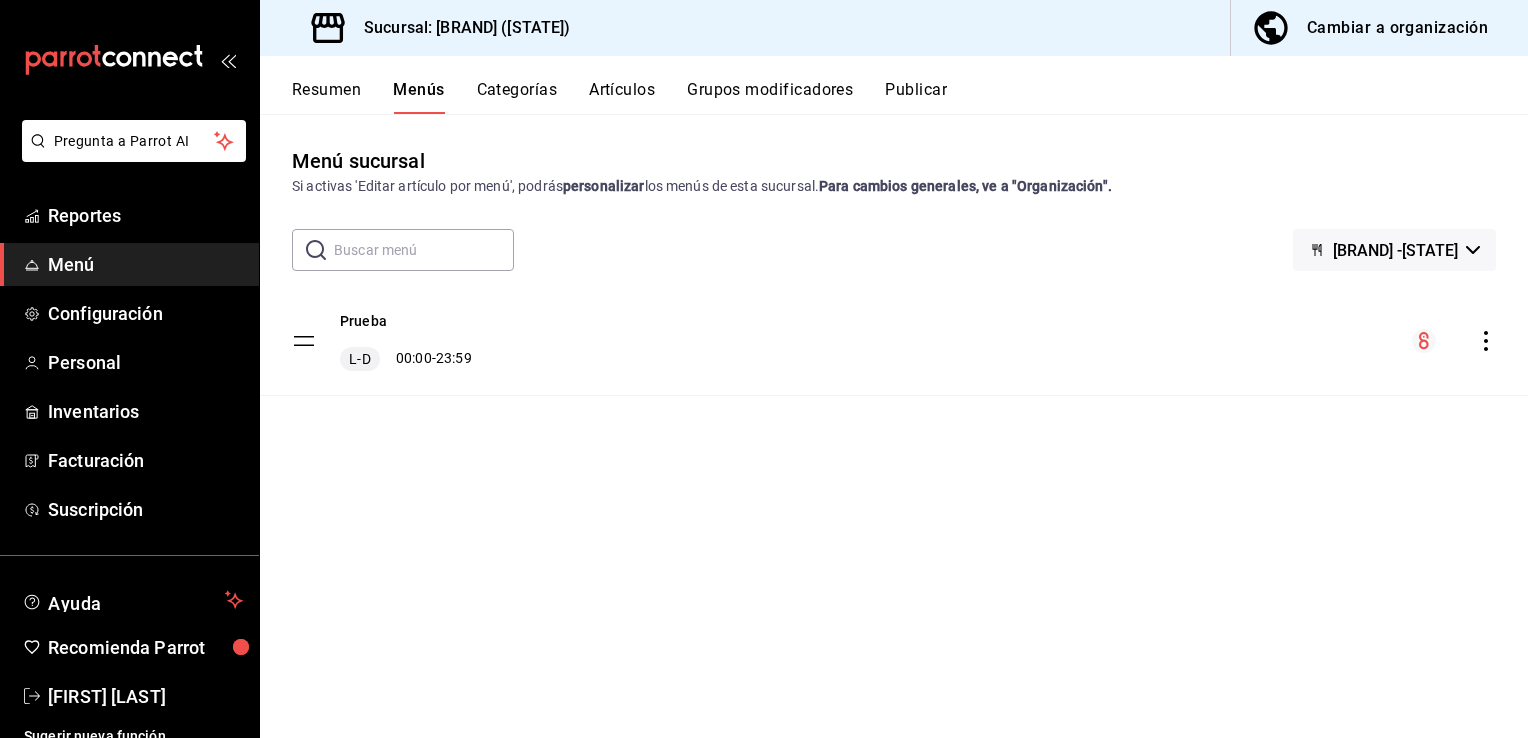 click on "Grupos modificadores" at bounding box center (770, 97) 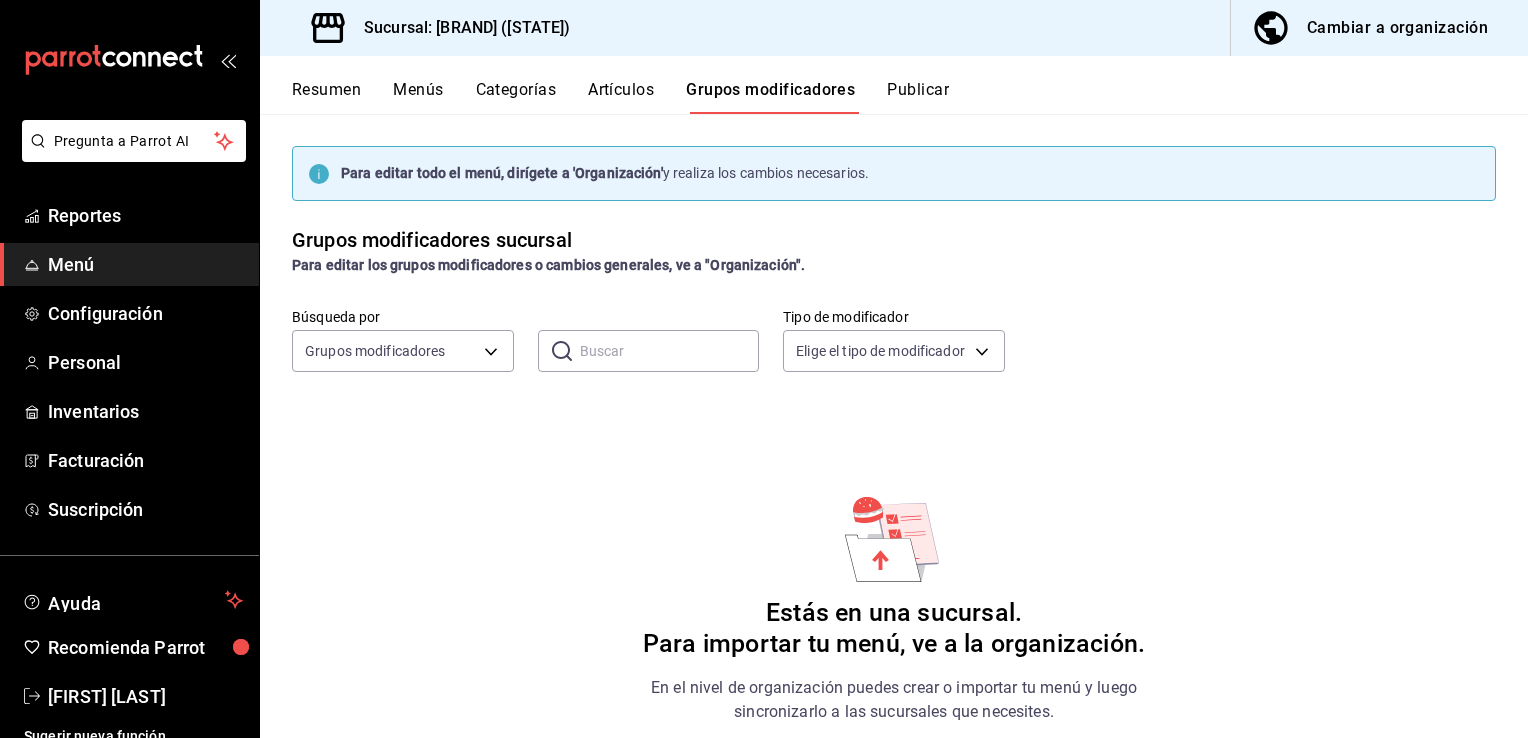 scroll, scrollTop: 49, scrollLeft: 0, axis: vertical 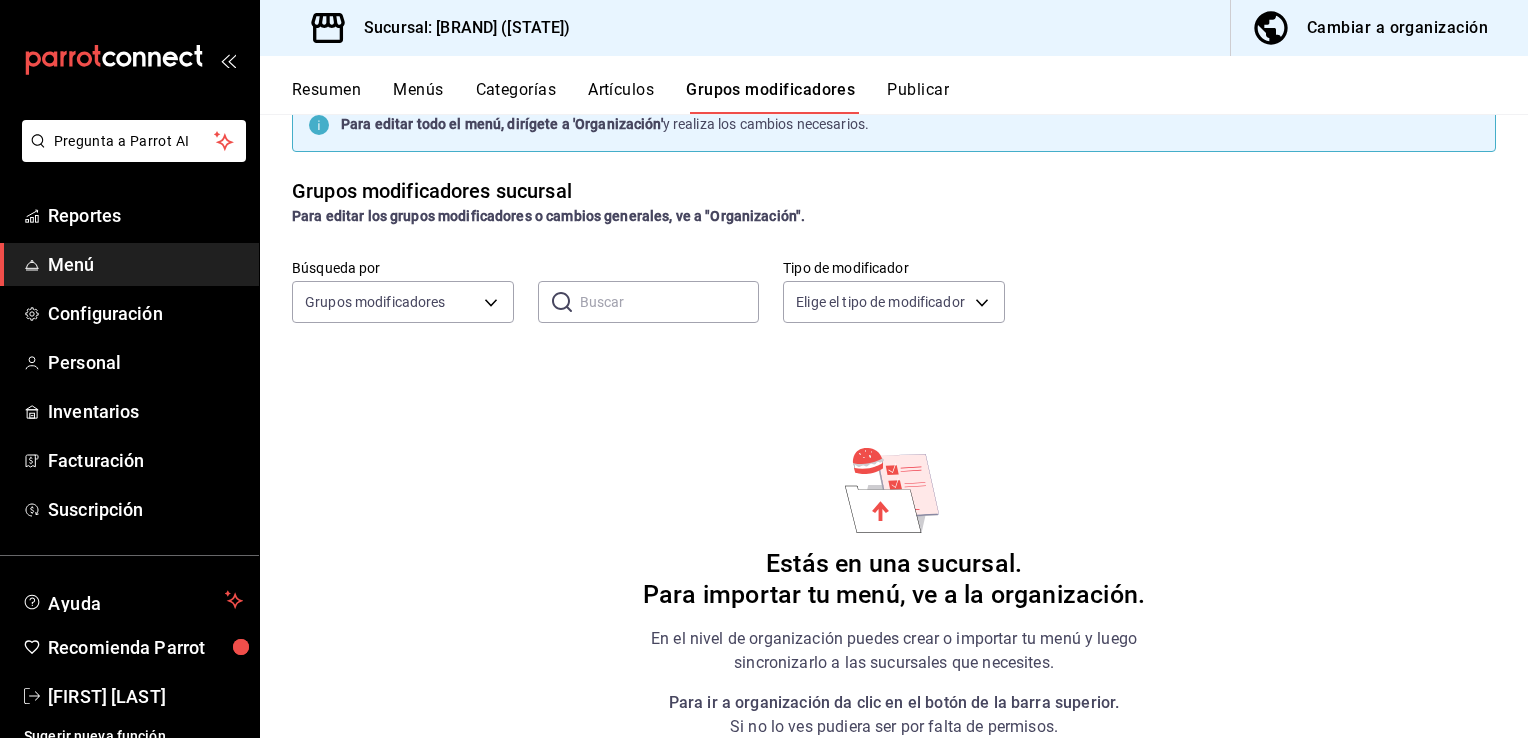 click on "Publicar" at bounding box center (918, 97) 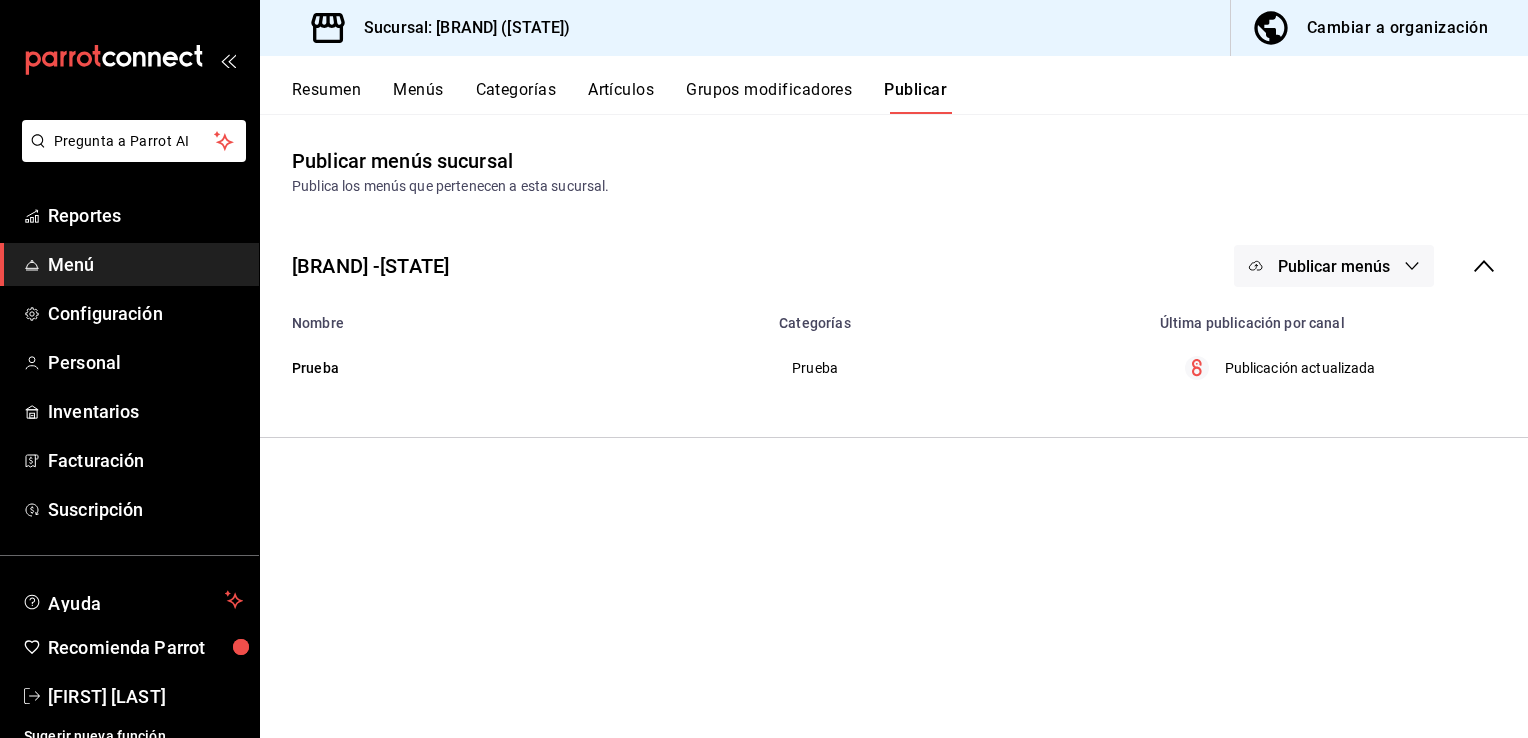 click on "Publicar menús" at bounding box center (1334, 266) 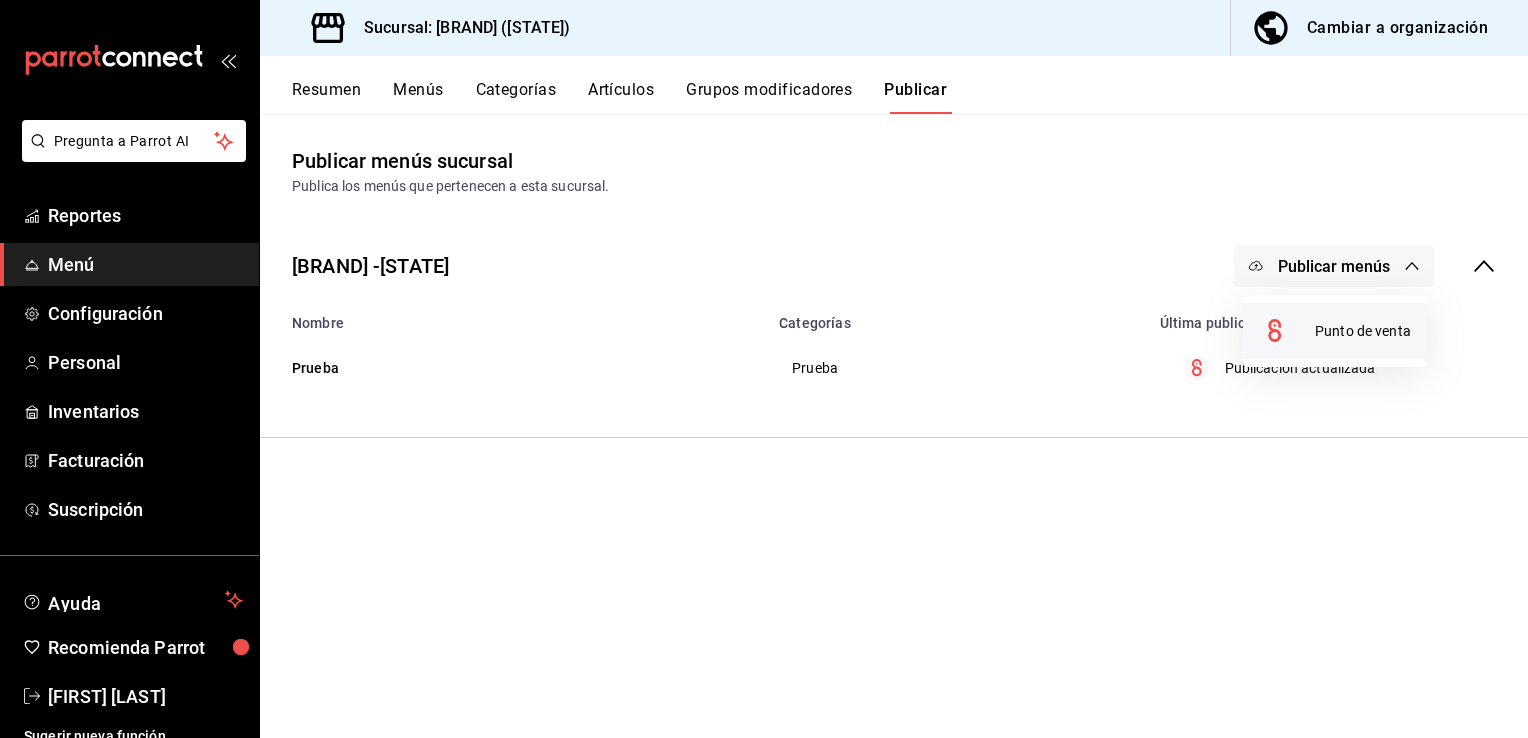 click on "Punto de venta" at bounding box center (1363, 331) 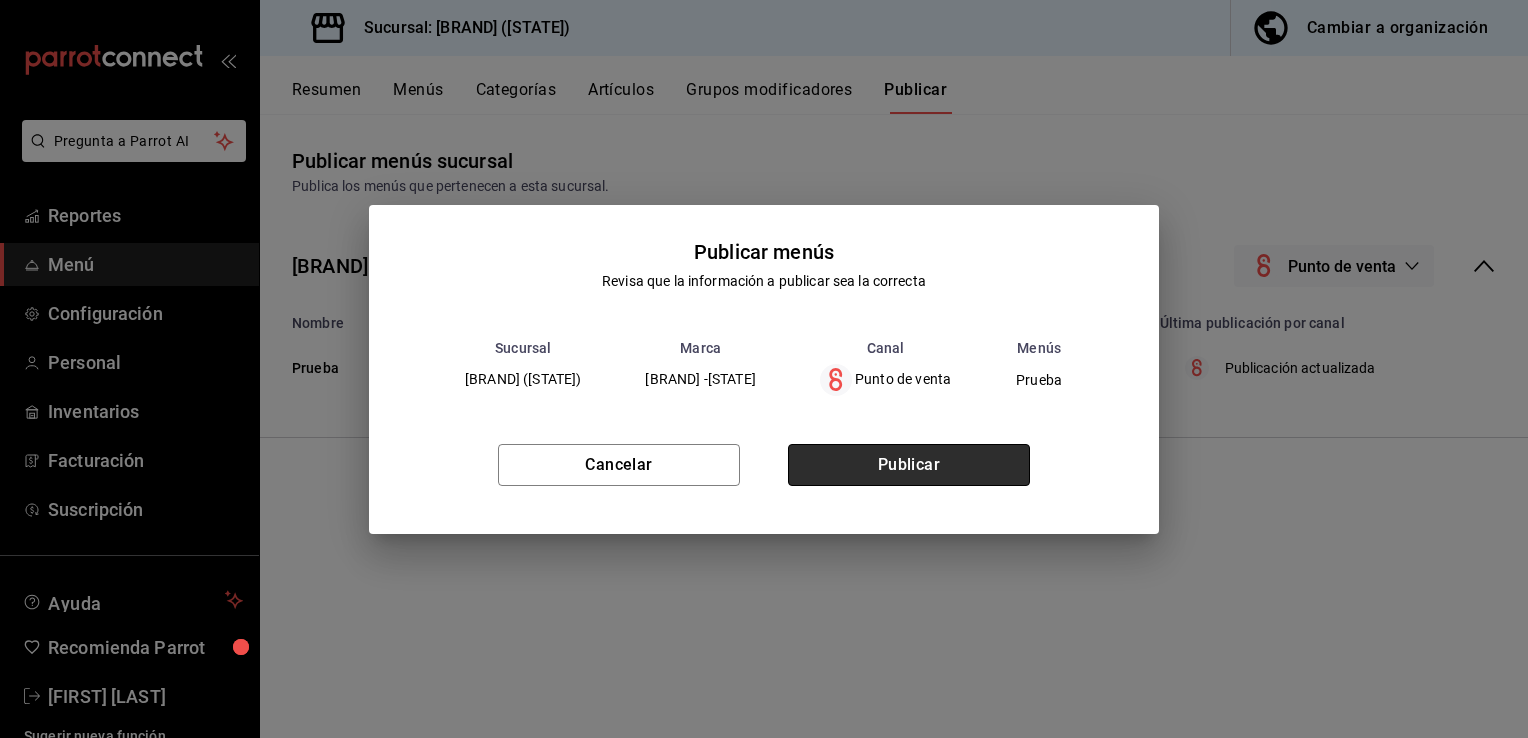 click on "Publicar" at bounding box center [909, 465] 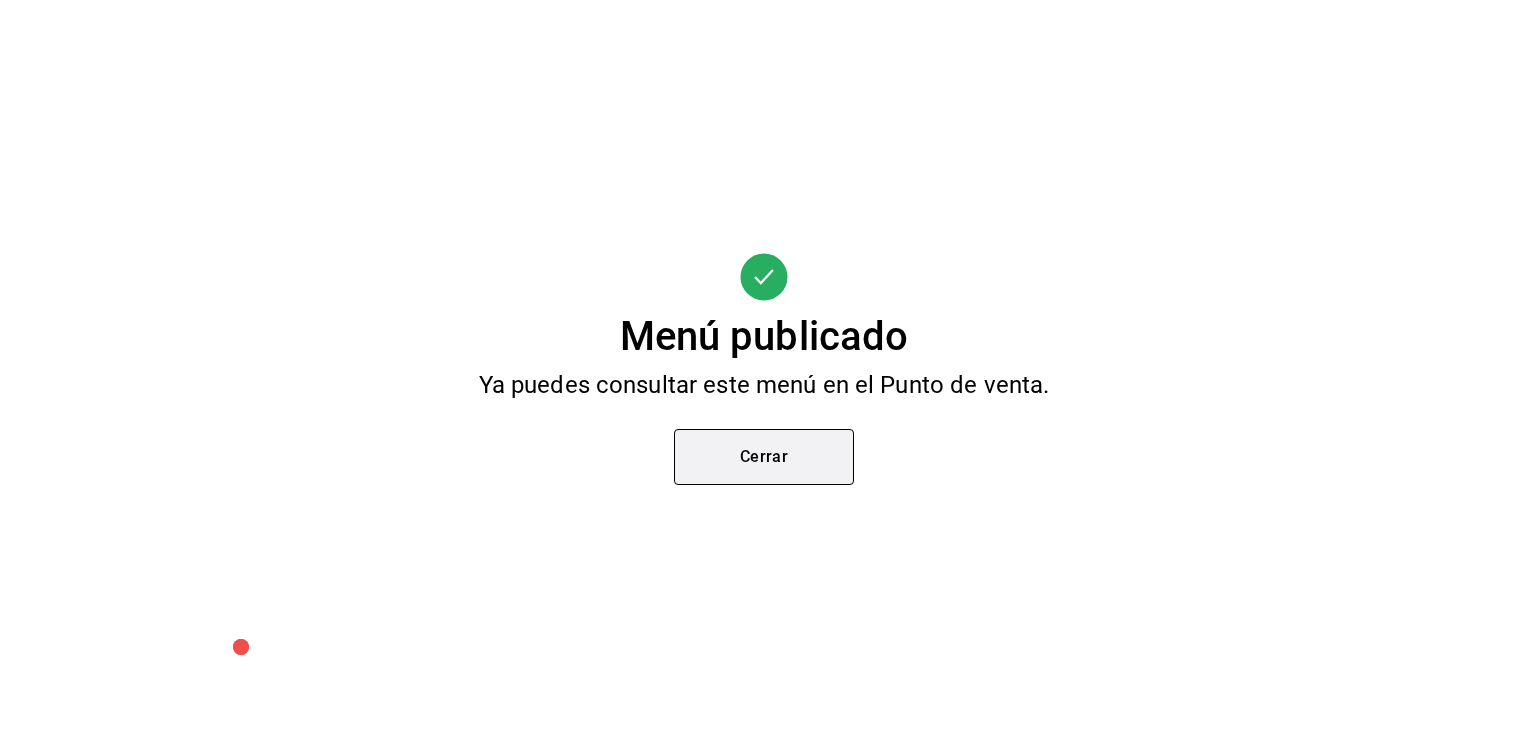 click on "Cerrar" at bounding box center (764, 457) 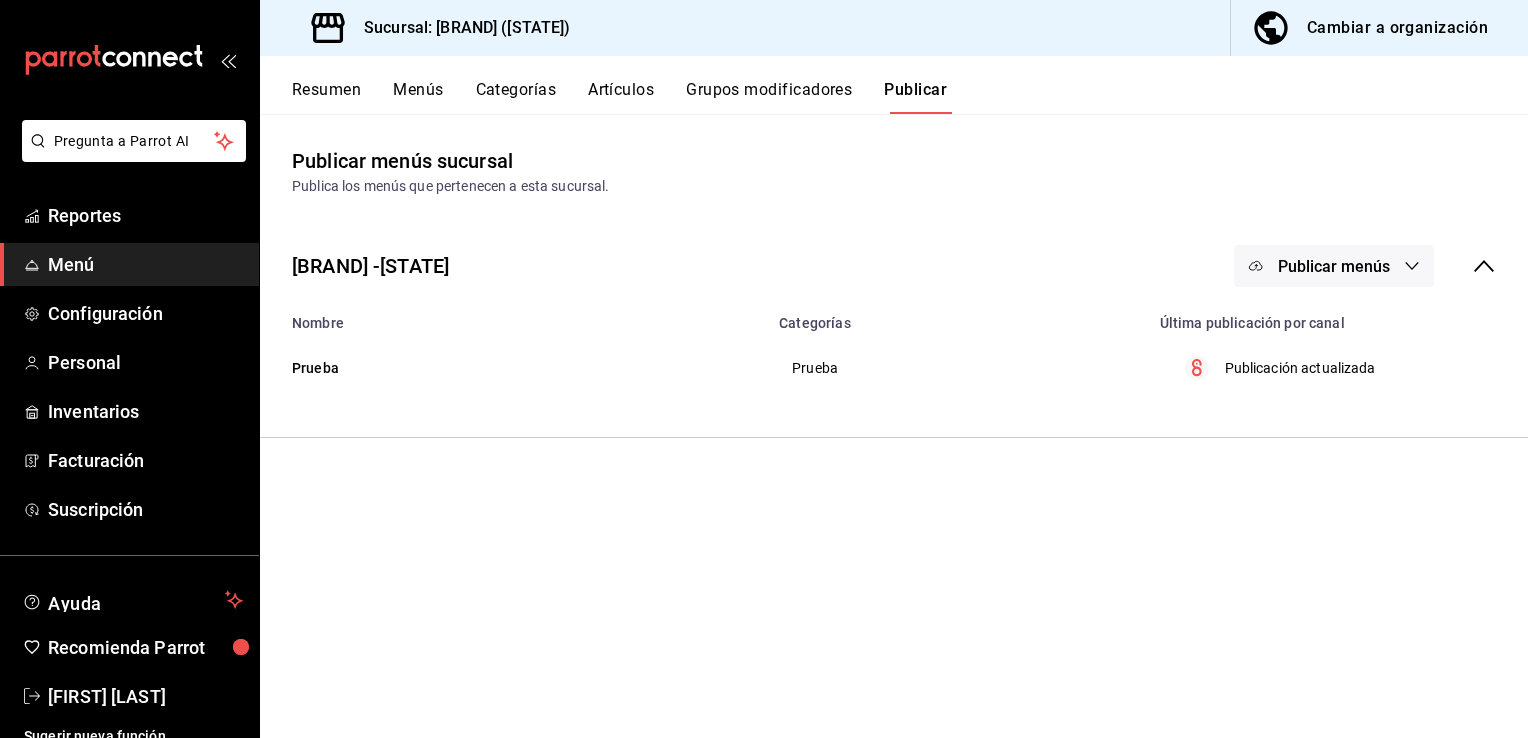 click on "Menú" at bounding box center [145, 264] 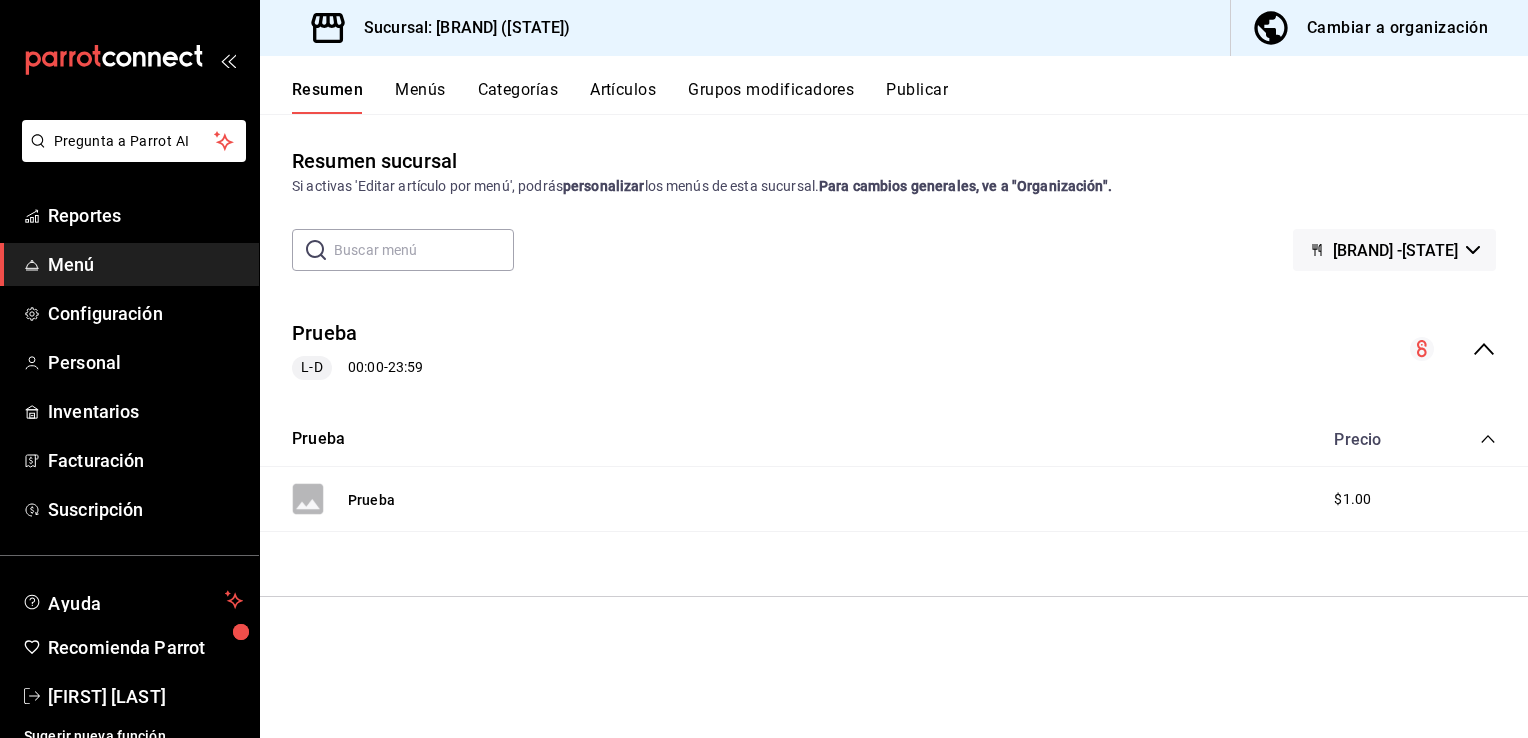 scroll, scrollTop: 16, scrollLeft: 0, axis: vertical 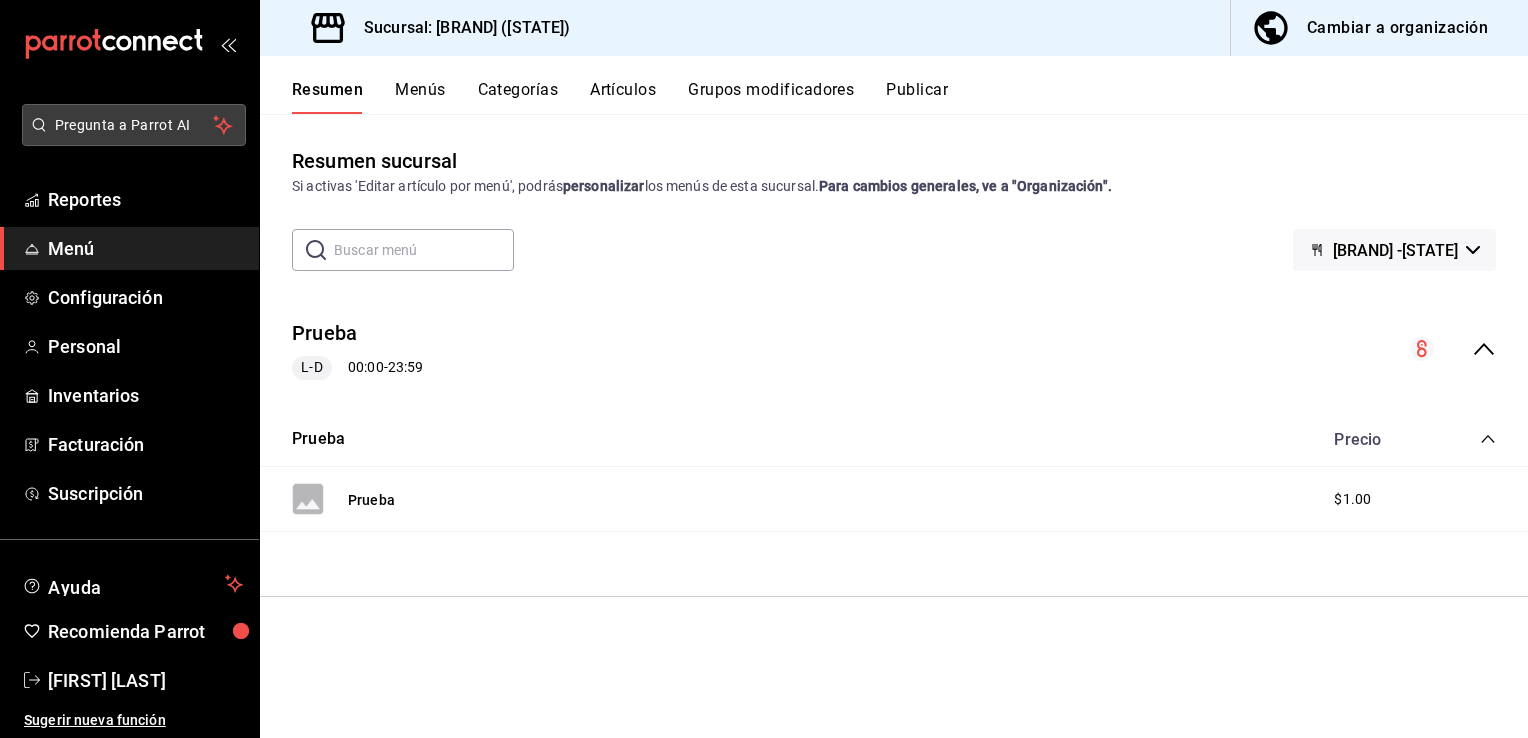 click on "Pregunta a Parrot AI" at bounding box center (134, 125) 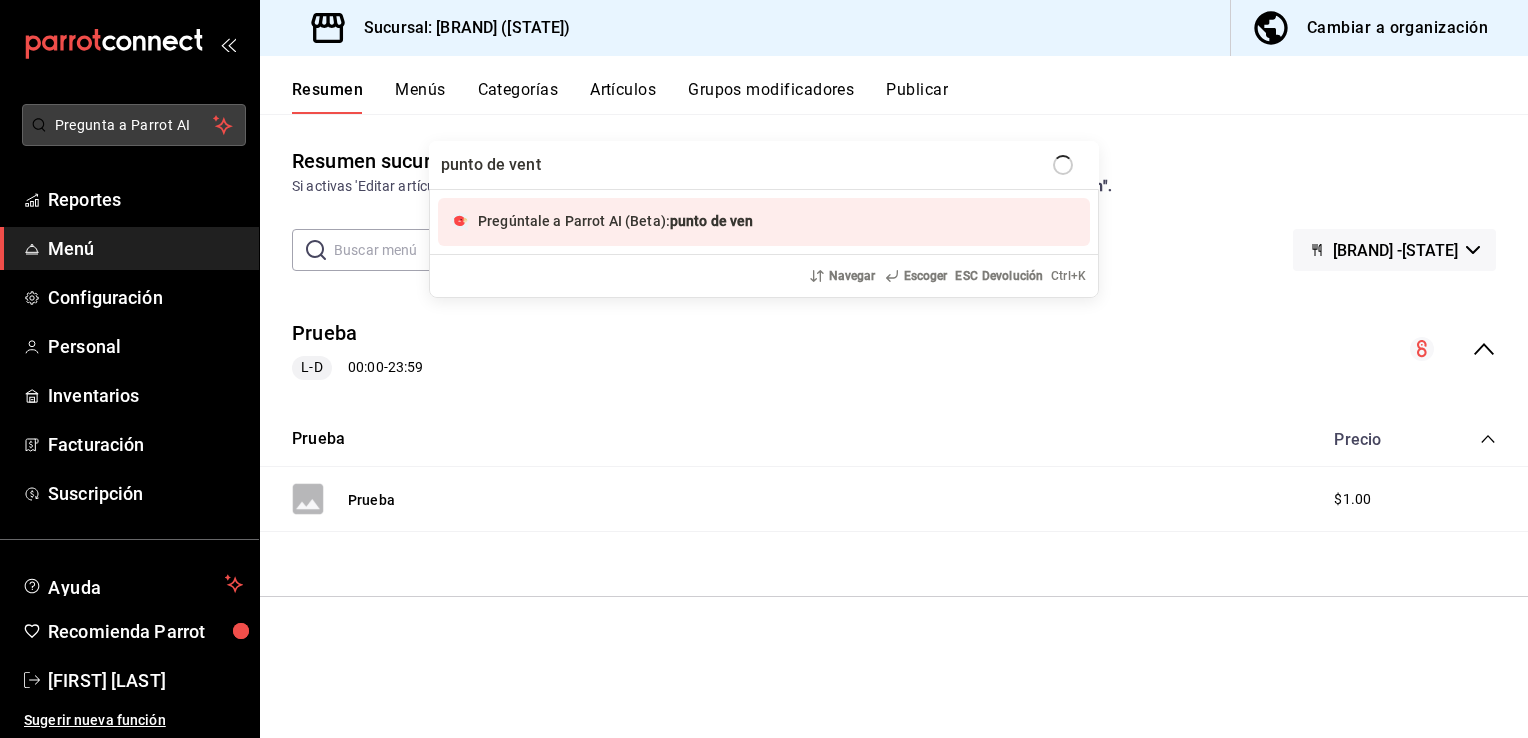 type on "punto de venta" 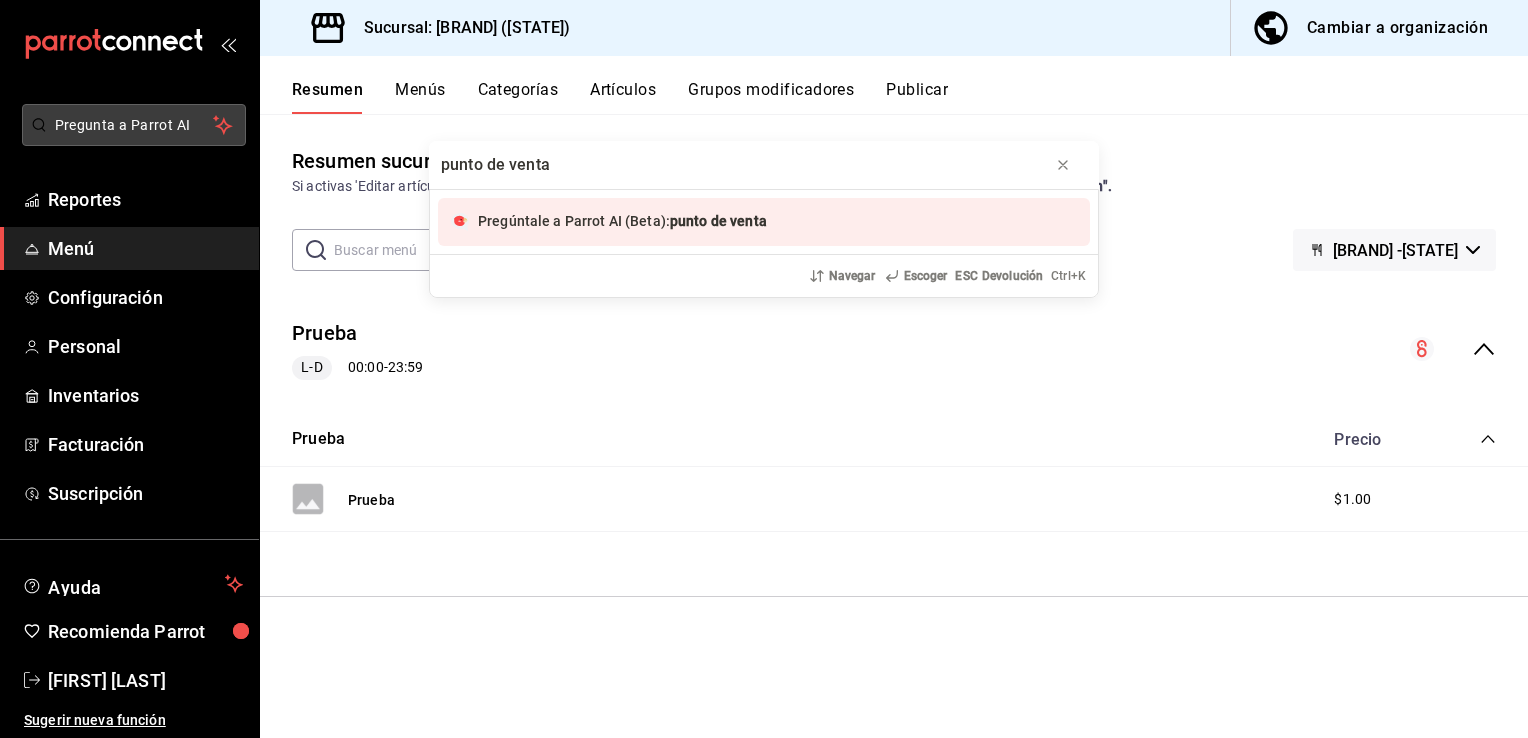 type 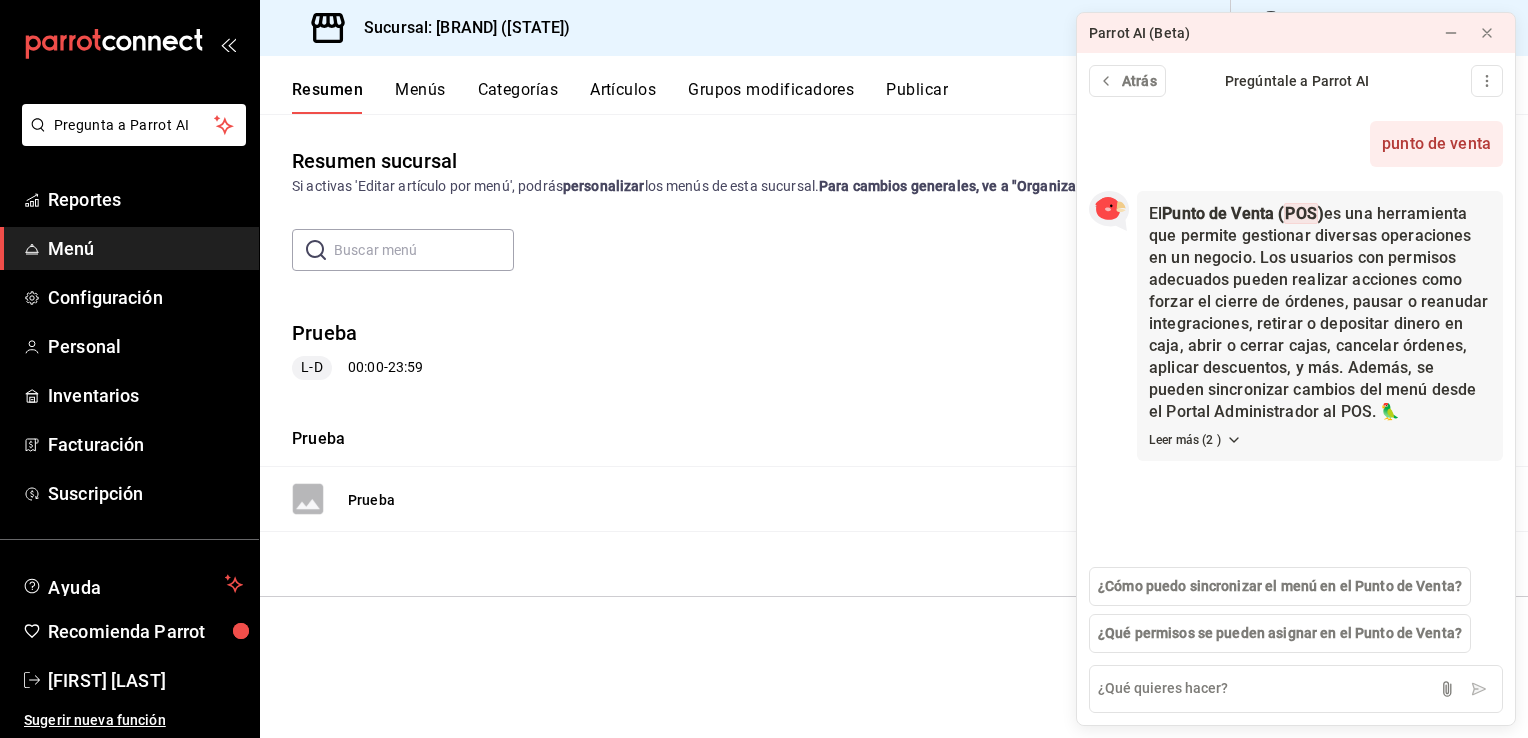 click on "Prueba Precio" at bounding box center (894, 440) 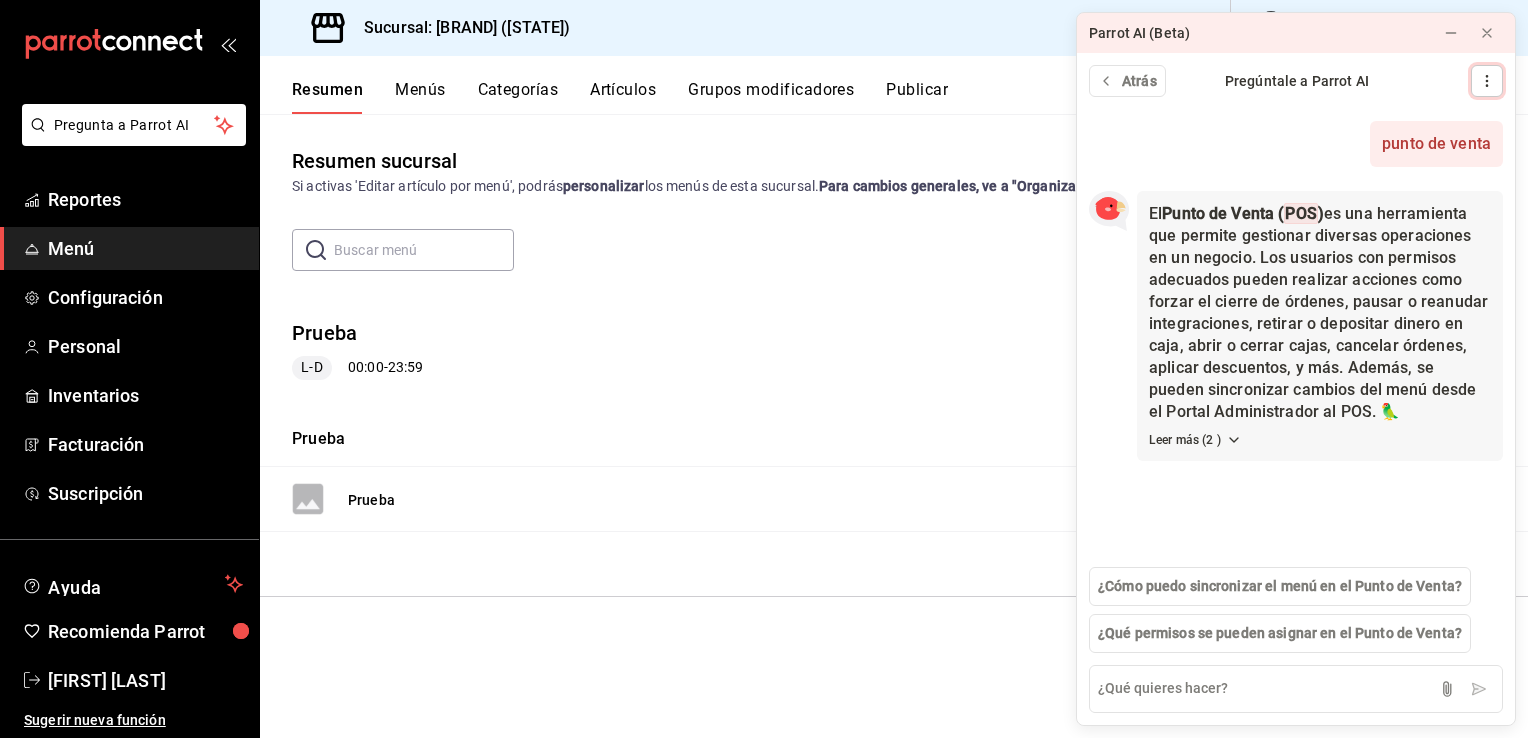 click 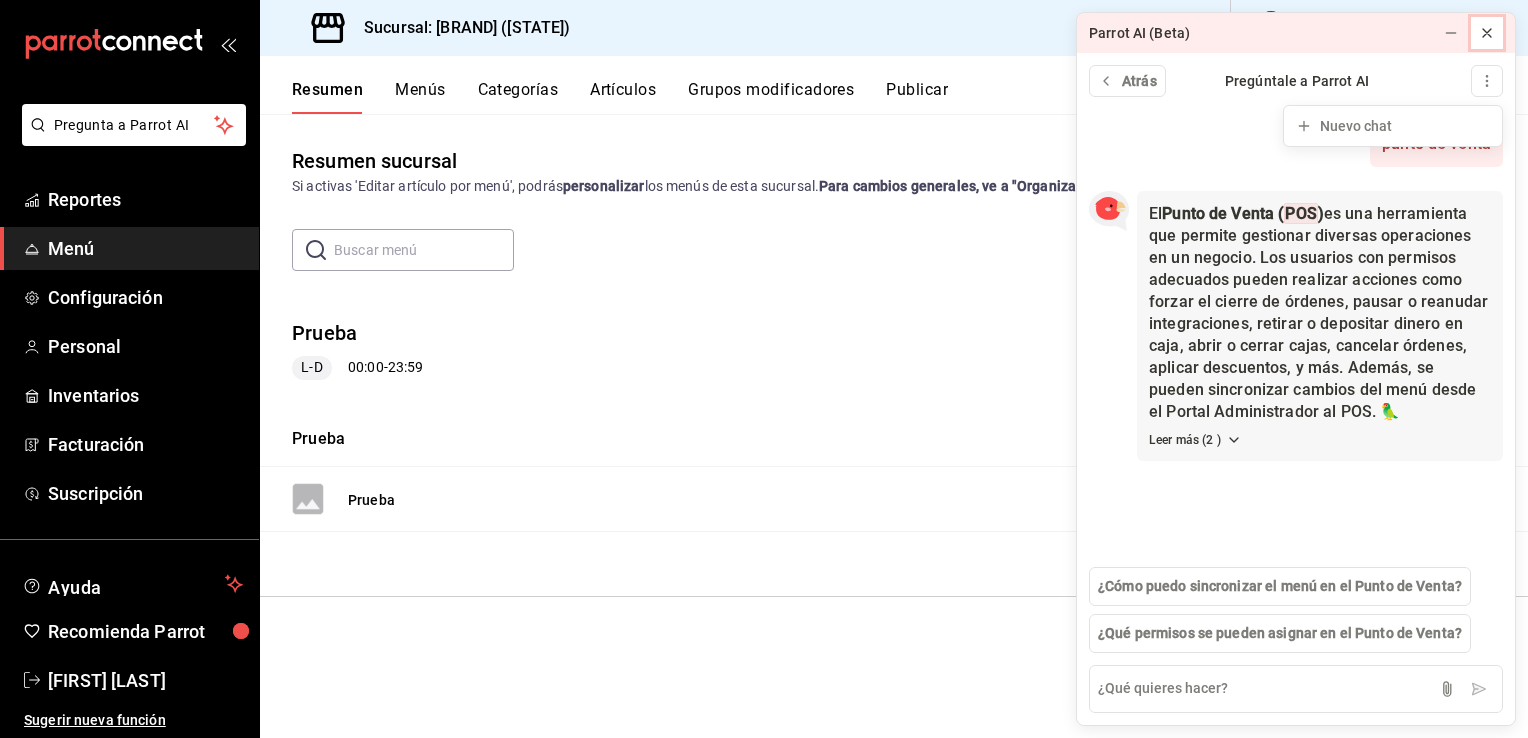 click at bounding box center [1487, 33] 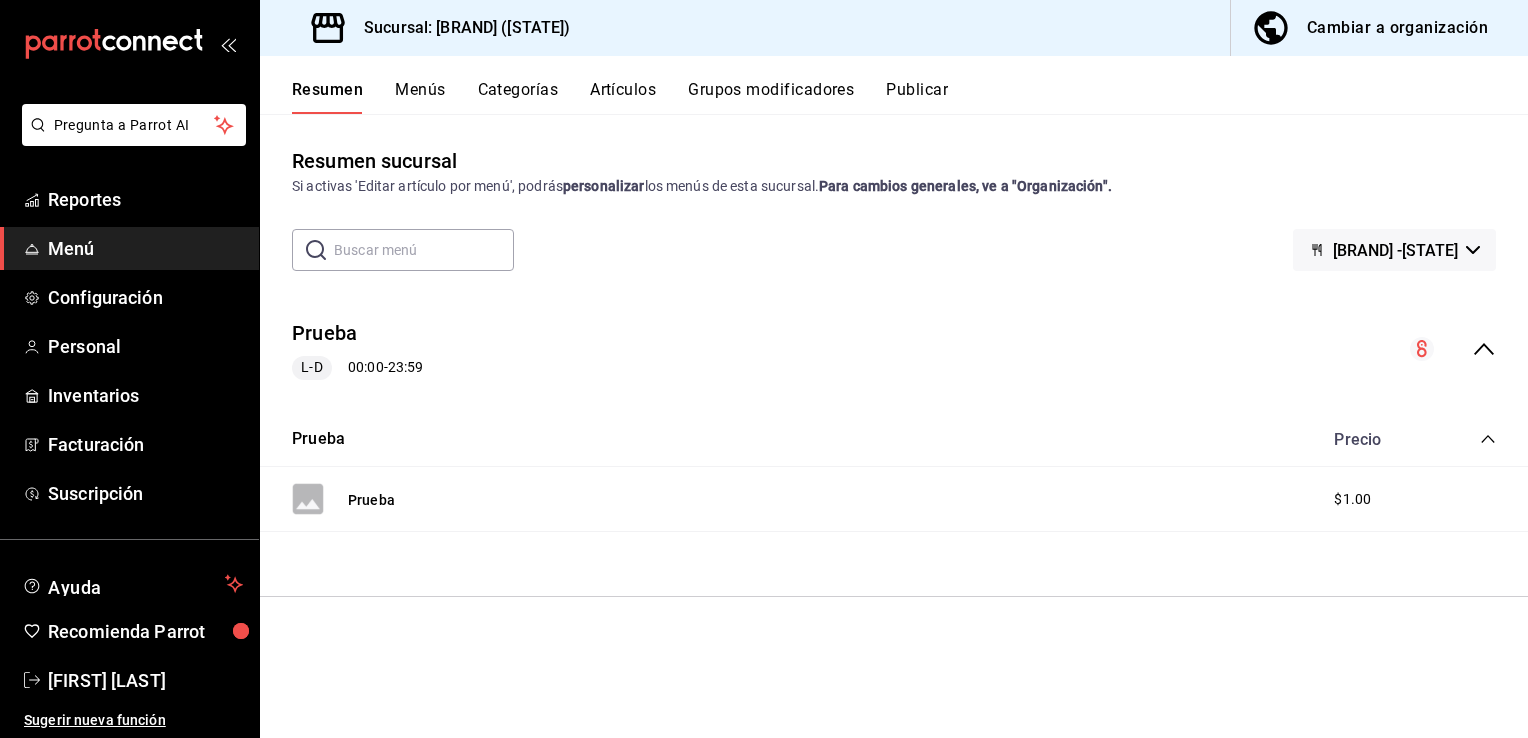 click 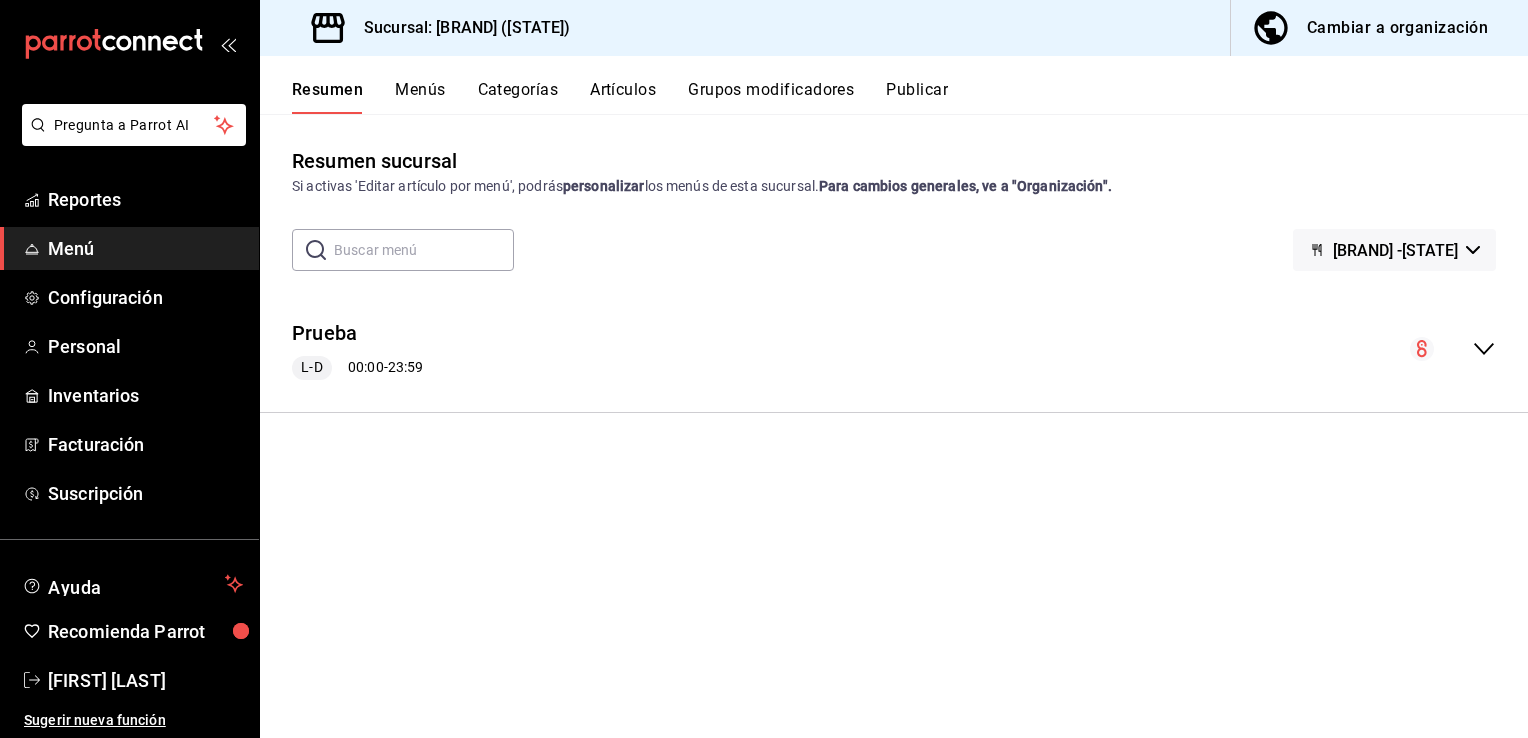 click 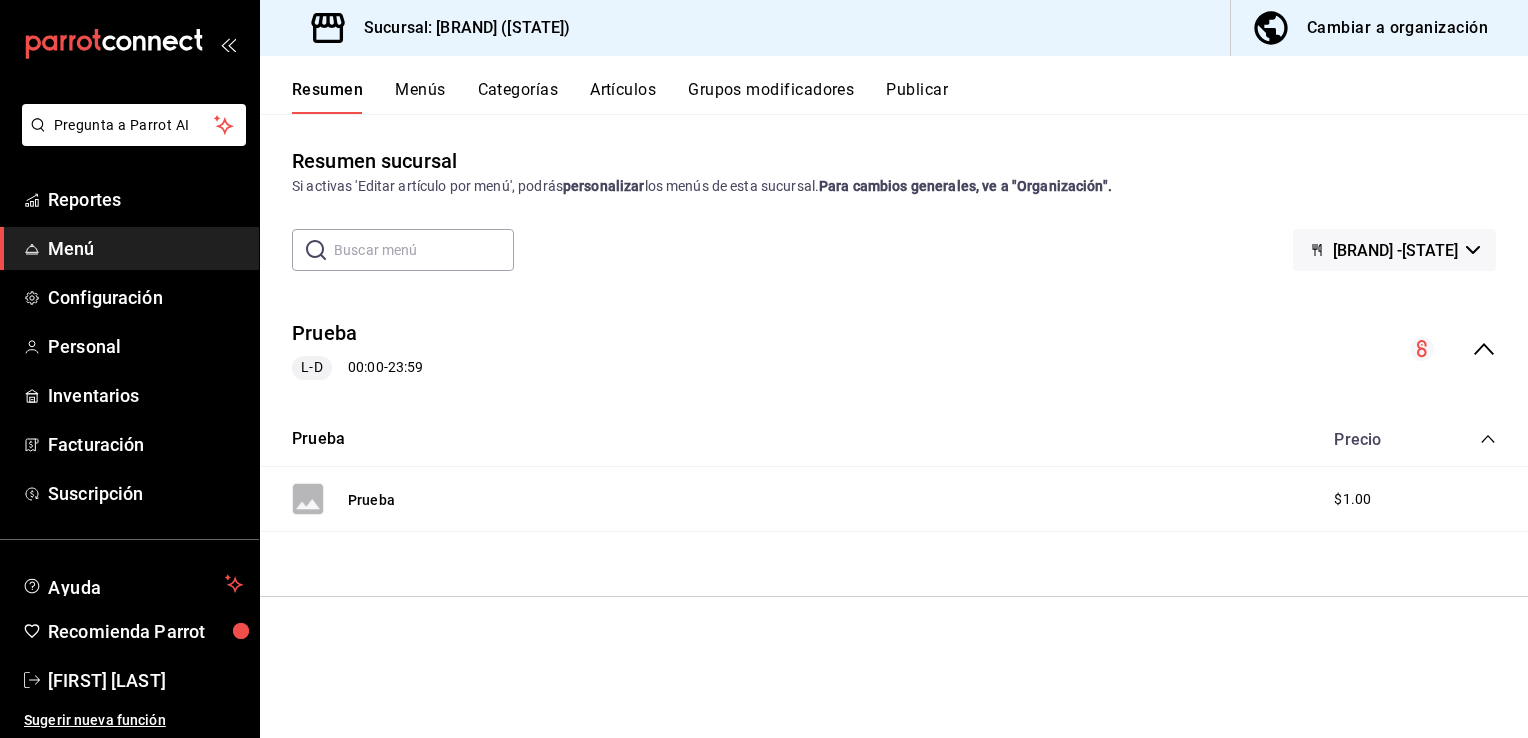 click on "Menús" at bounding box center (420, 97) 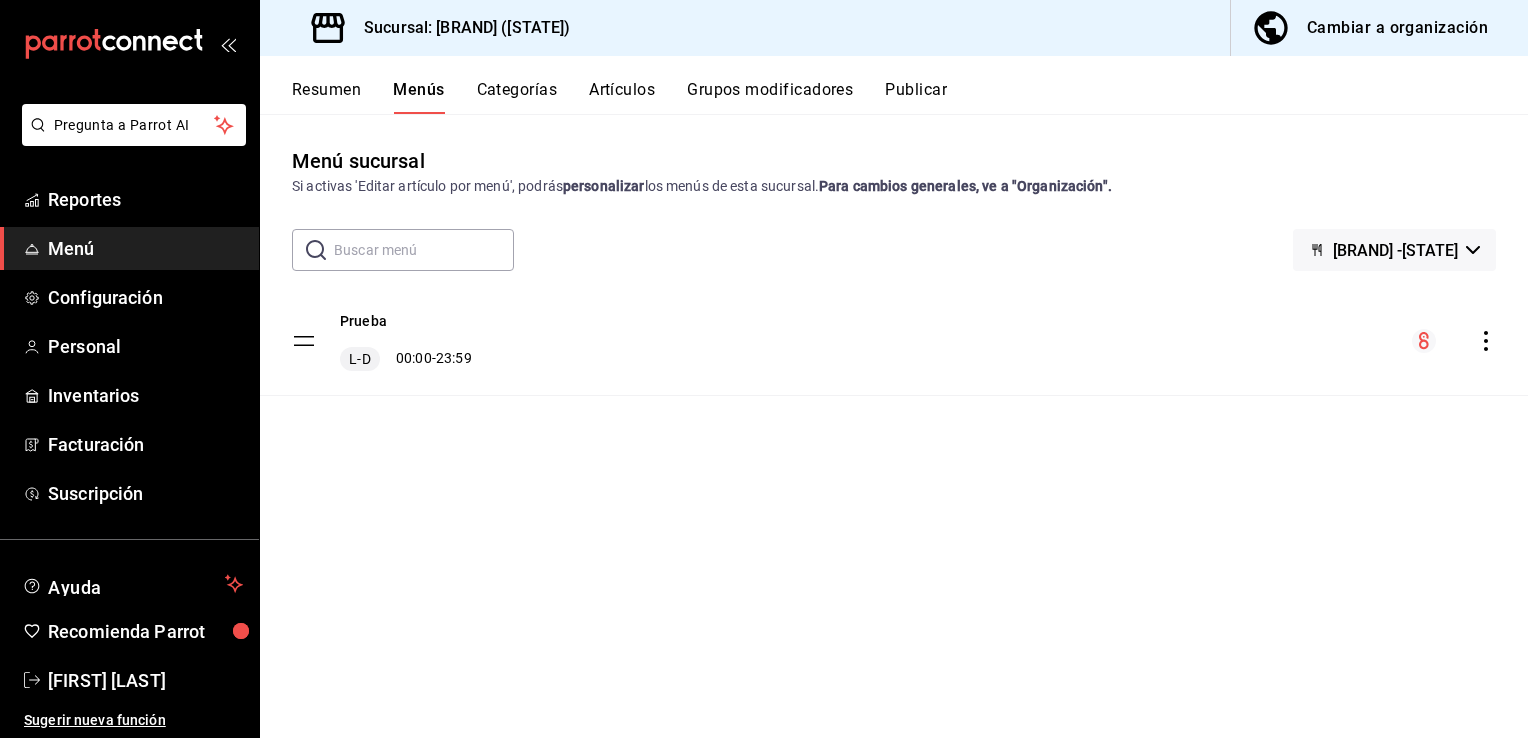 click on "Cambiar a organización" at bounding box center (1397, 28) 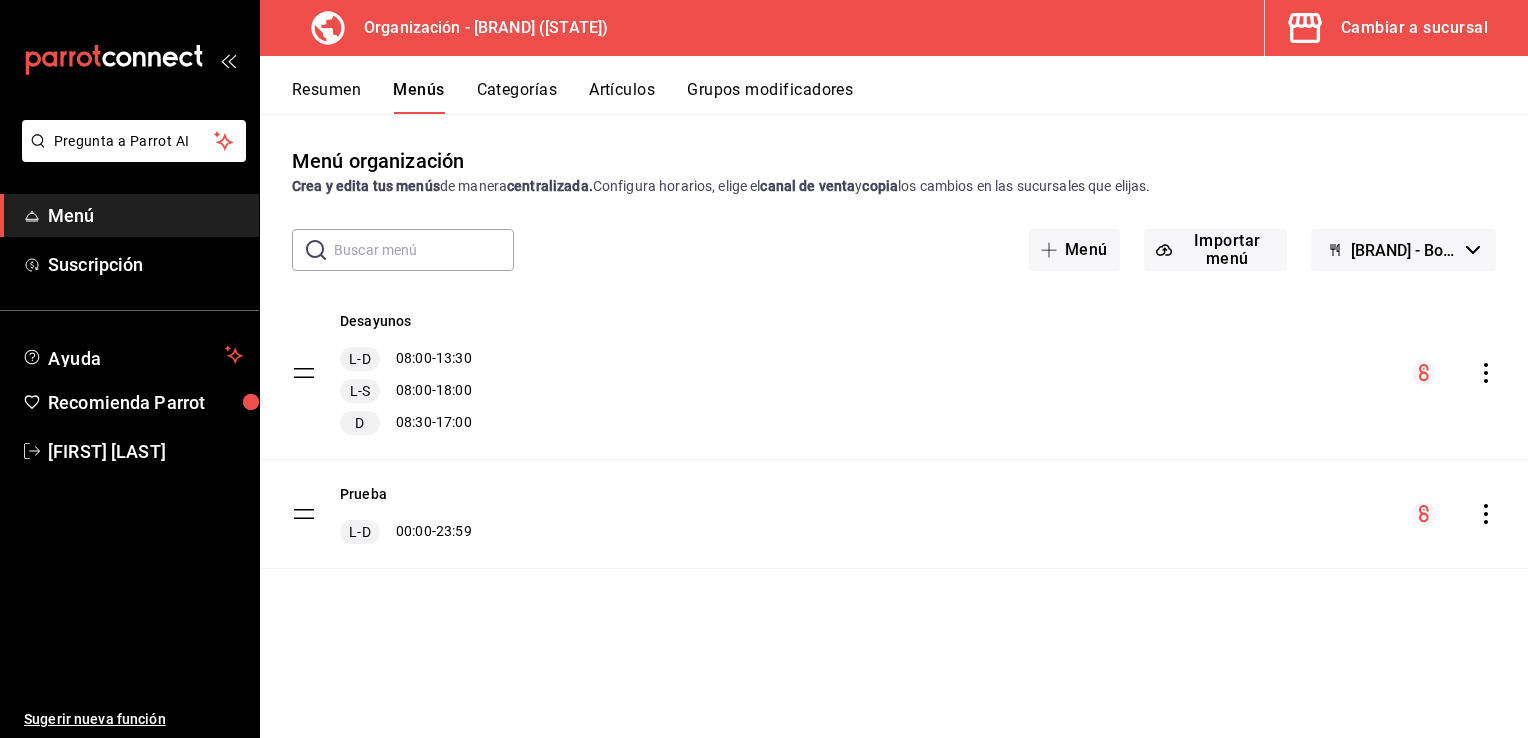 click on "Restaurante Mariquita Mia - Borrador" at bounding box center (1403, 250) 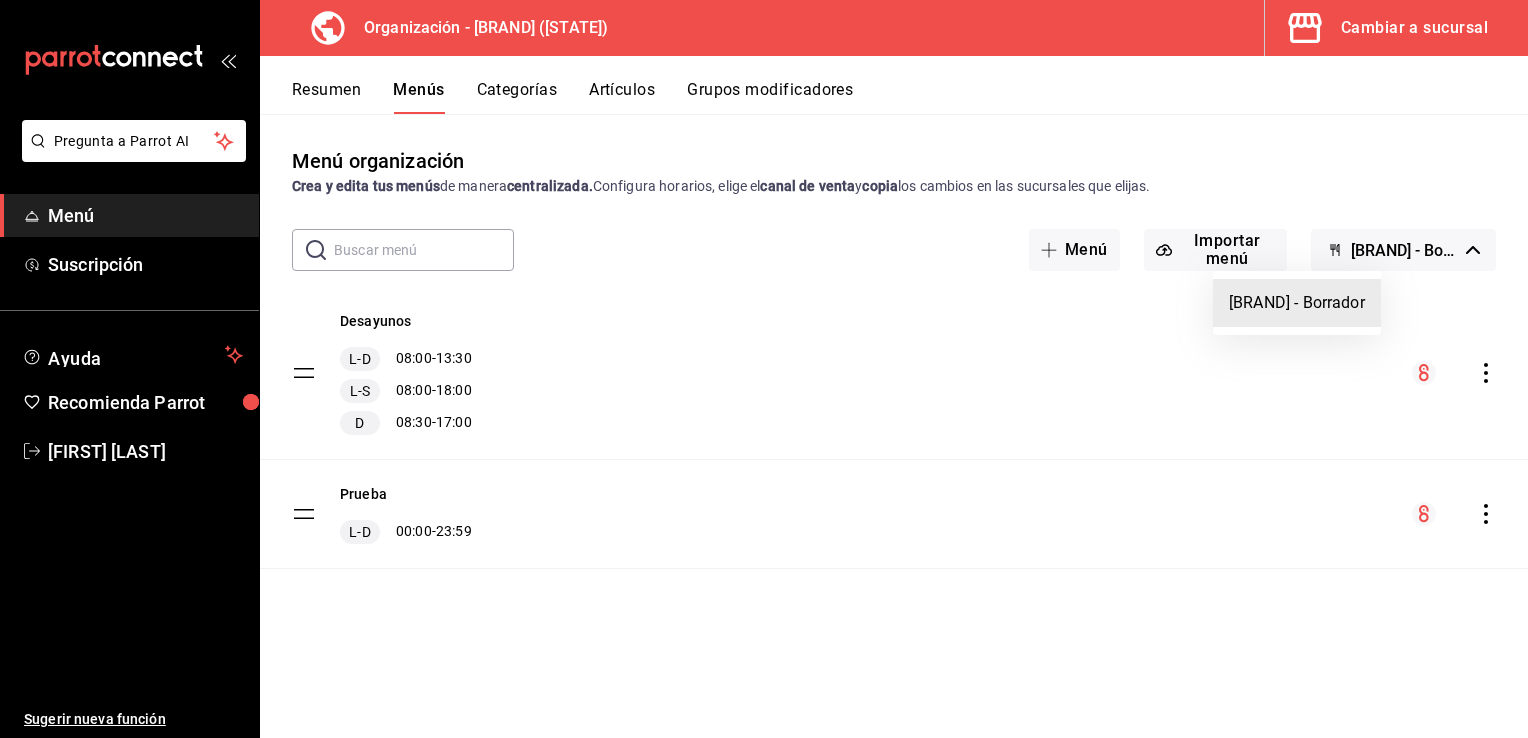 click at bounding box center [764, 369] 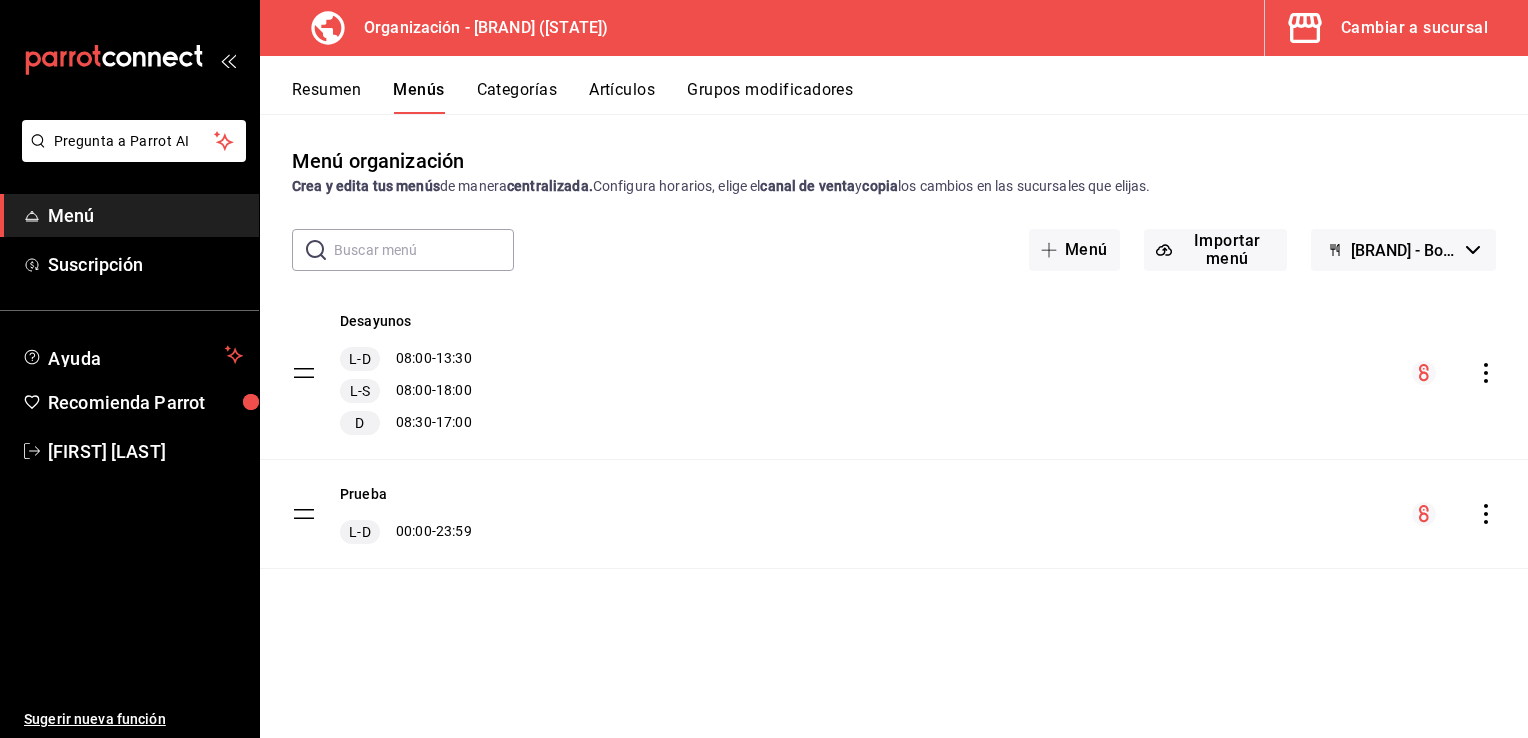 drag, startPoint x: 361, startPoint y: 91, endPoint x: 162, endPoint y: 66, distance: 200.56421 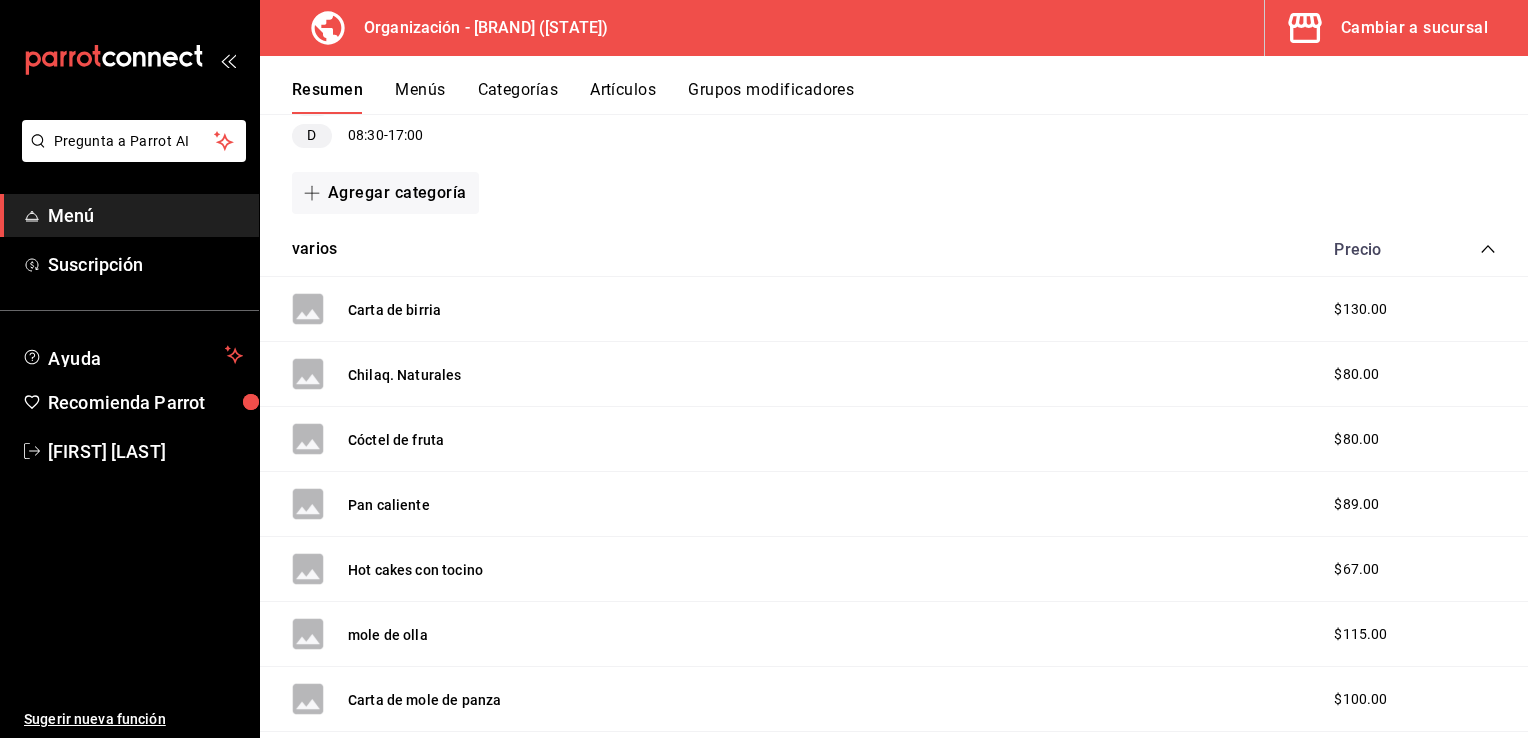 scroll, scrollTop: 0, scrollLeft: 0, axis: both 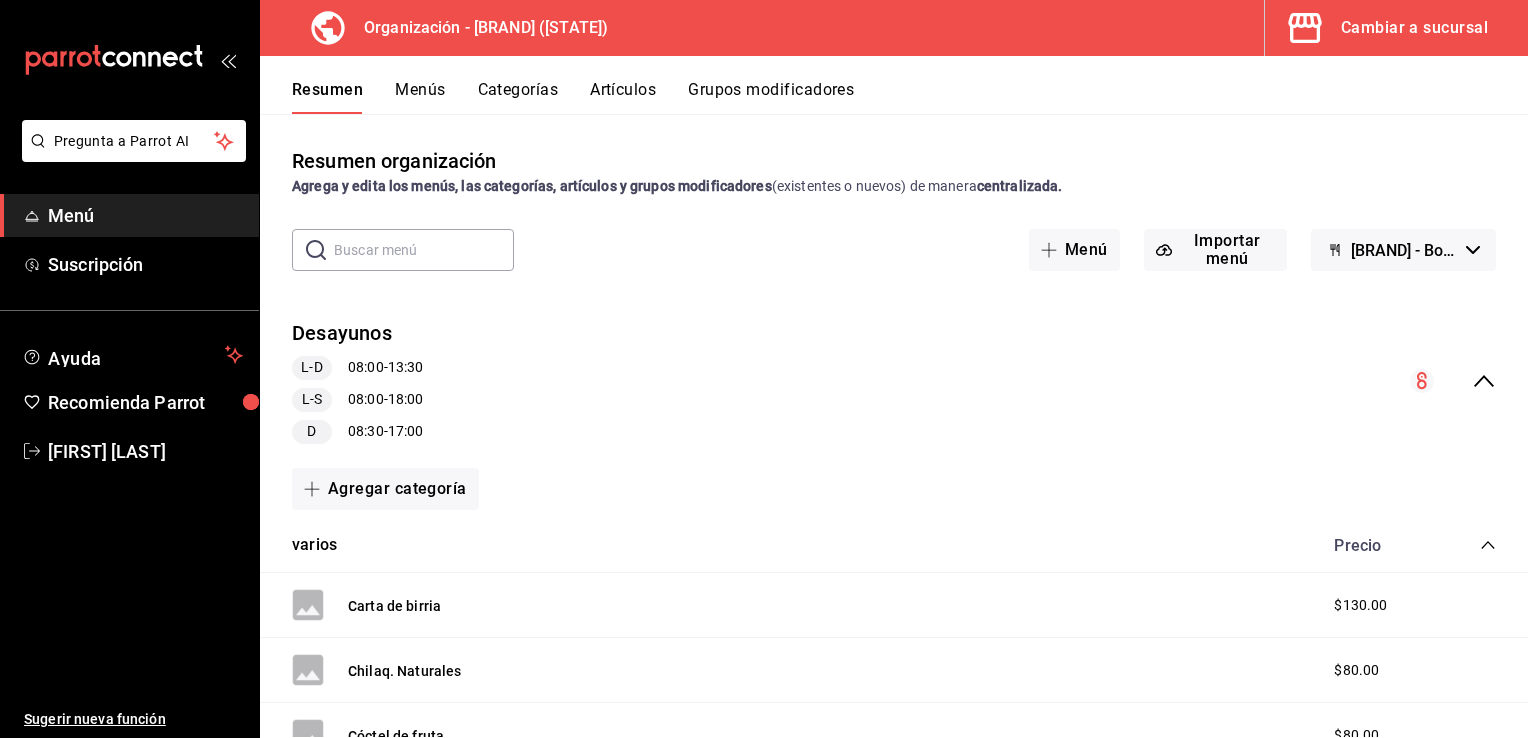click on "Desayunos L-D 08:00  -  13:30 L-S 08:00  -  18:00 D 08:30  -  17:00" at bounding box center [894, 381] 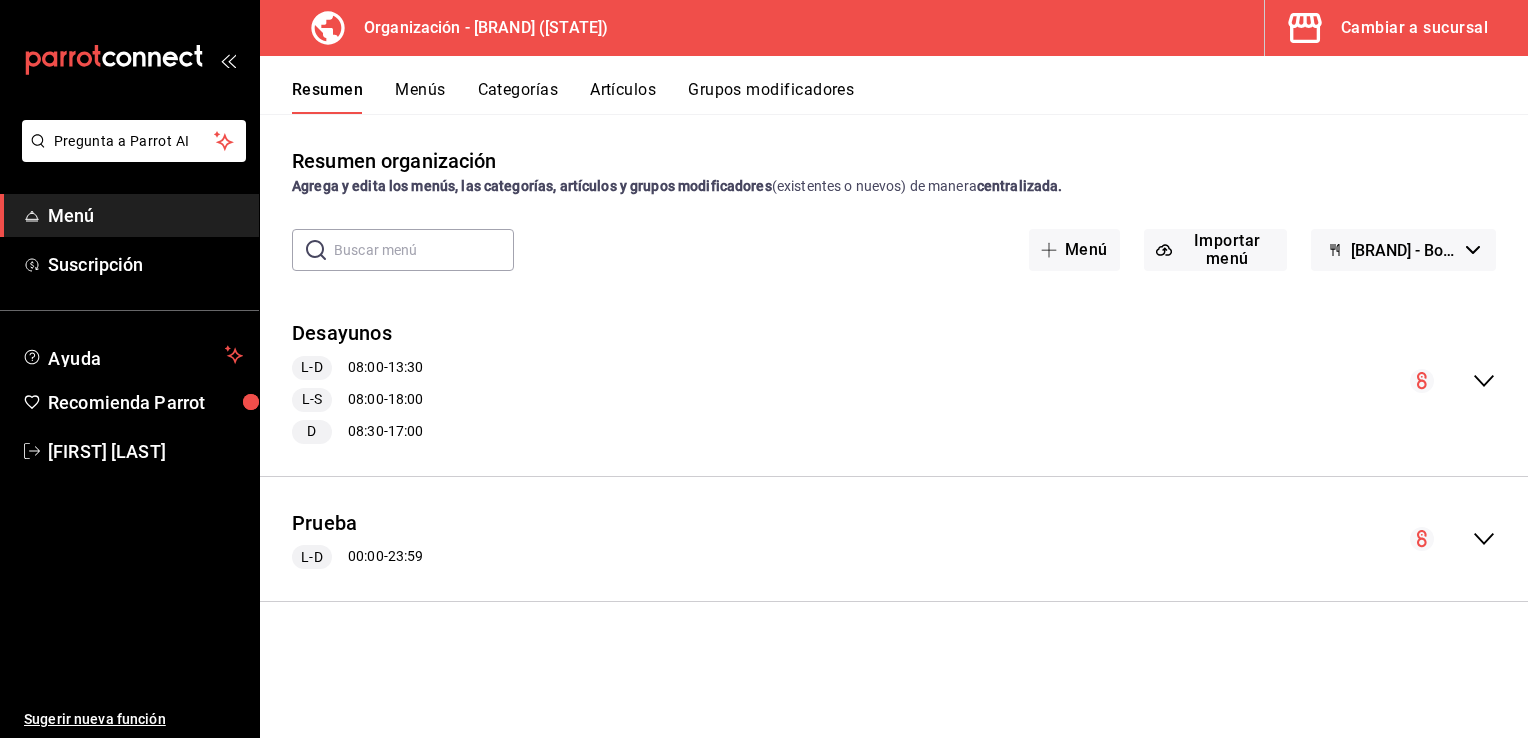 click on "Menú" at bounding box center (71, 215) 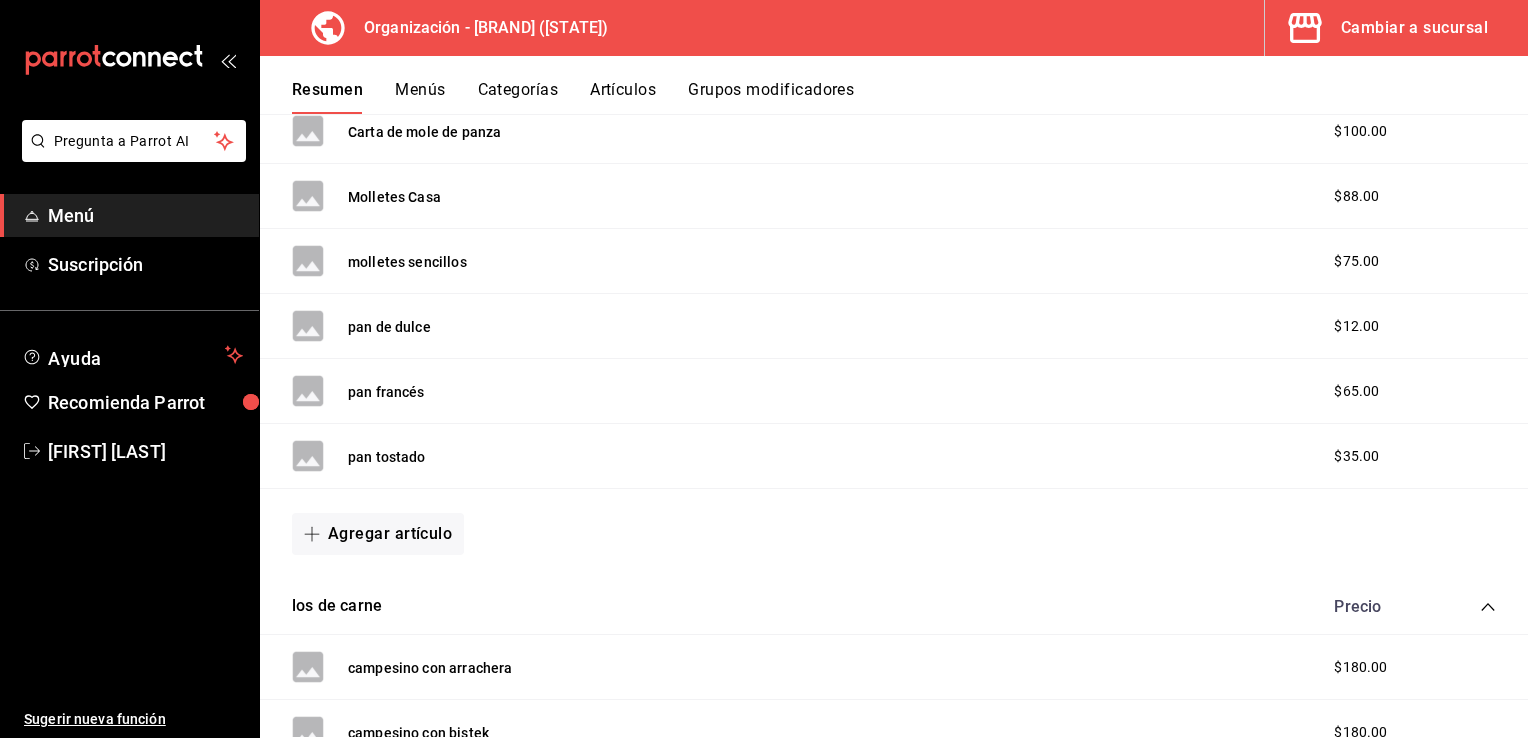 scroll, scrollTop: 866, scrollLeft: 0, axis: vertical 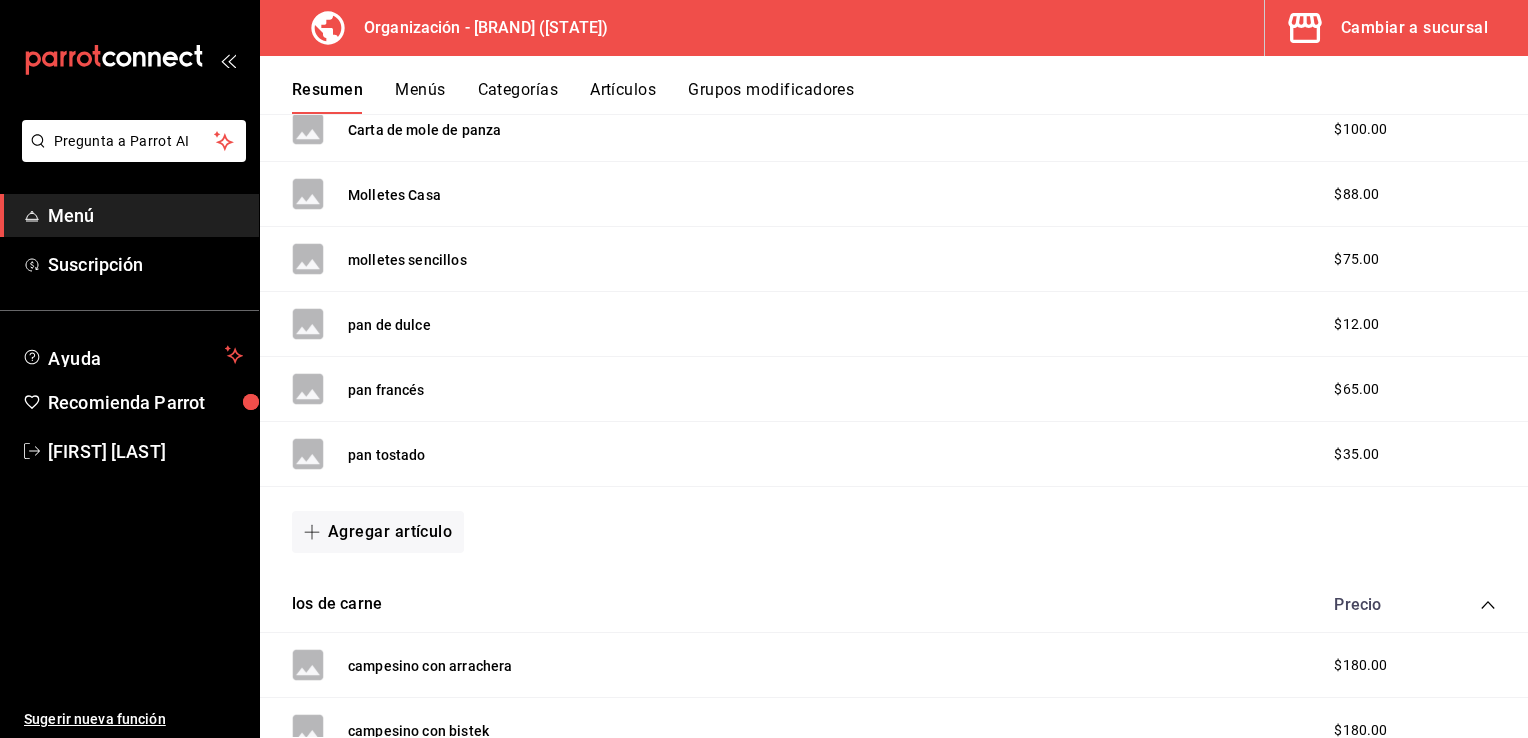 click 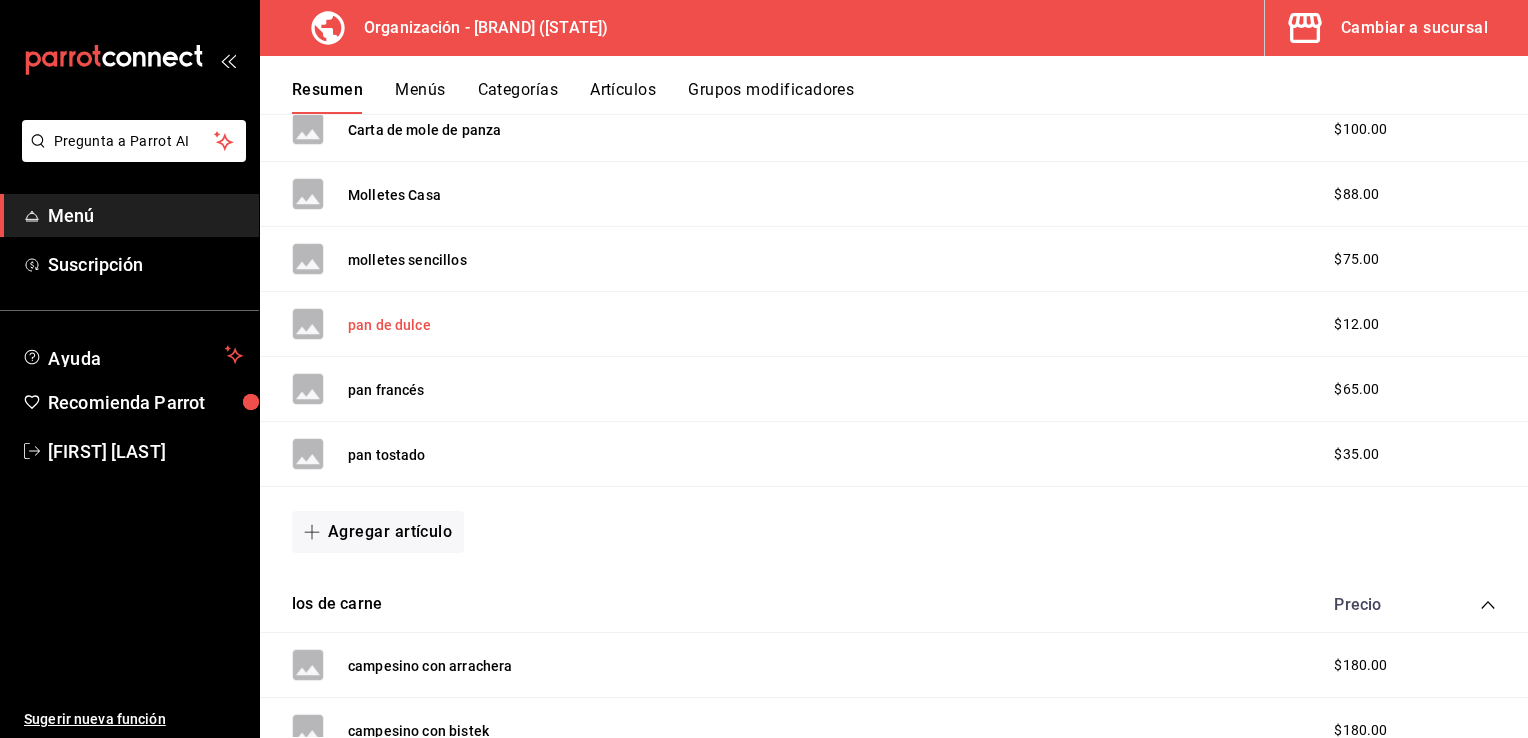 click on "pan de dulce" at bounding box center [389, 325] 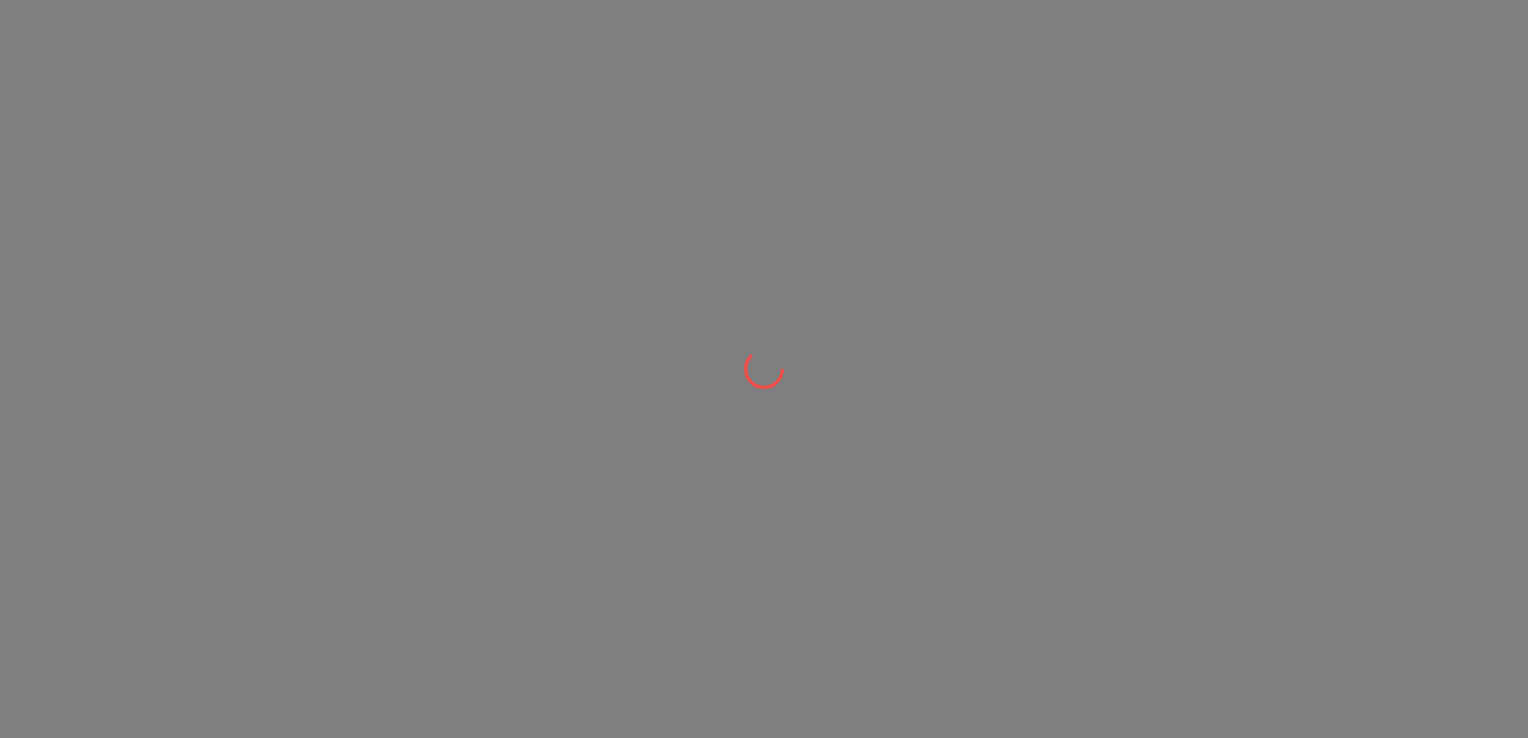 scroll, scrollTop: 0, scrollLeft: 0, axis: both 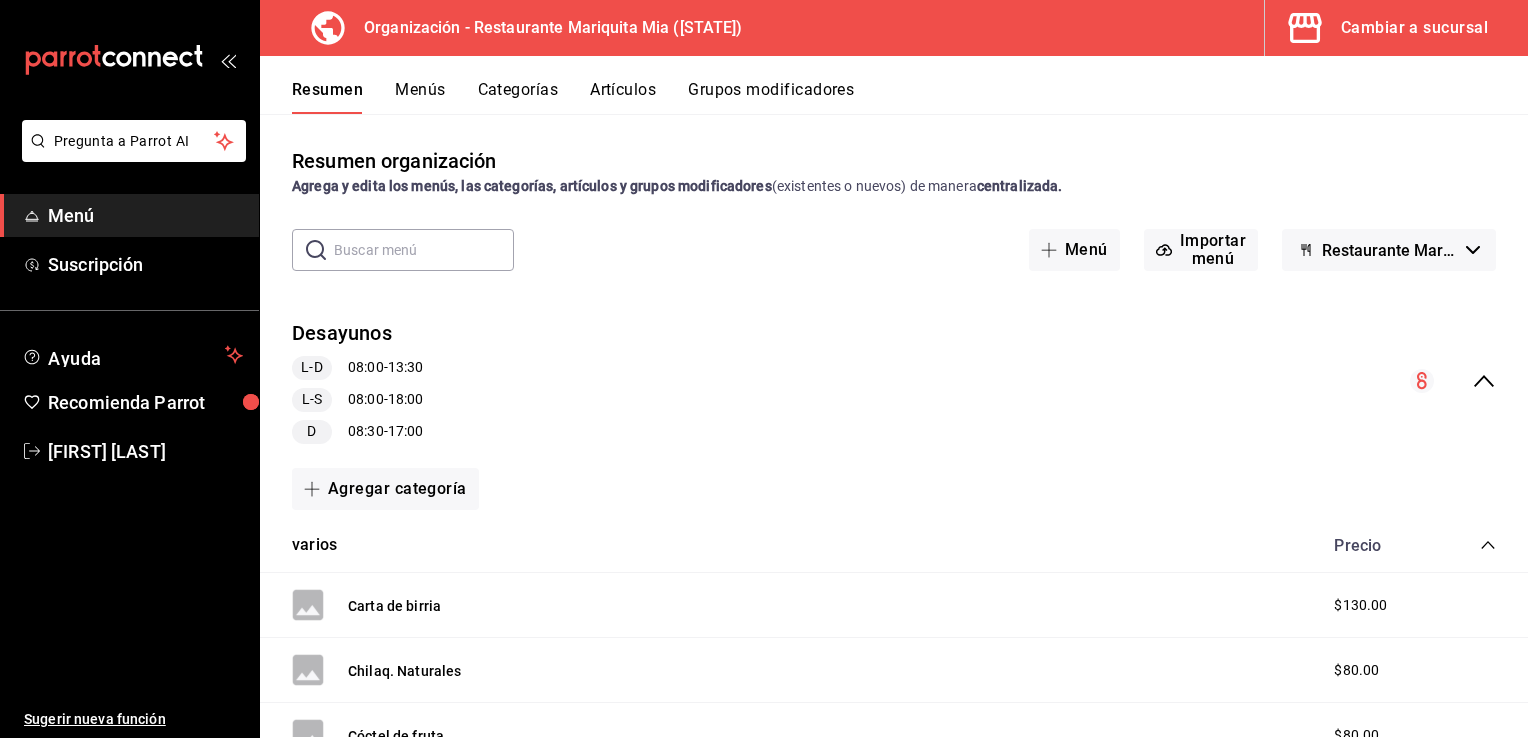 drag, startPoint x: 1391, startPoint y: 47, endPoint x: 934, endPoint y: 42, distance: 457.02734 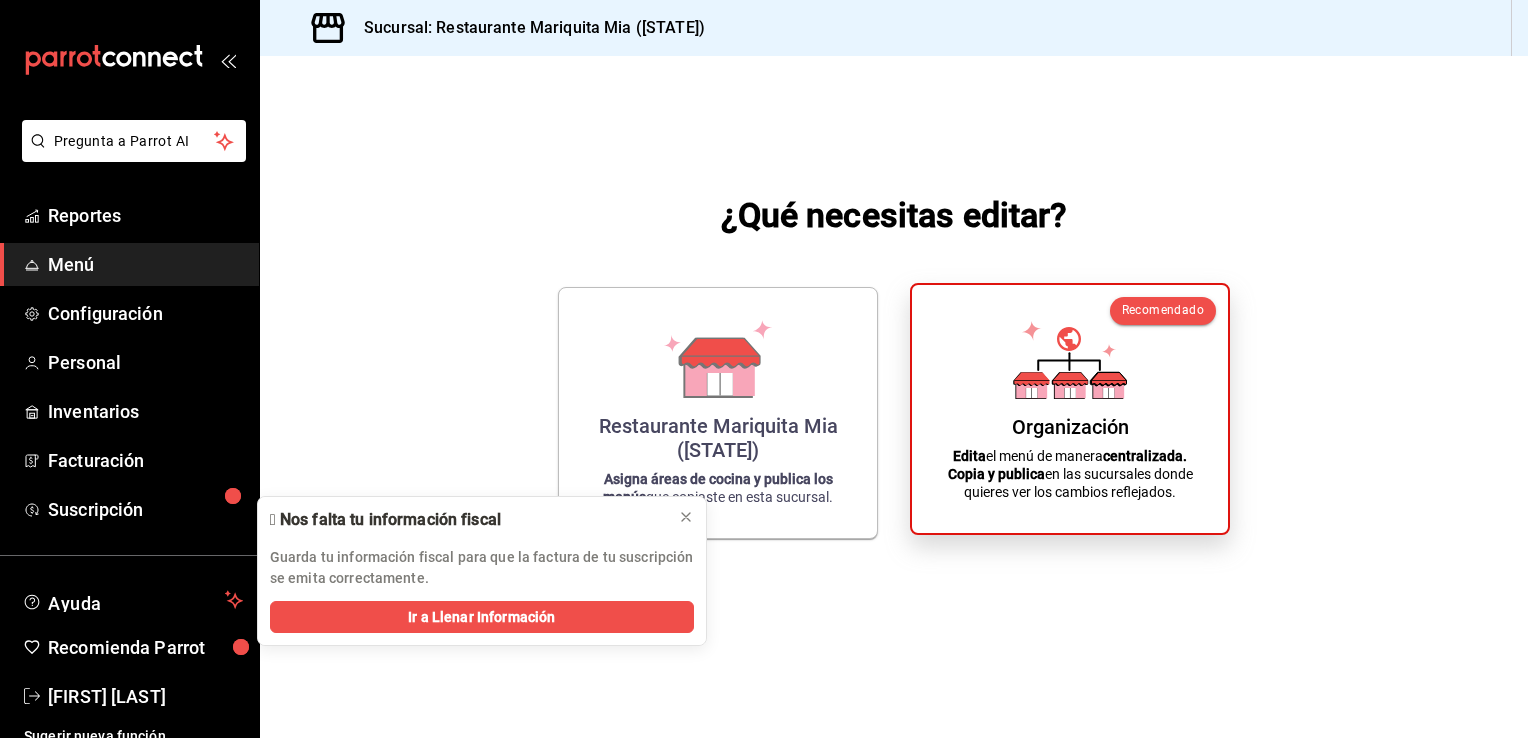 click on "Organización Edita  el menú de manera  centralizada.      Copia y publica  en las sucursales donde quieres ver los cambios reflejados." at bounding box center (1070, 409) 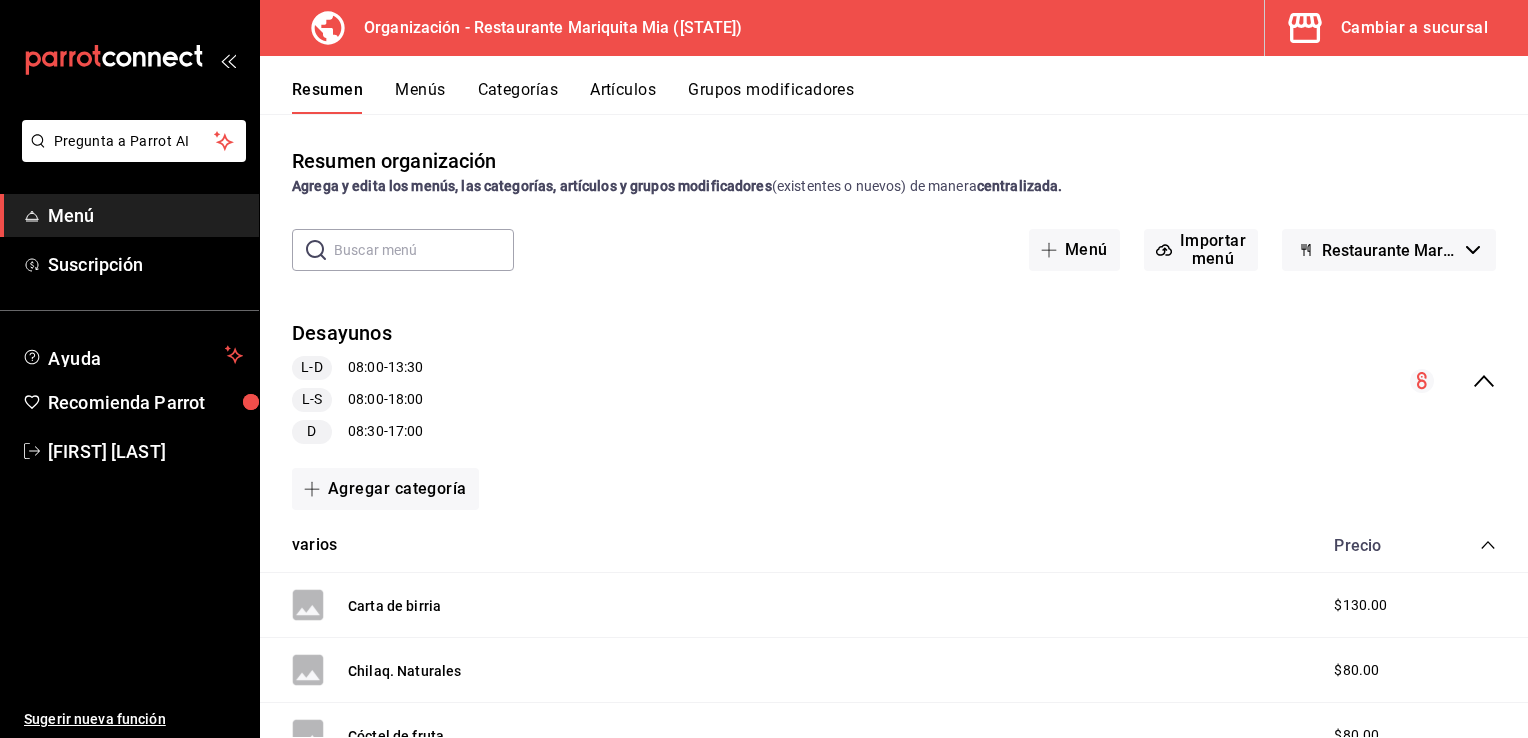 click on "Restaurante Mariquita Mia - Borrador" at bounding box center (1389, 250) 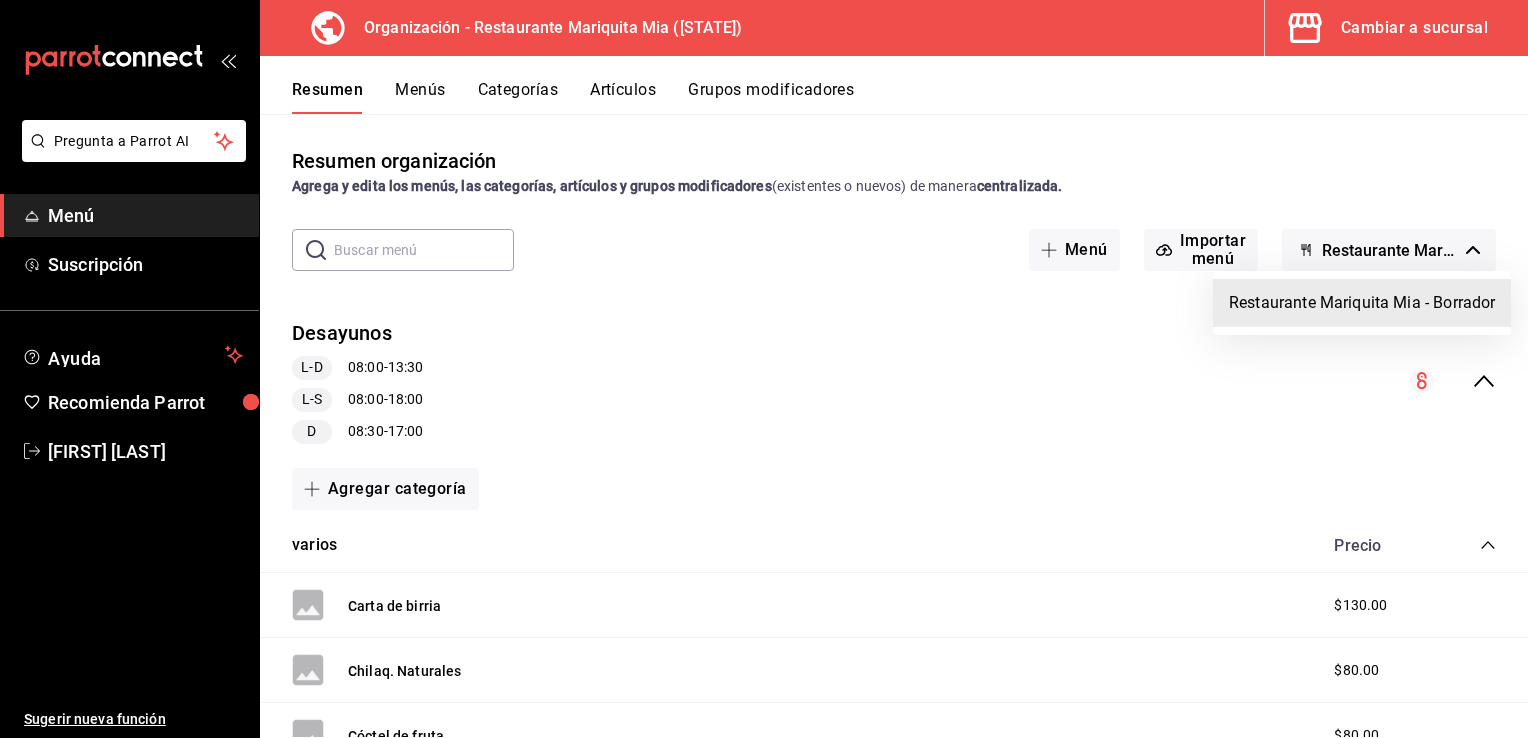 click on "Restaurante Mariquita Mia - Borrador" at bounding box center [1362, 303] 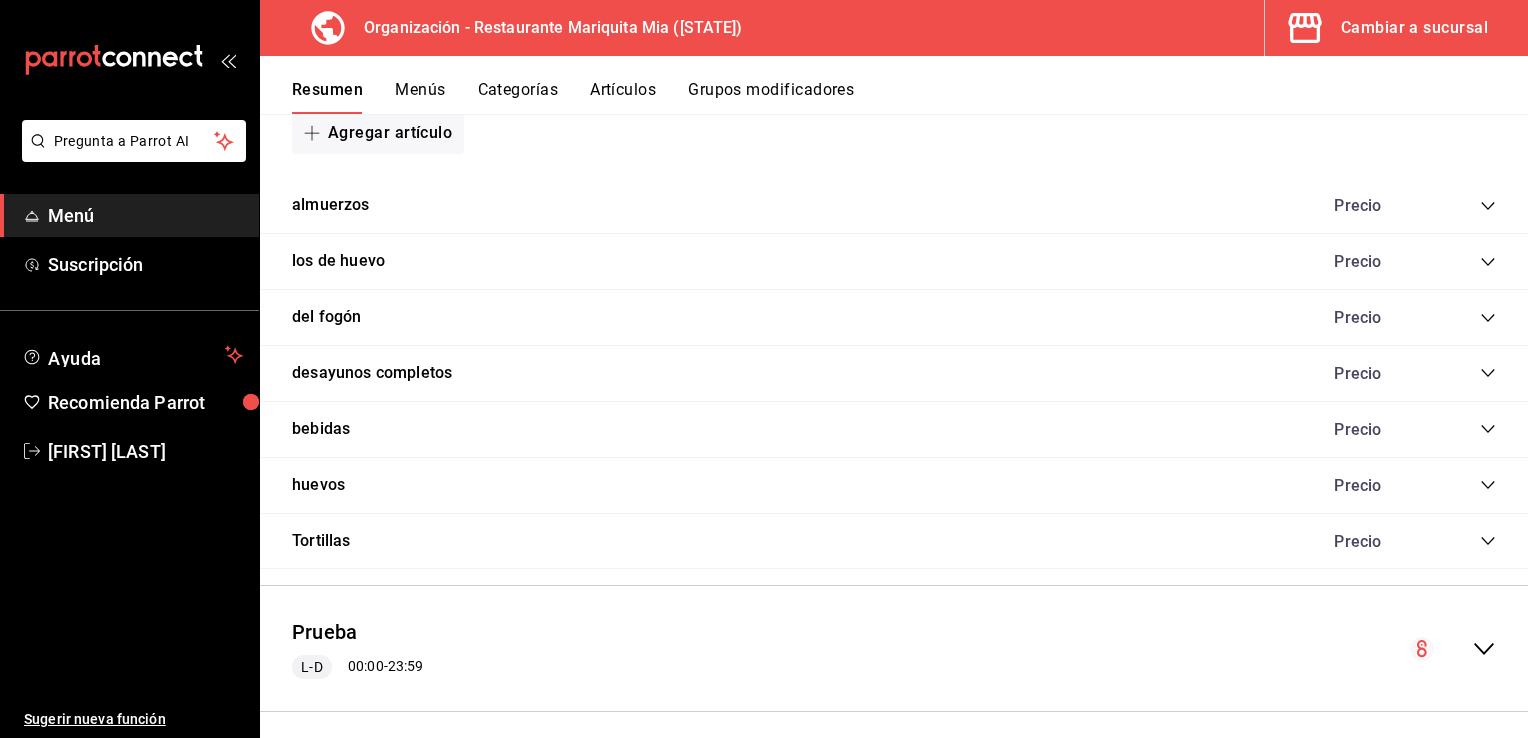 scroll, scrollTop: 2004, scrollLeft: 0, axis: vertical 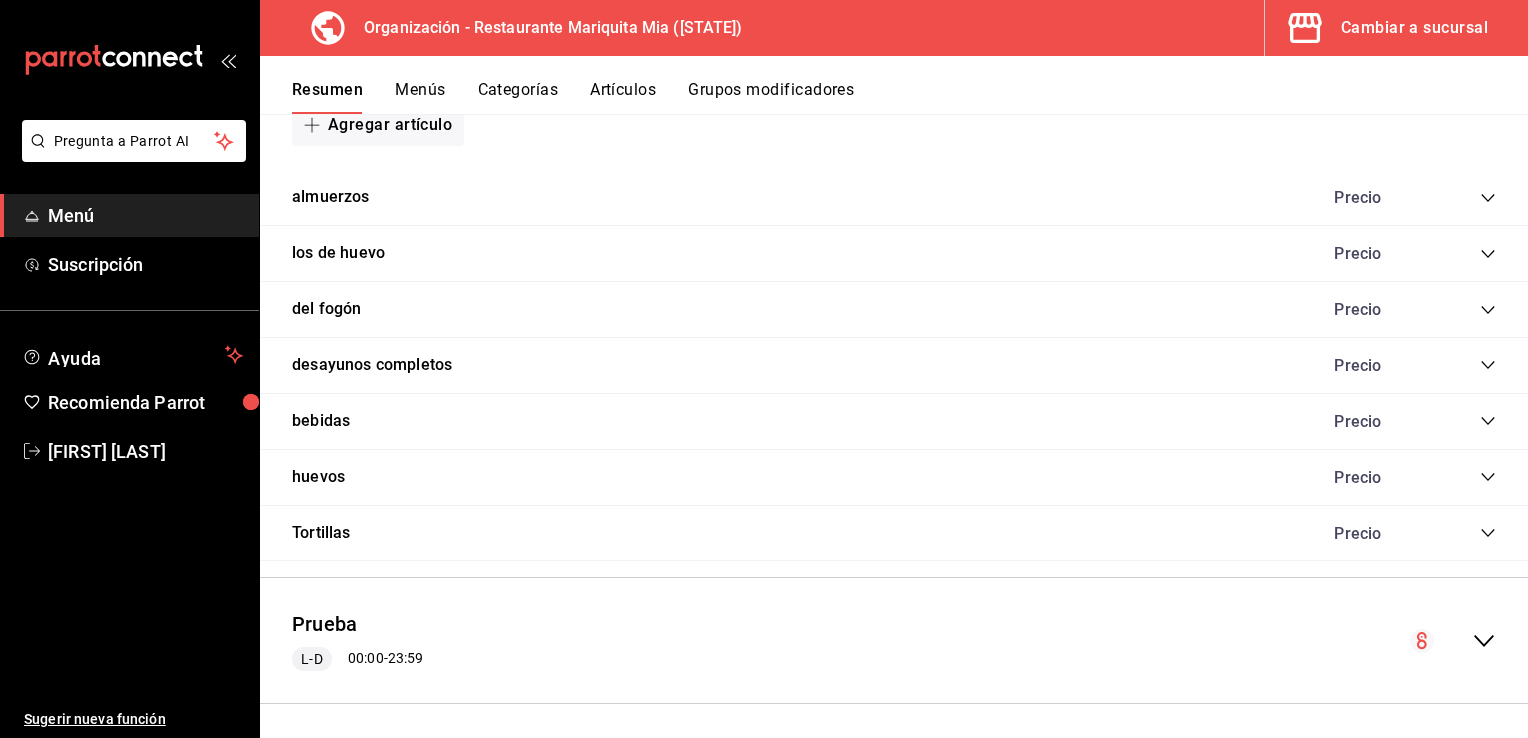 click 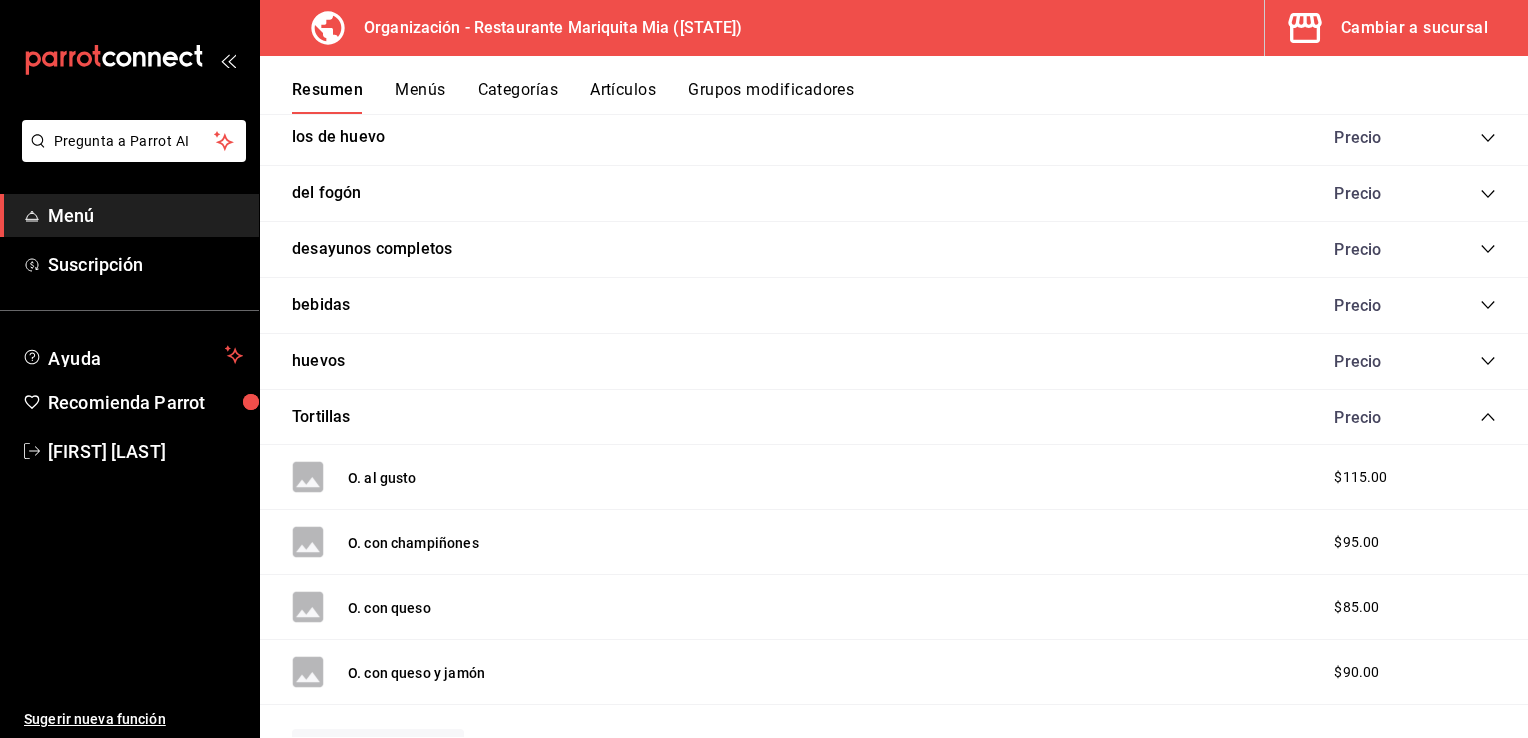 scroll, scrollTop: 2120, scrollLeft: 0, axis: vertical 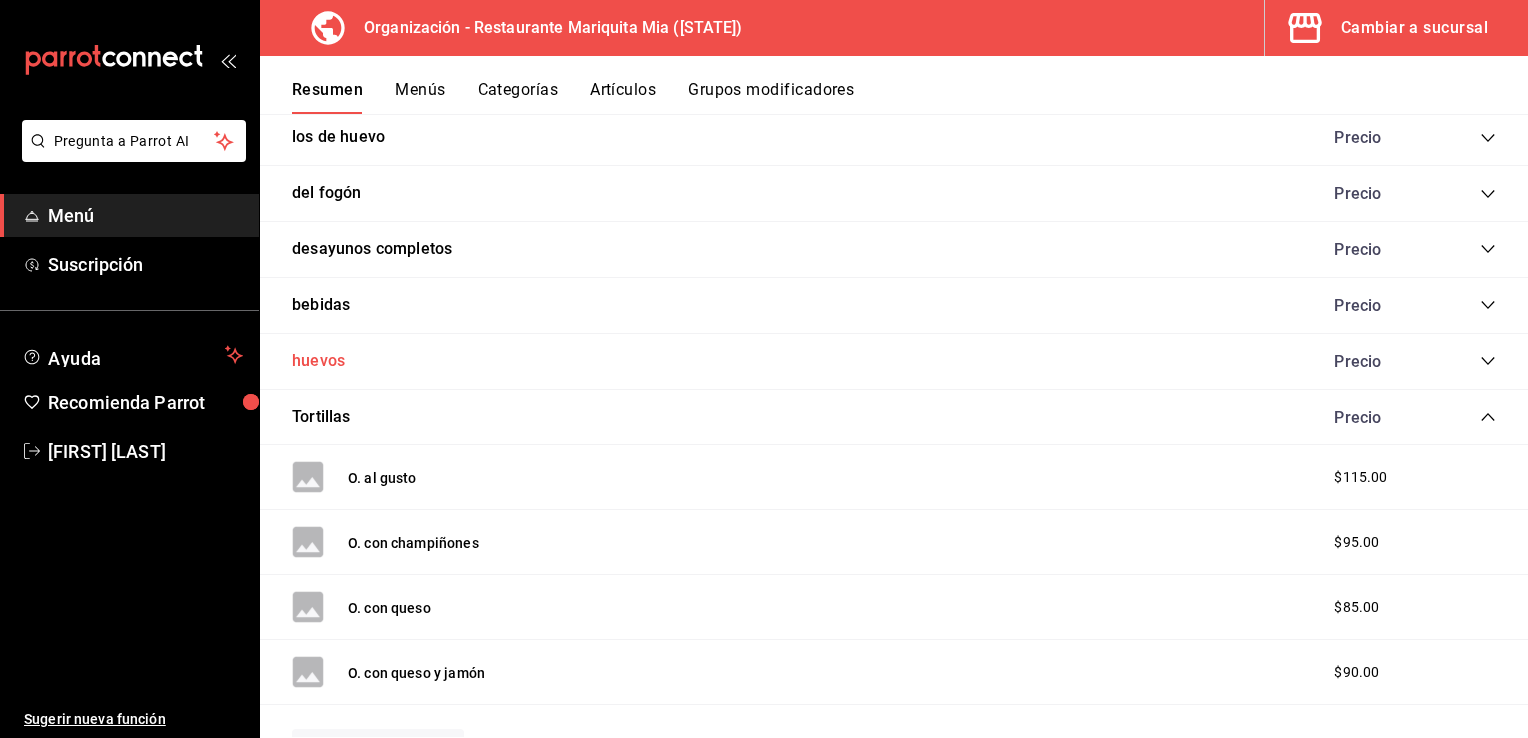 click on "huevos" at bounding box center (318, 361) 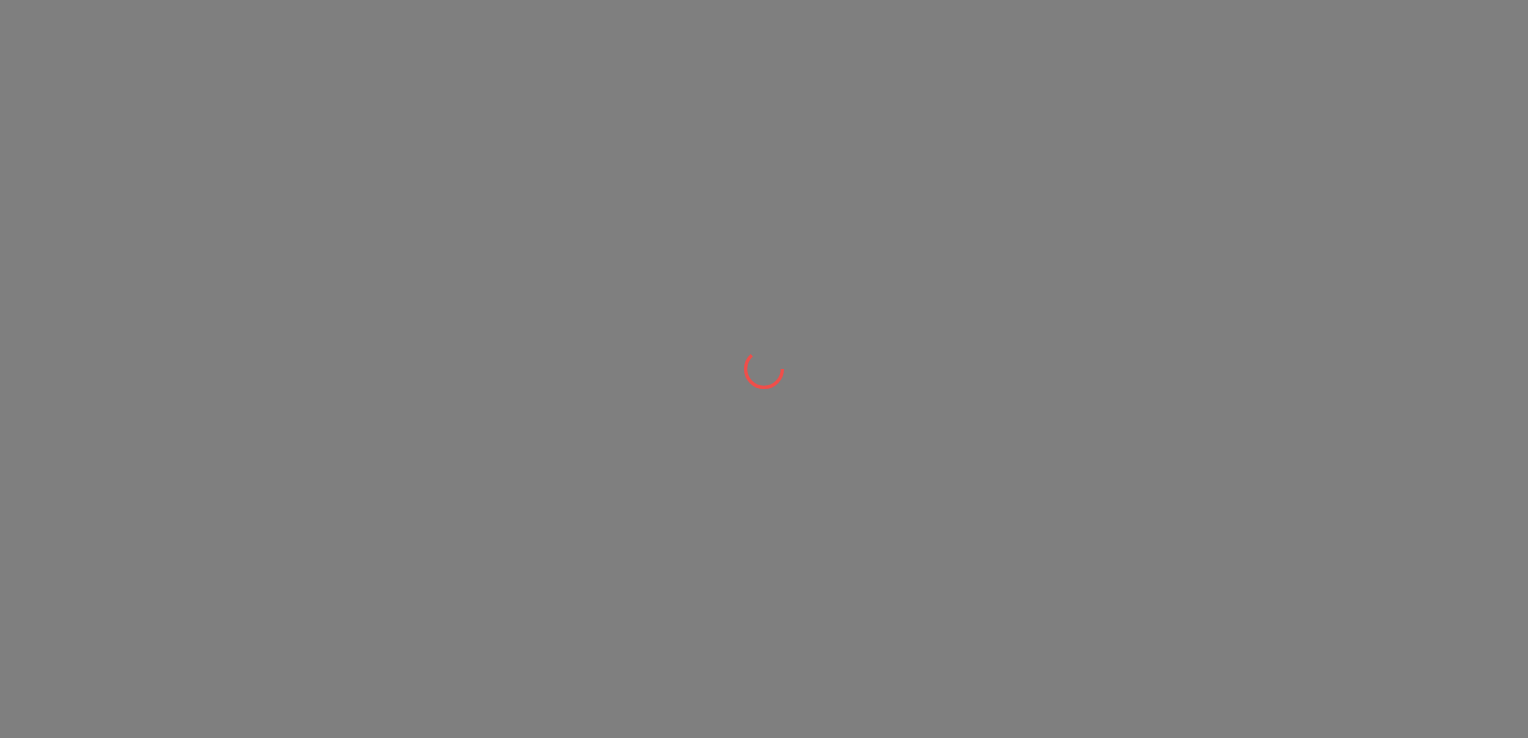 scroll, scrollTop: 0, scrollLeft: 0, axis: both 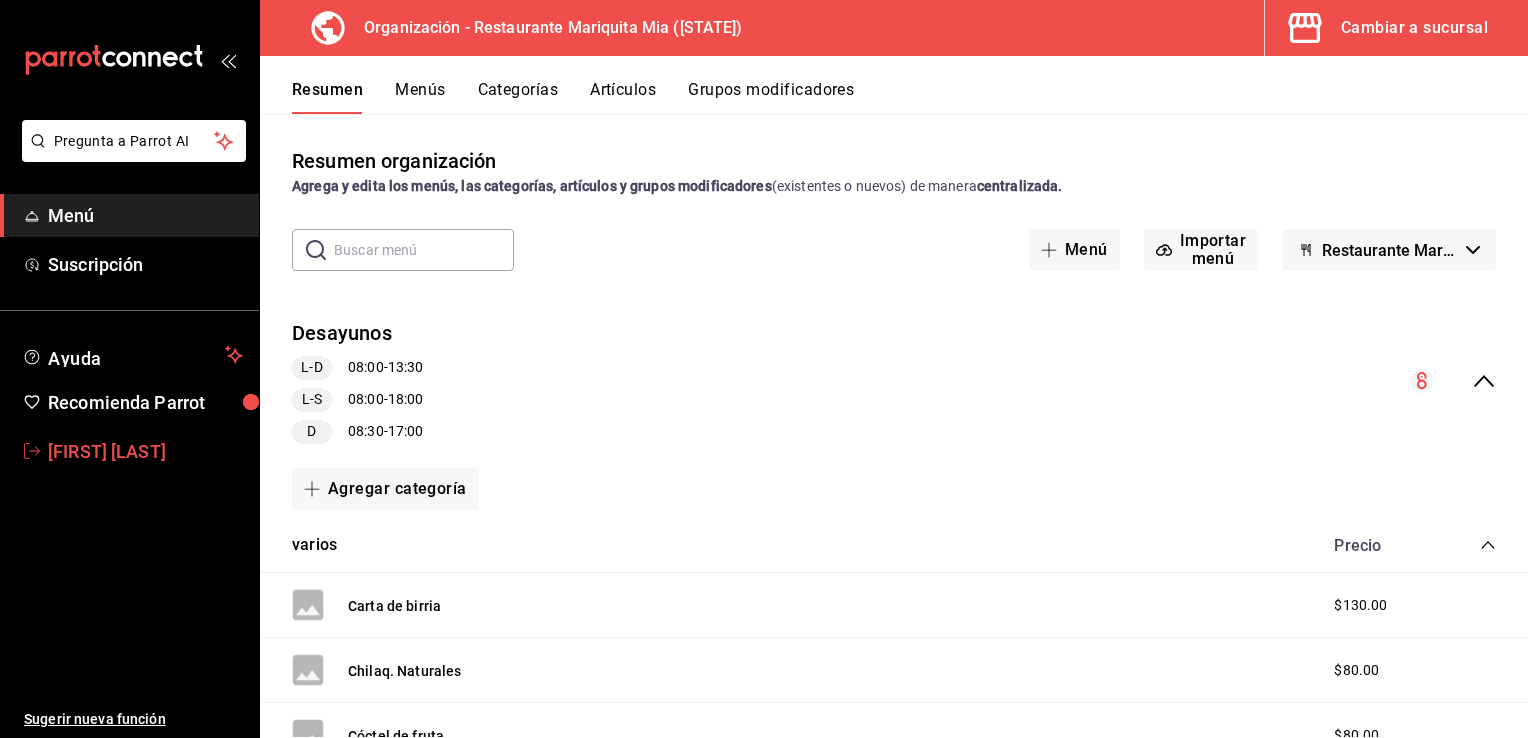 click on "José Antonio Gutiérrez" at bounding box center [107, 451] 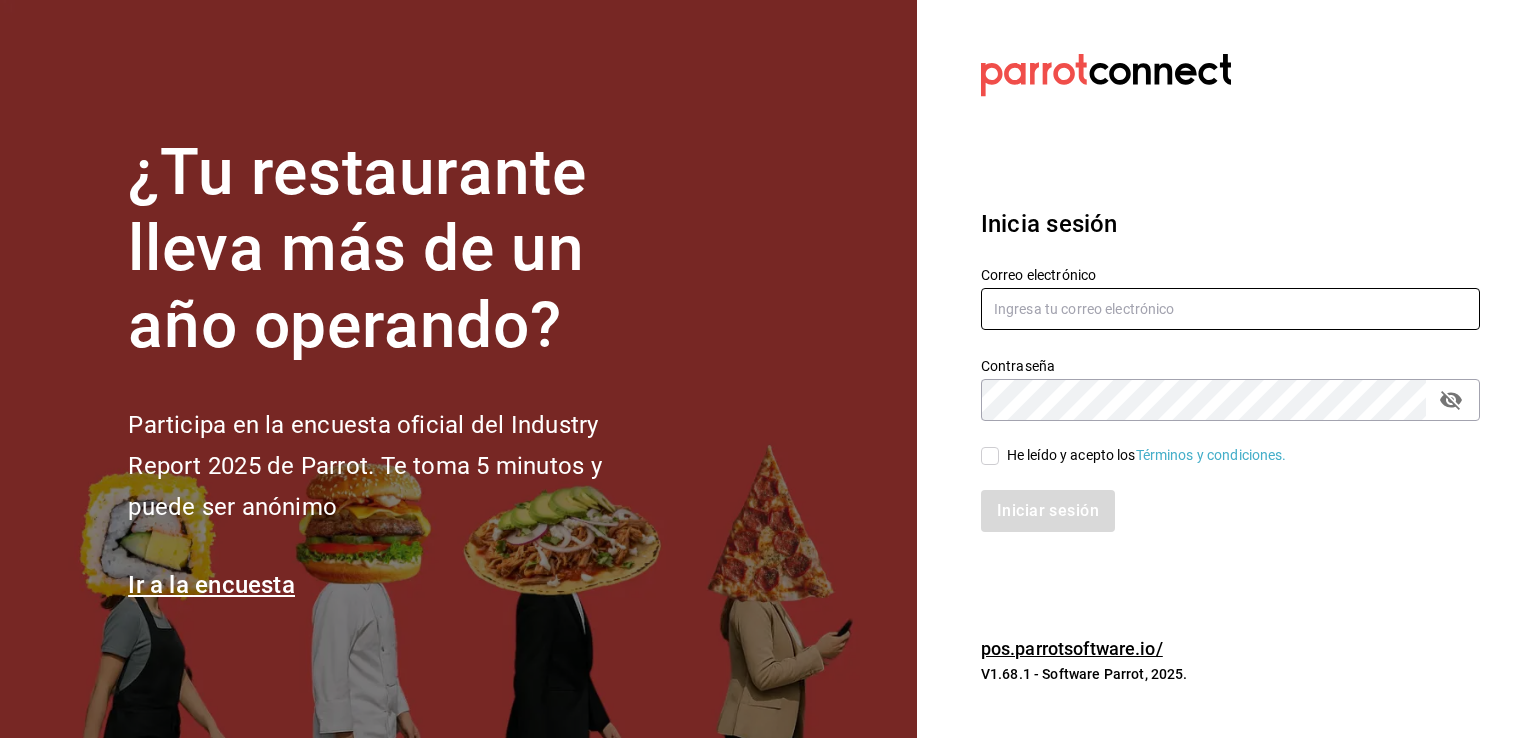 type on "jagutierrez1508@gmail.com" 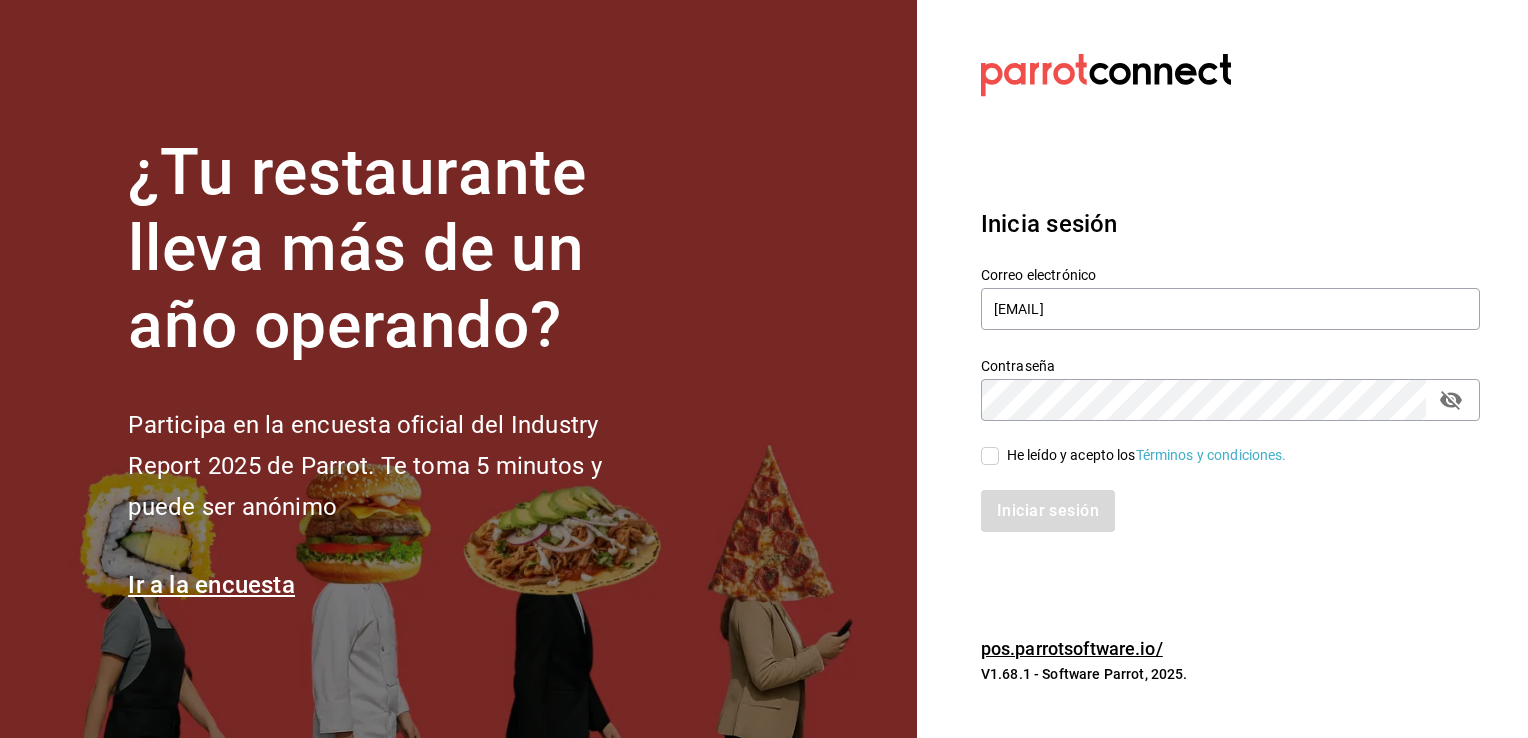 click at bounding box center [1451, 400] 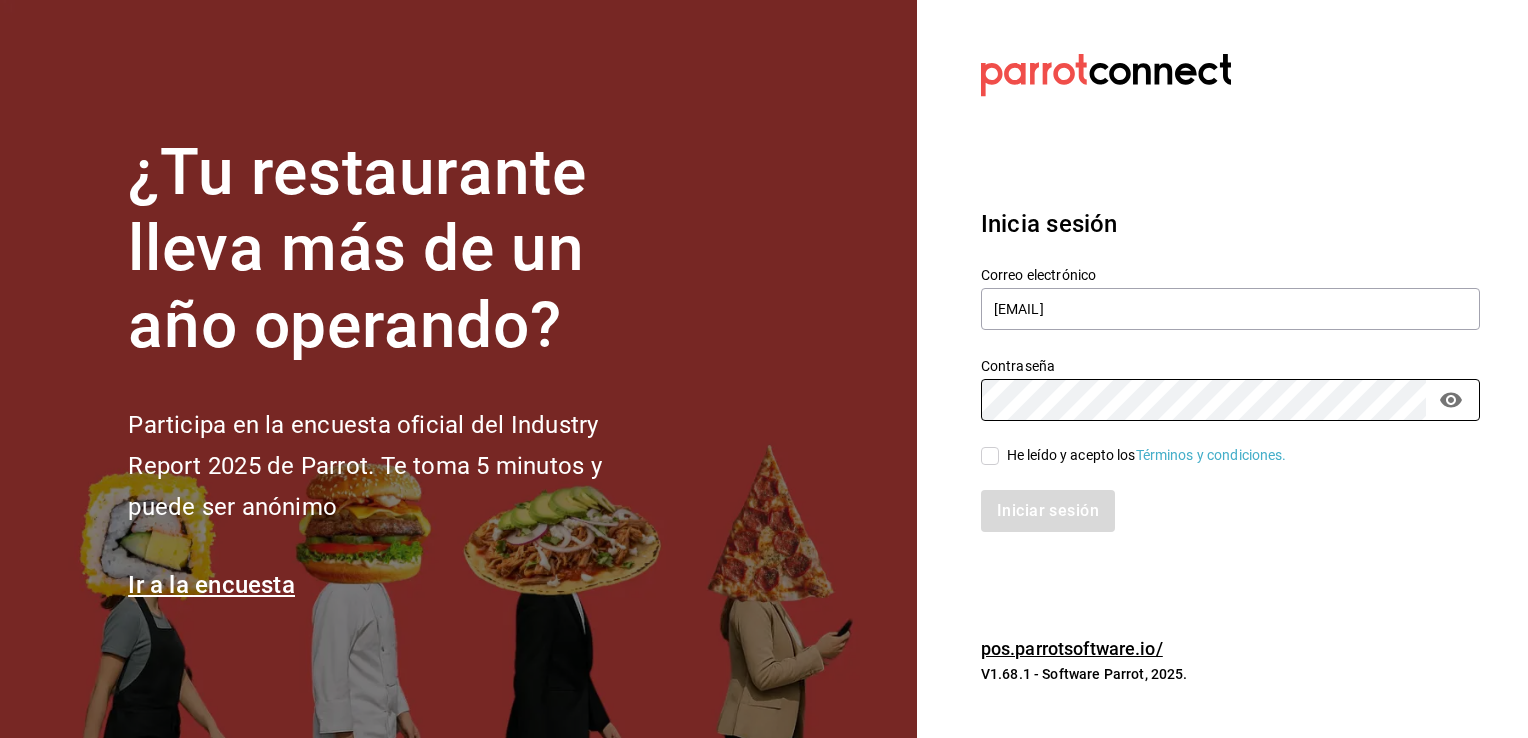 drag, startPoint x: 1432, startPoint y: 402, endPoint x: 951, endPoint y: 391, distance: 481.12576 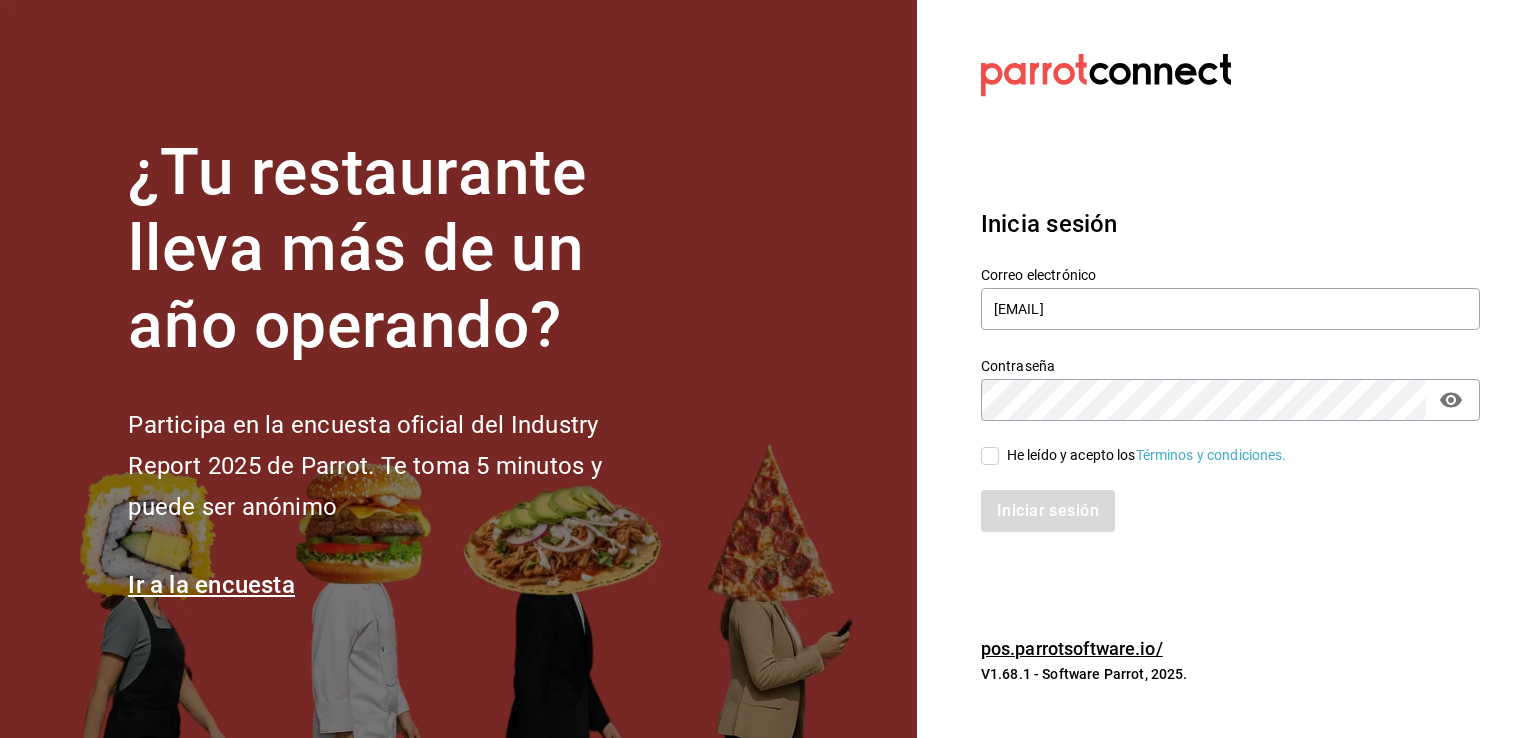 drag, startPoint x: 951, startPoint y: 391, endPoint x: 1497, endPoint y: 456, distance: 549.8554 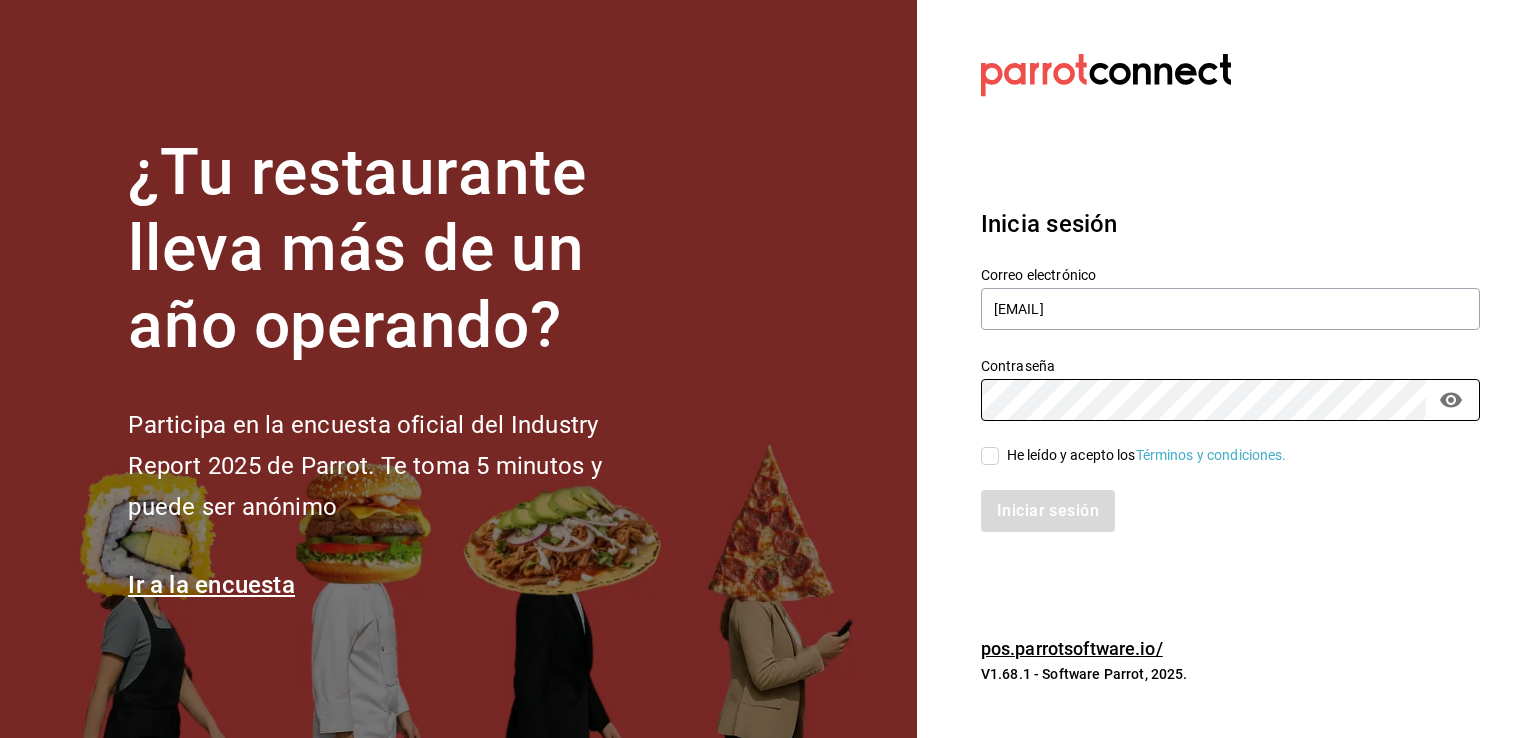 drag, startPoint x: 1497, startPoint y: 456, endPoint x: 1286, endPoint y: 536, distance: 225.65681 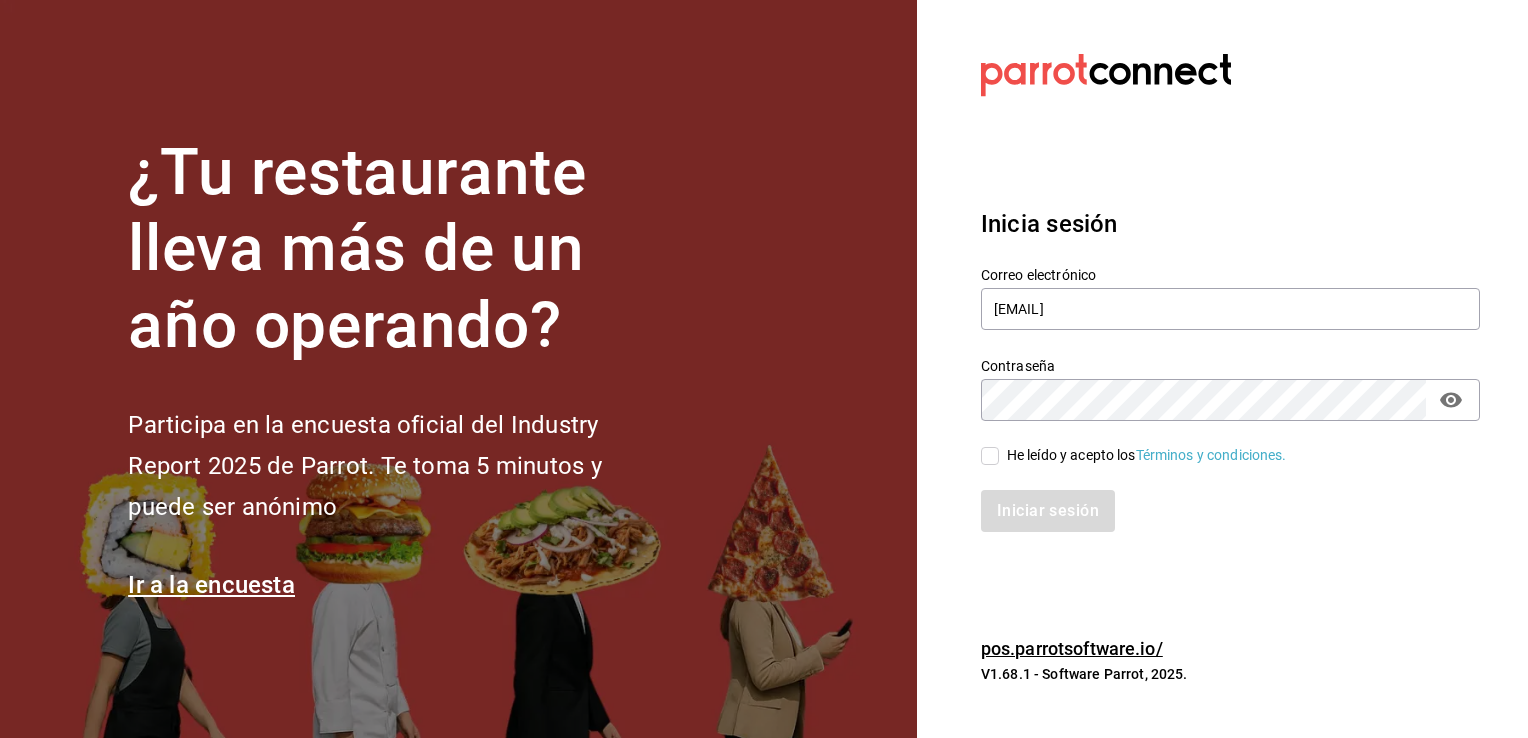 drag, startPoint x: 1286, startPoint y: 536, endPoint x: 1286, endPoint y: 578, distance: 42 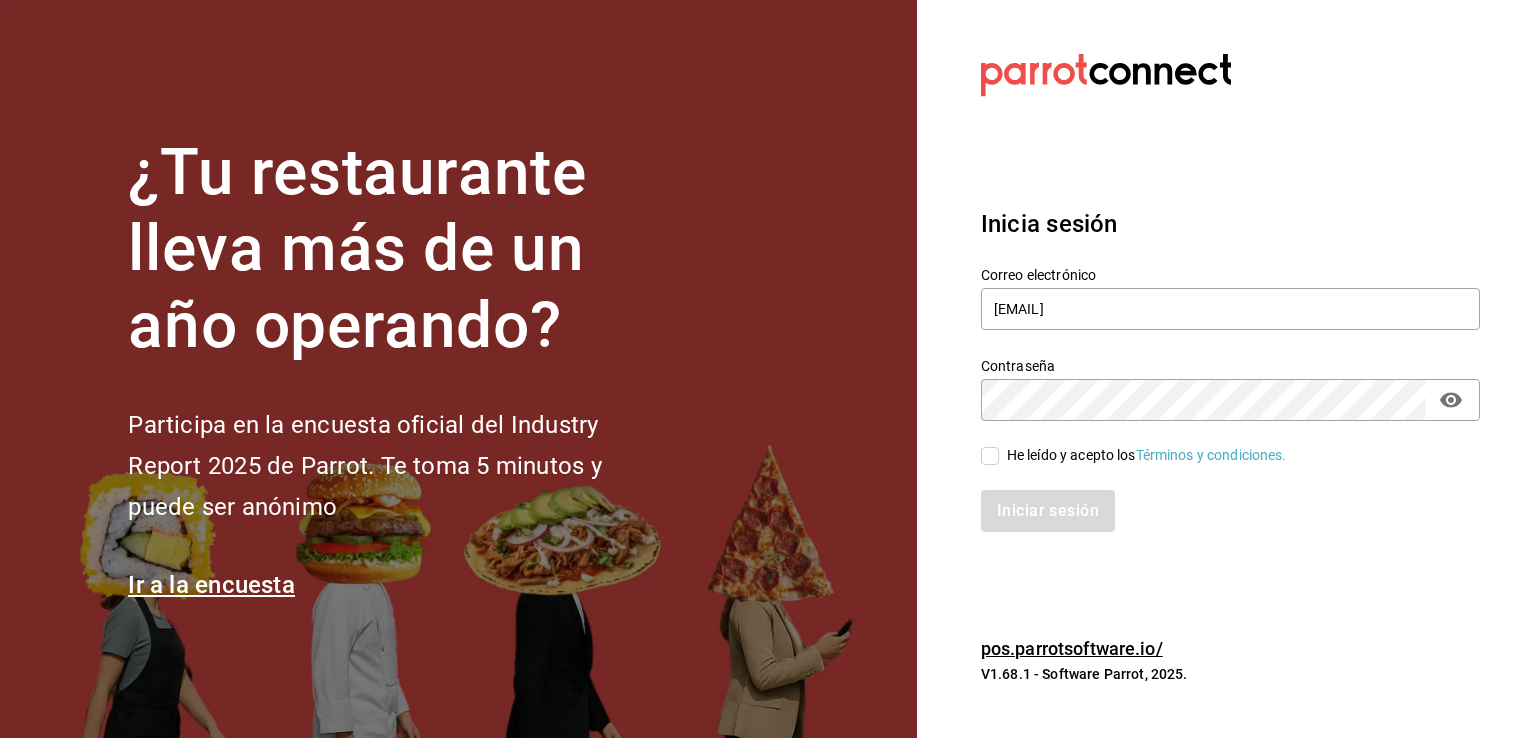 drag, startPoint x: 992, startPoint y: 446, endPoint x: 990, endPoint y: 458, distance: 12.165525 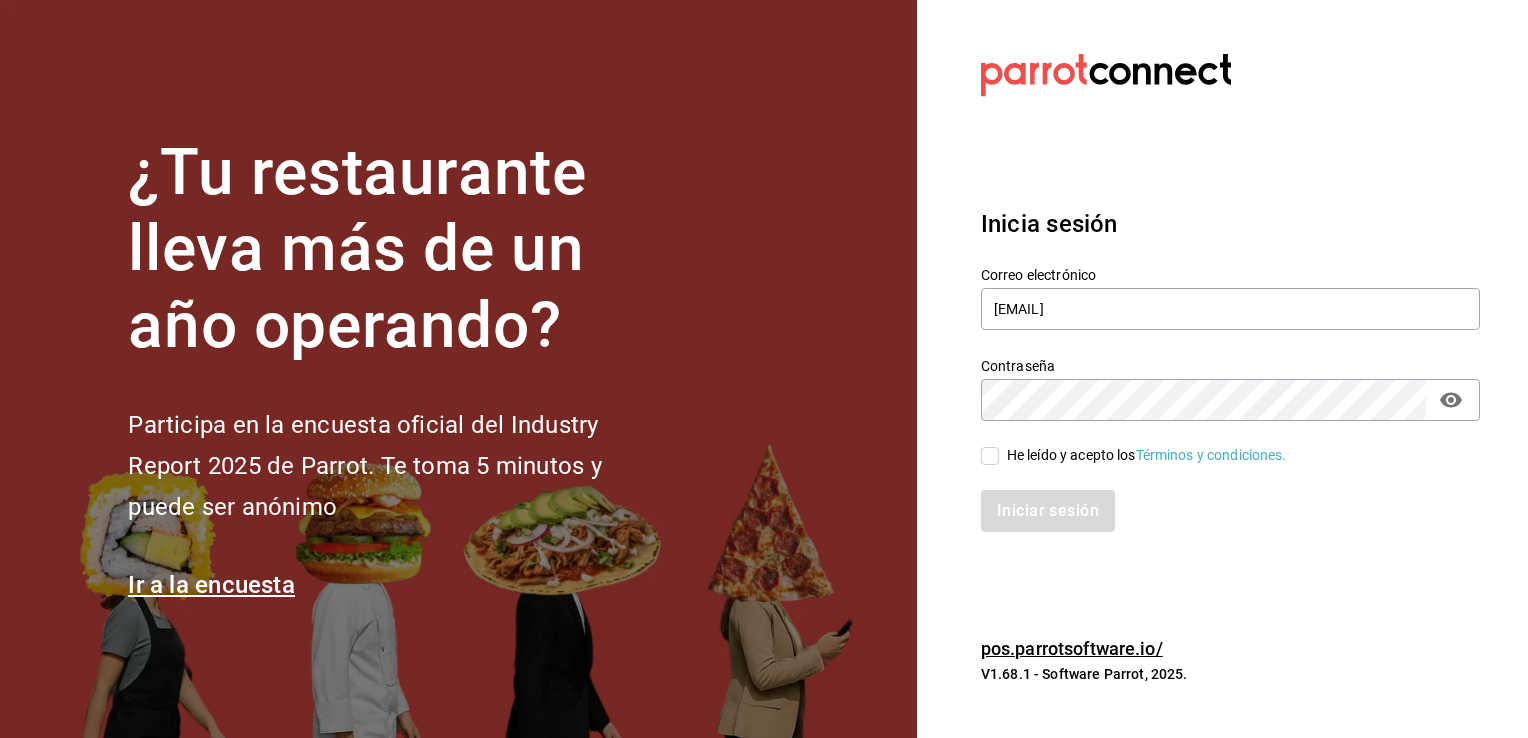 checkbox on "true" 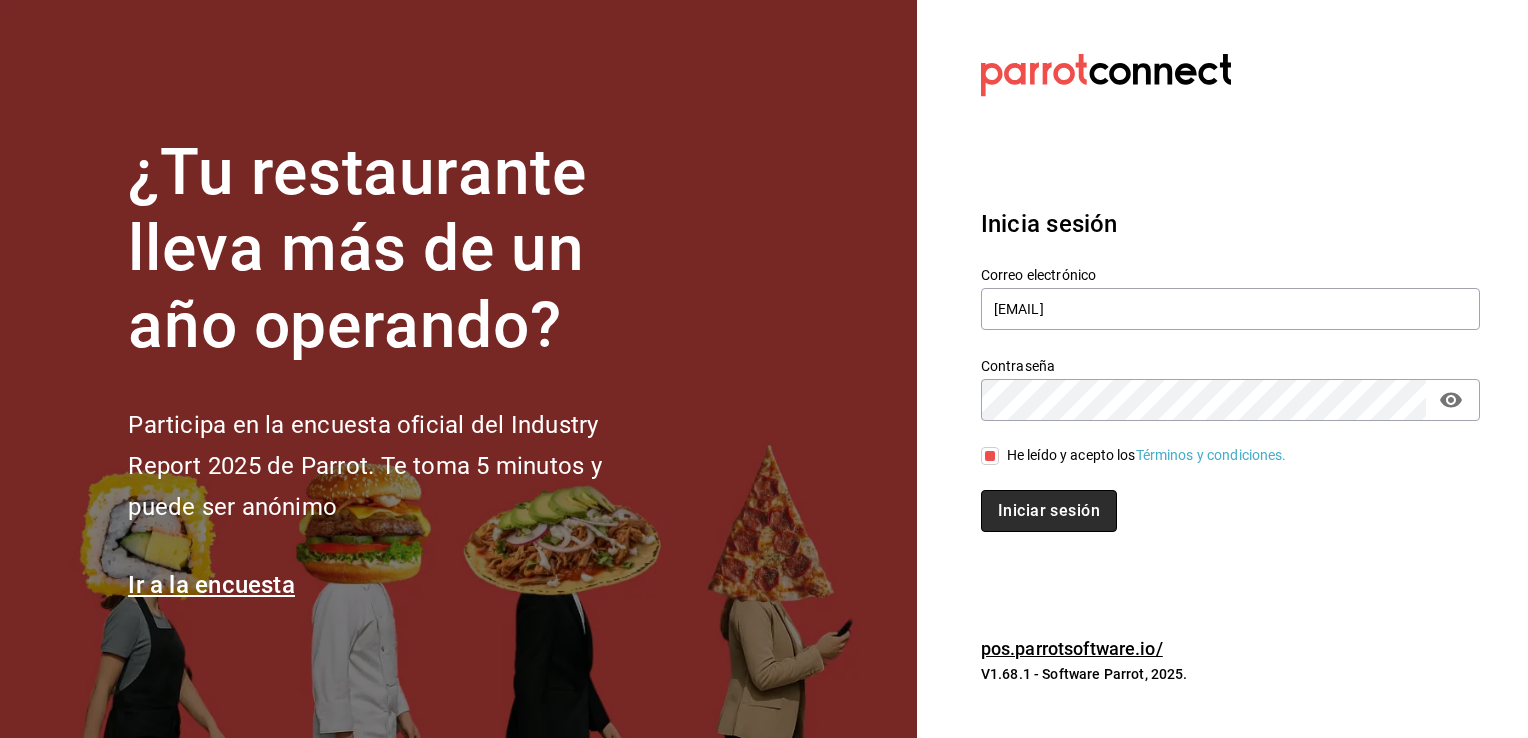 click on "Iniciar sesión" at bounding box center [1049, 511] 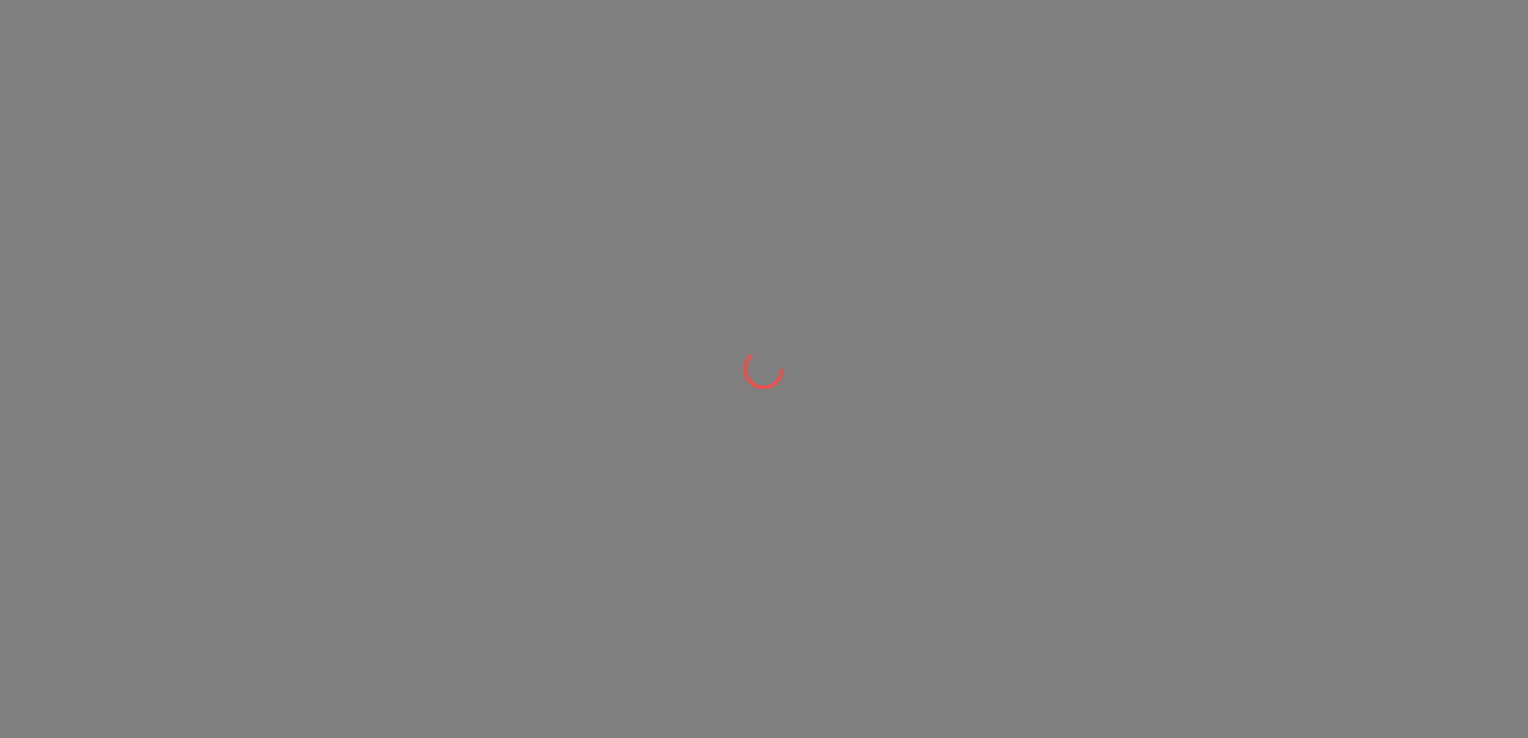 scroll, scrollTop: 0, scrollLeft: 0, axis: both 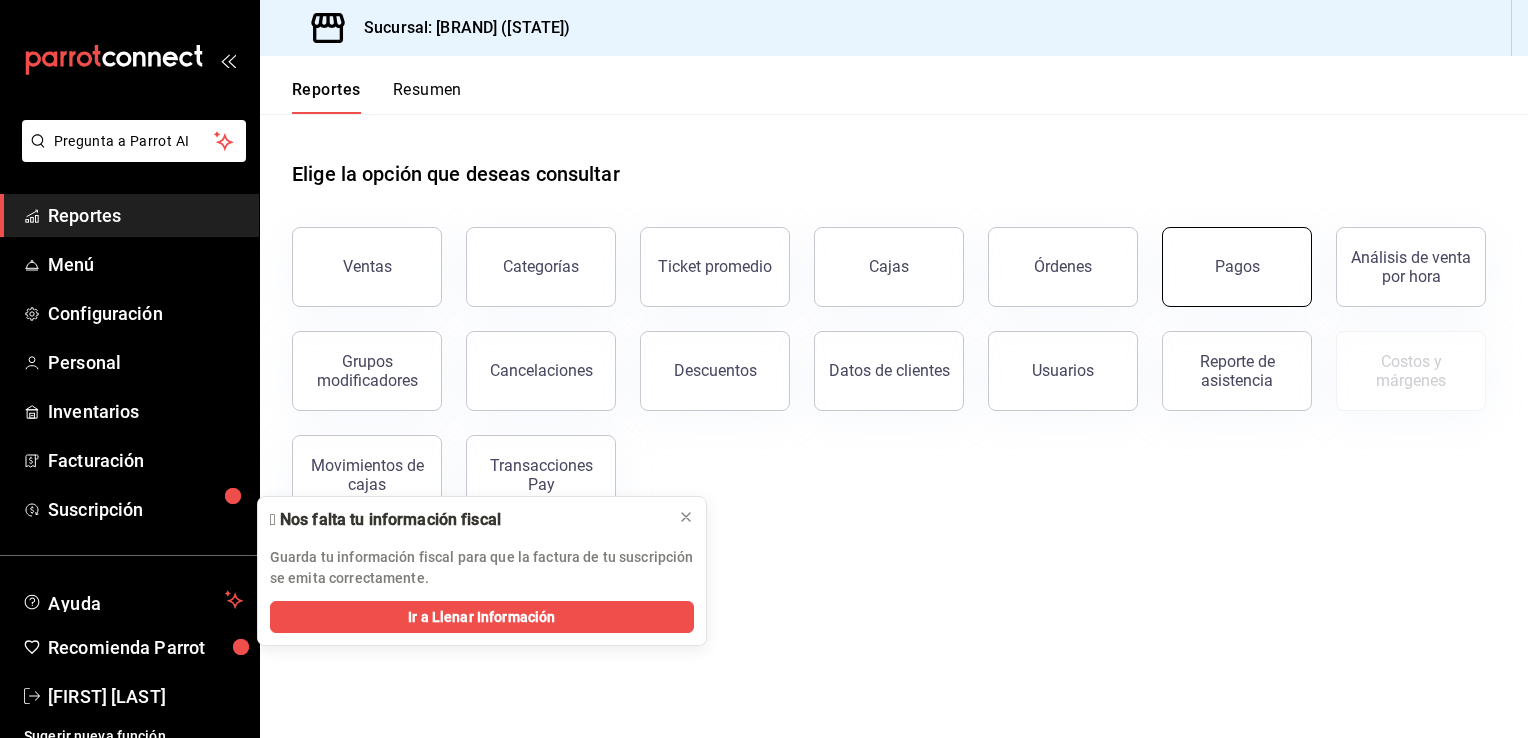 click on "Pagos" at bounding box center [1237, 266] 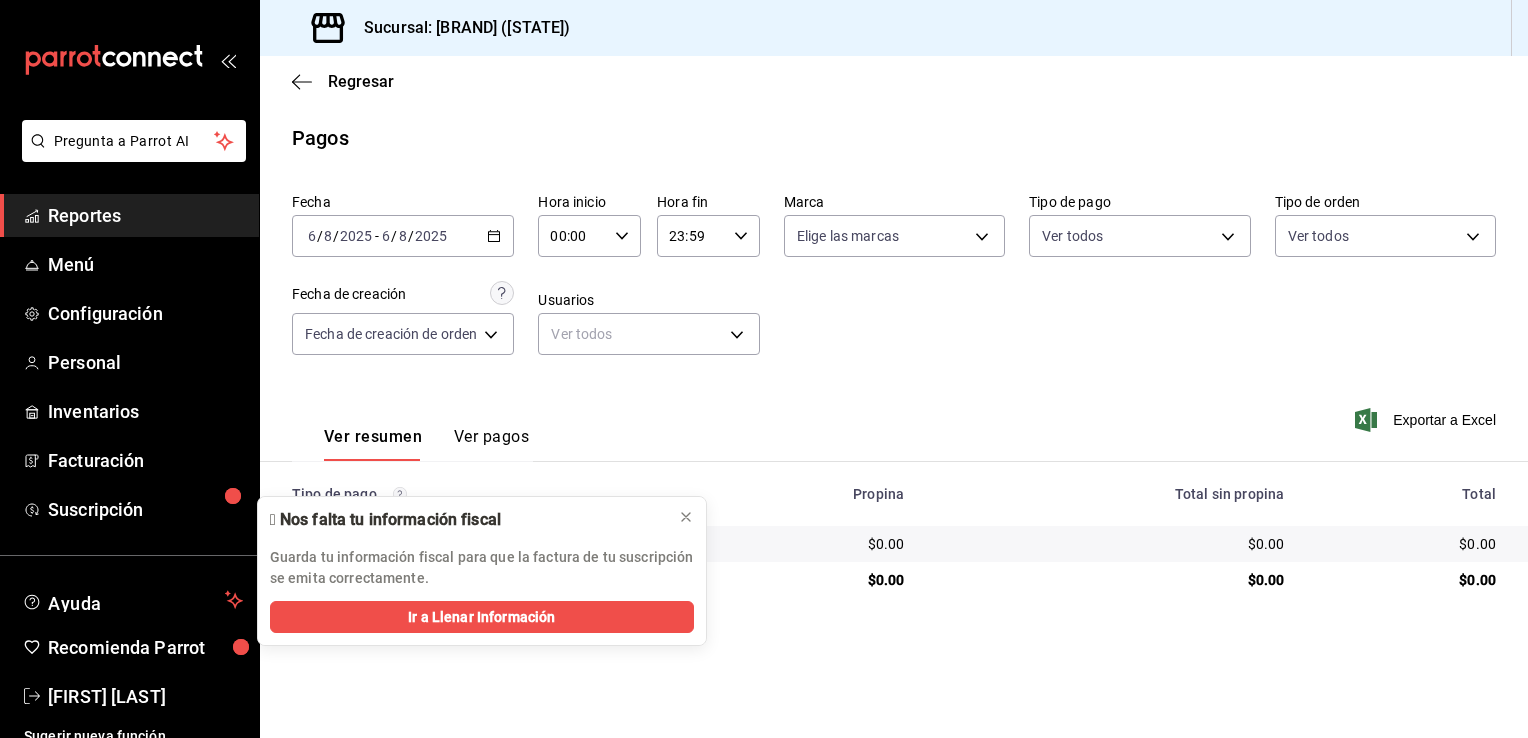 drag, startPoint x: 293, startPoint y: 76, endPoint x: 278, endPoint y: 78, distance: 15.132746 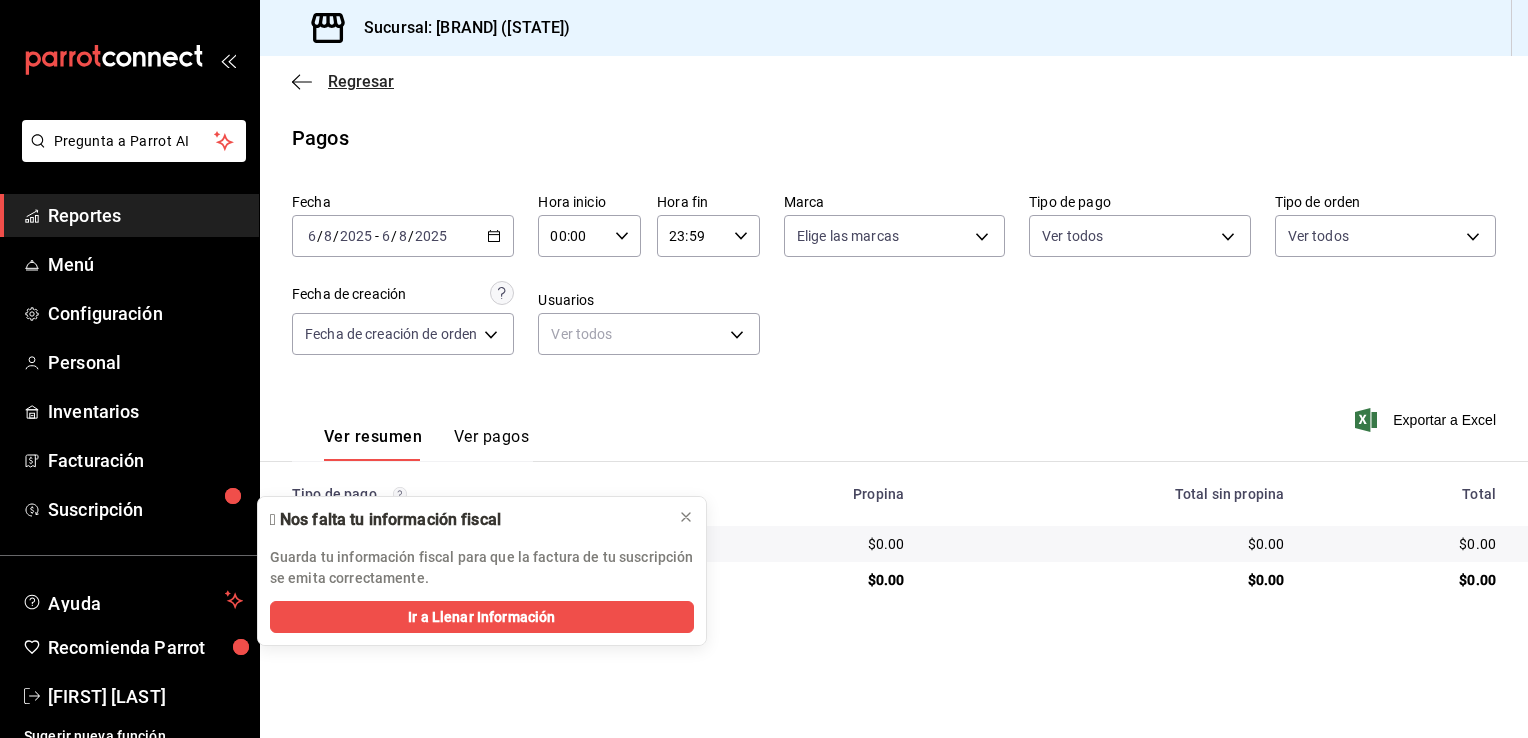 click 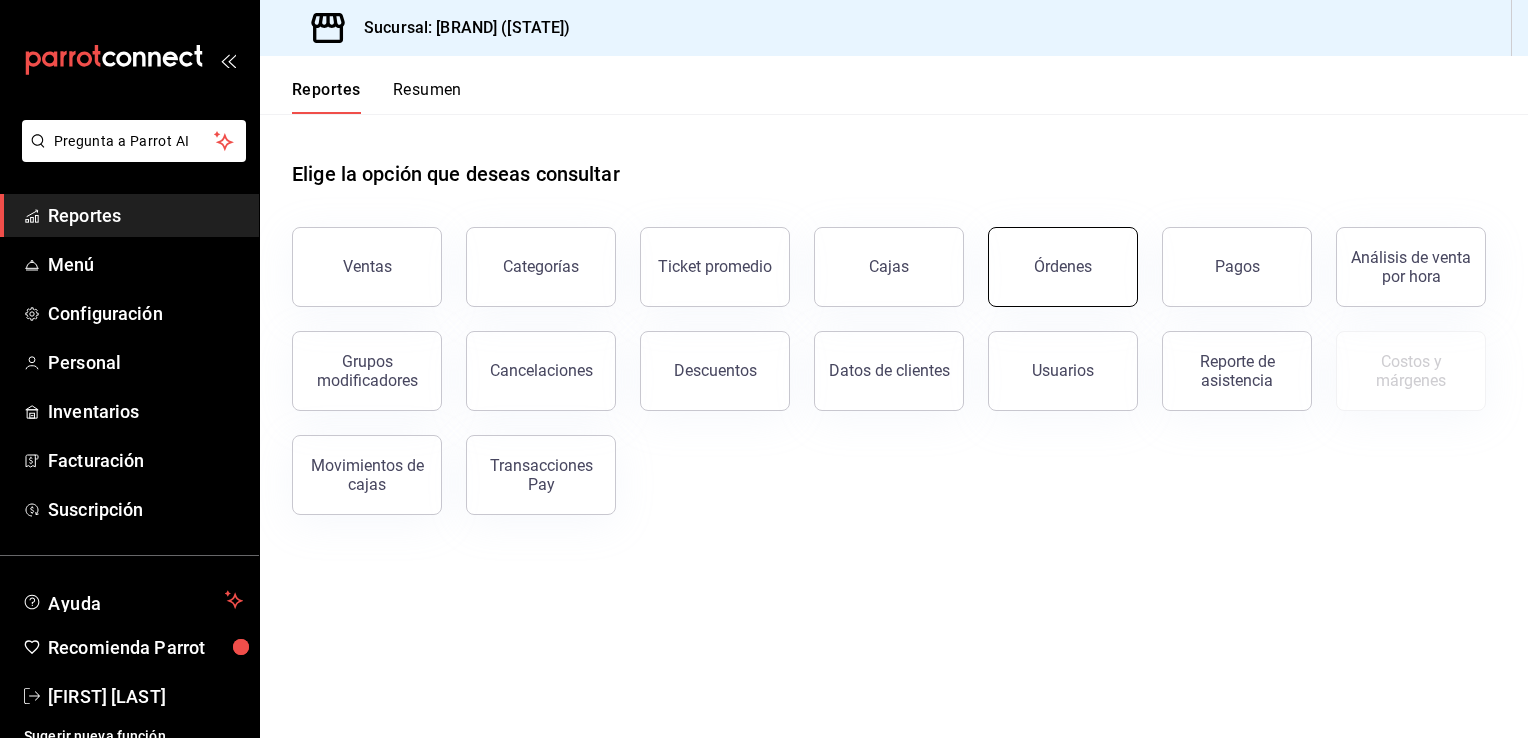 click on "Órdenes" at bounding box center [1063, 267] 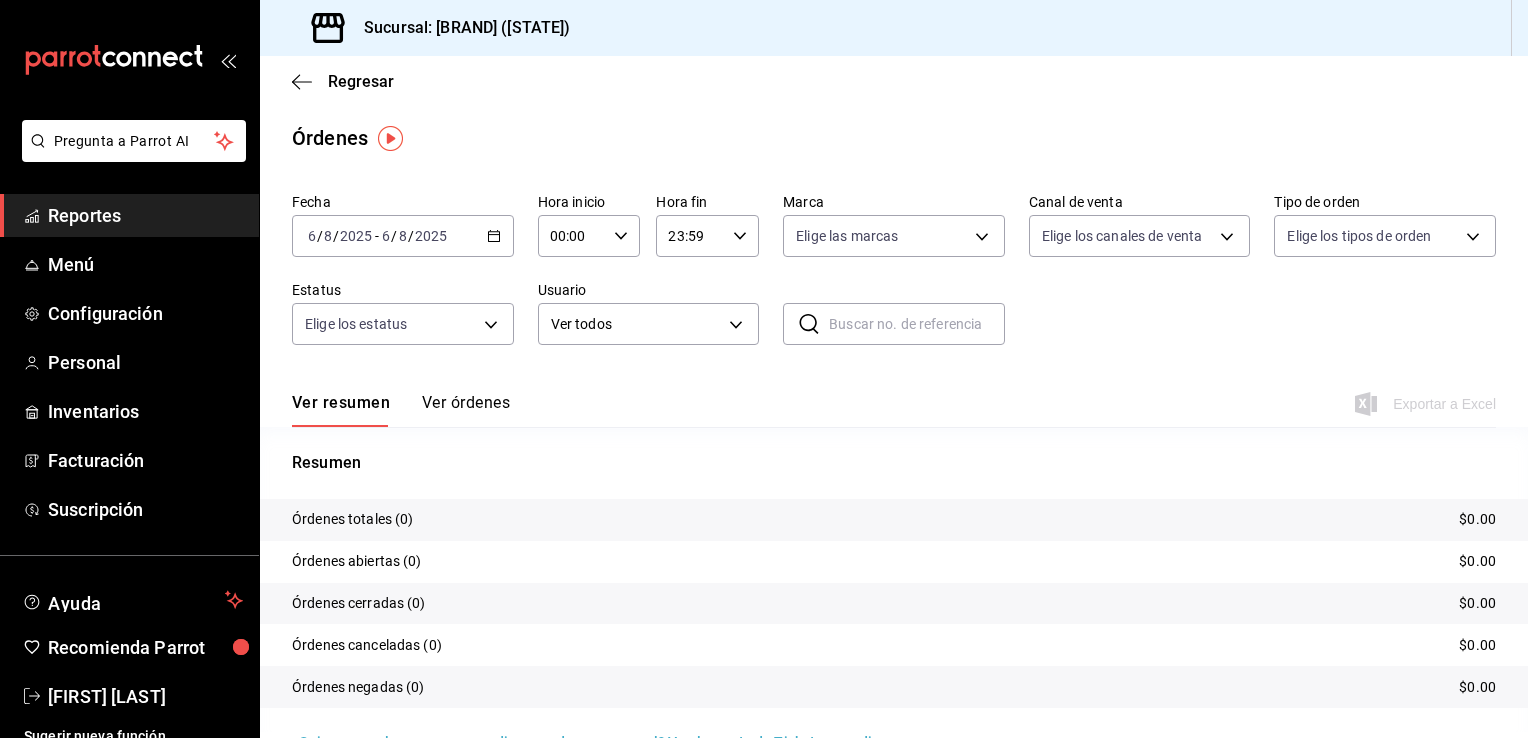 scroll, scrollTop: 47, scrollLeft: 0, axis: vertical 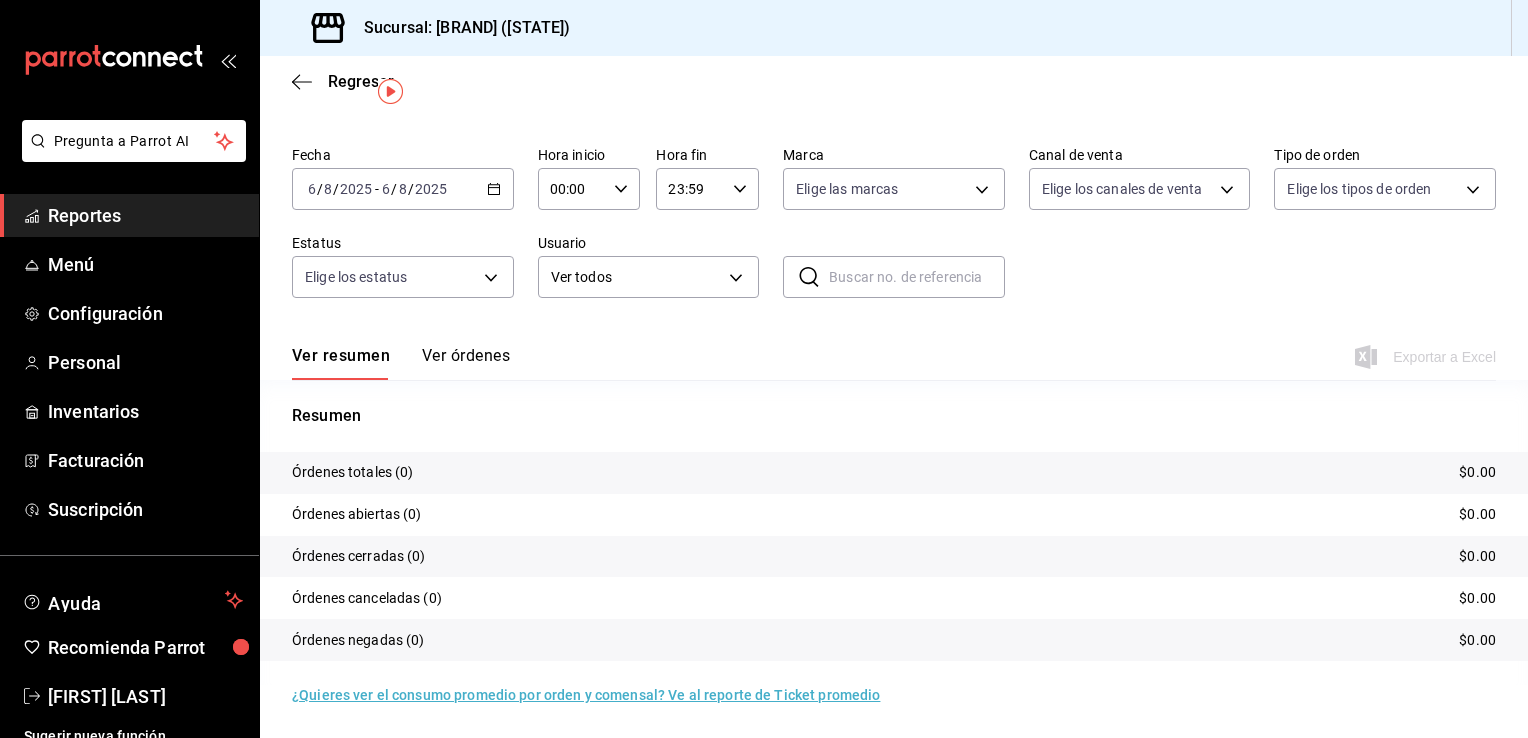 click at bounding box center [390, 91] 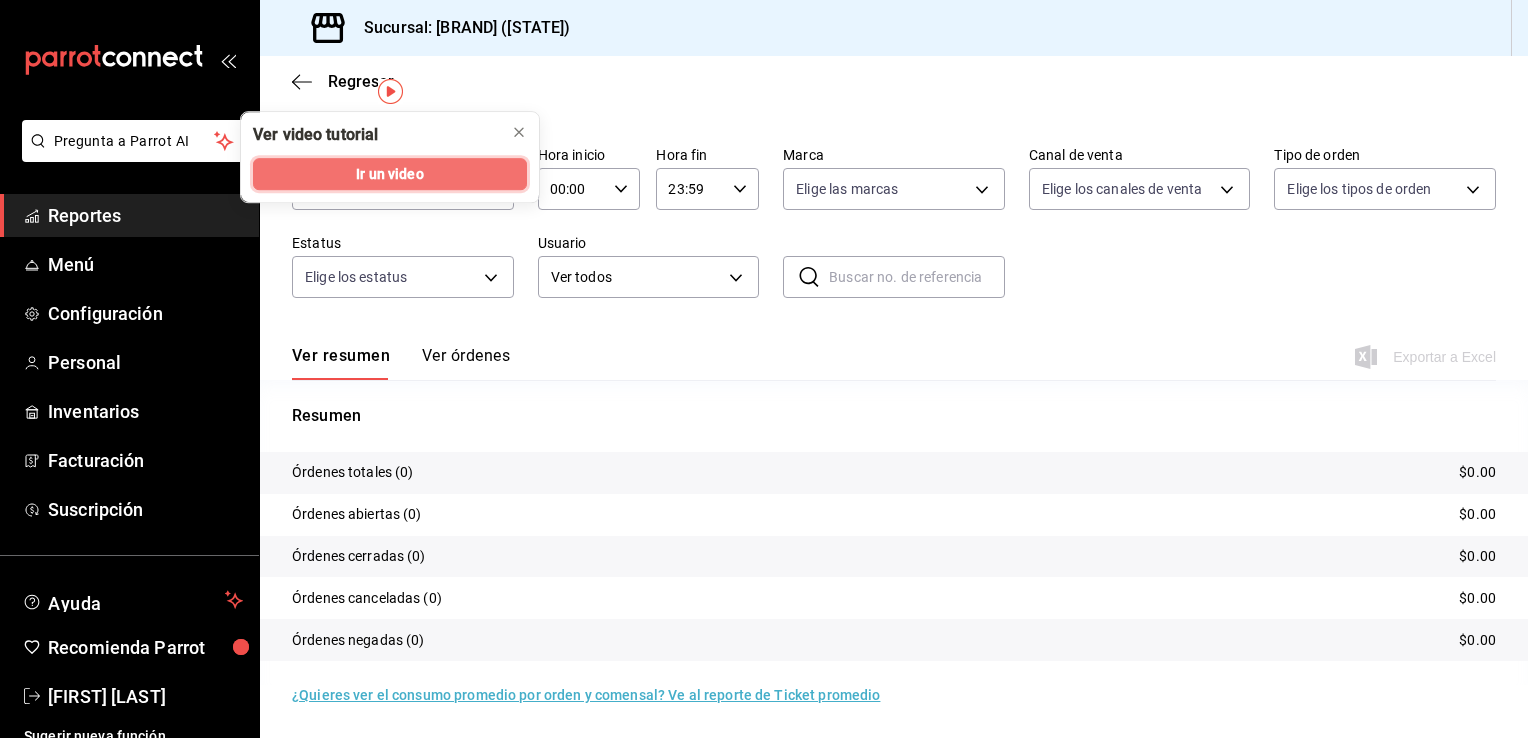 click on "Ir un video" at bounding box center (390, 174) 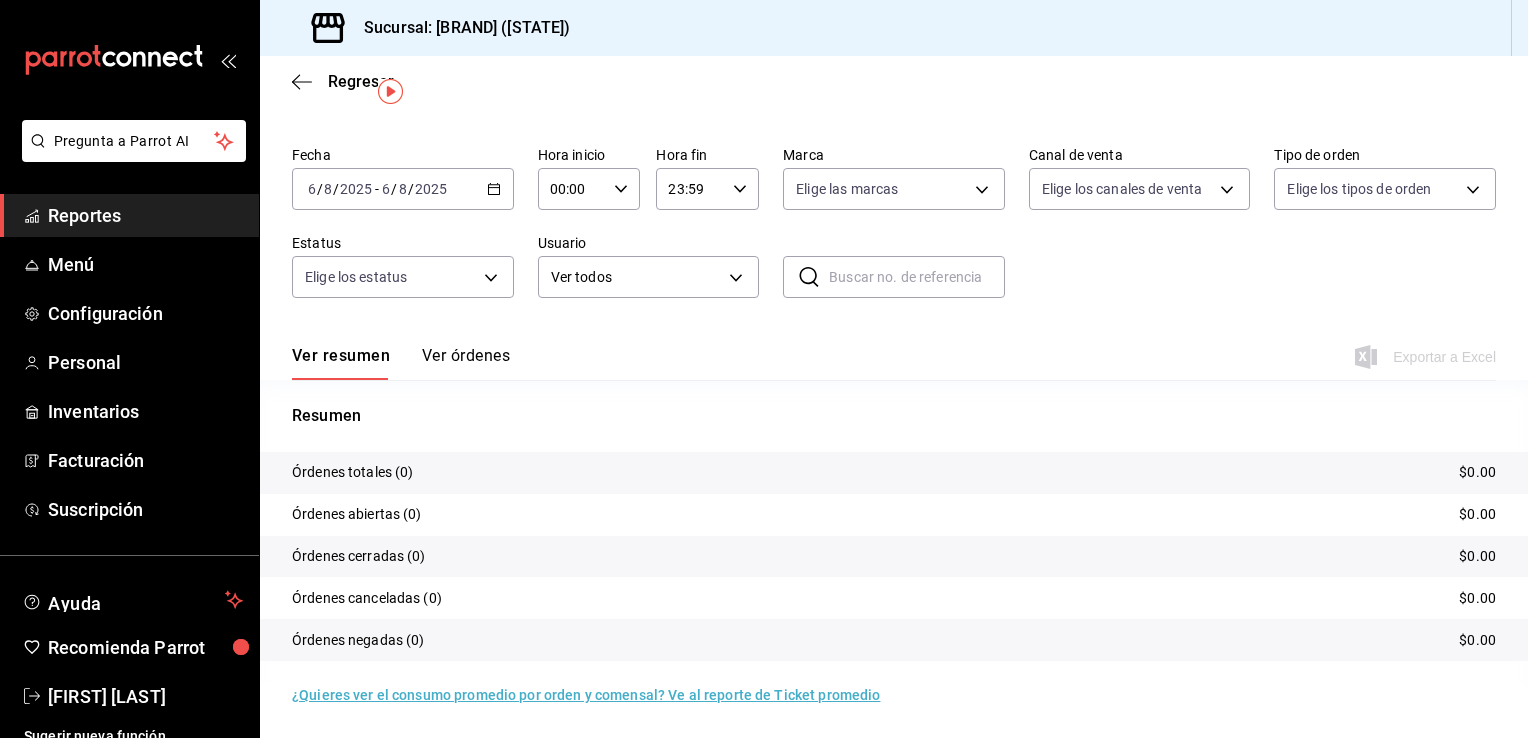 scroll, scrollTop: 16, scrollLeft: 0, axis: vertical 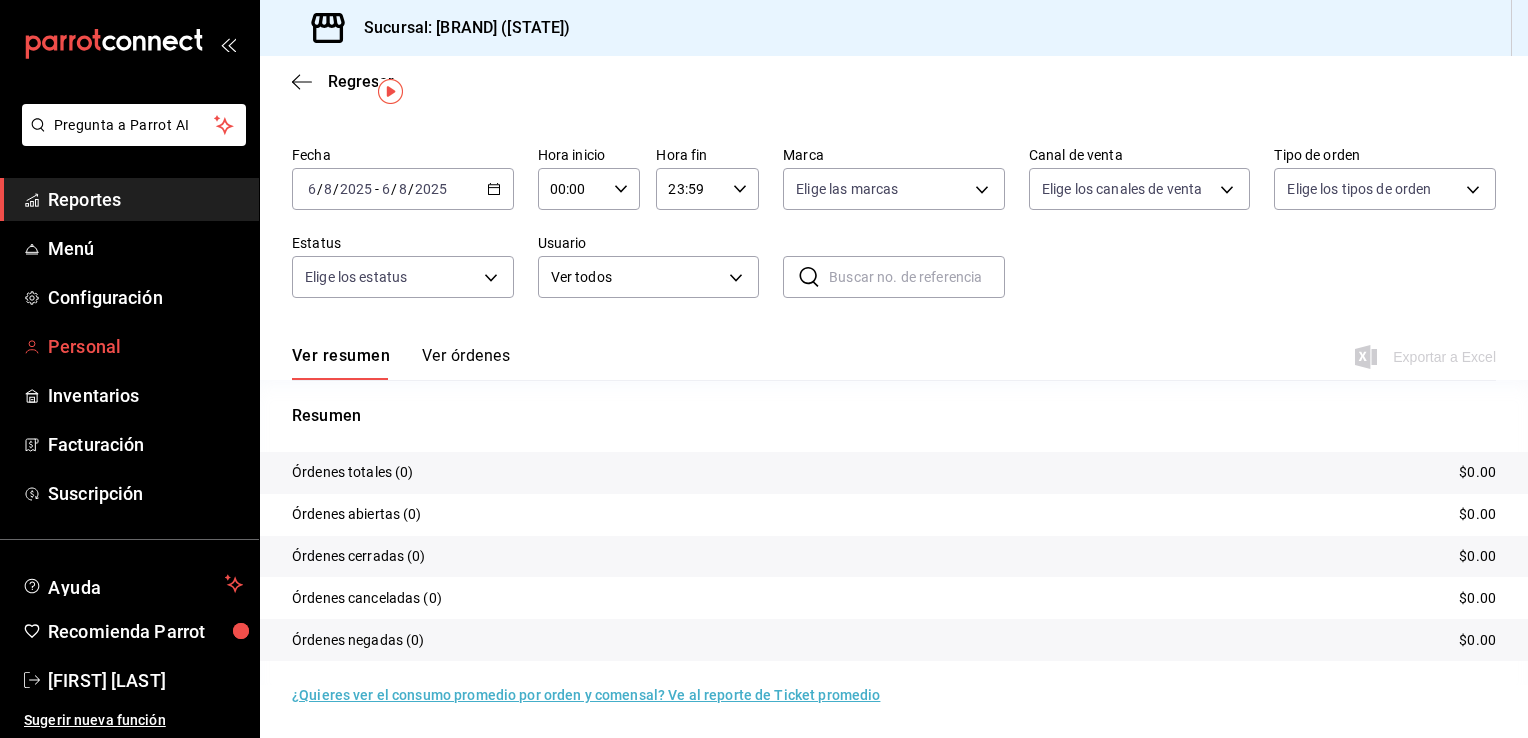 click on "Personal" at bounding box center (145, 346) 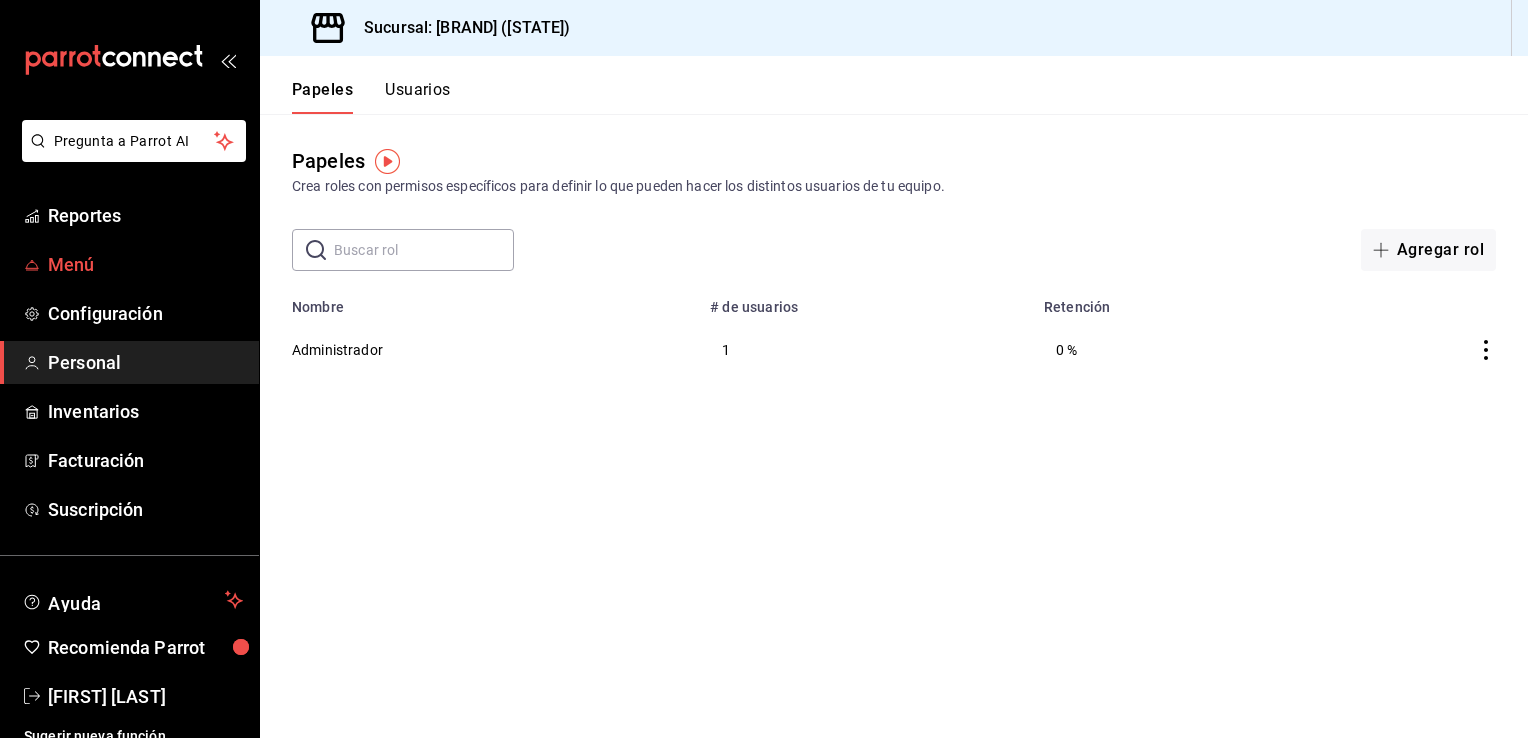 click on "Menú" at bounding box center (145, 264) 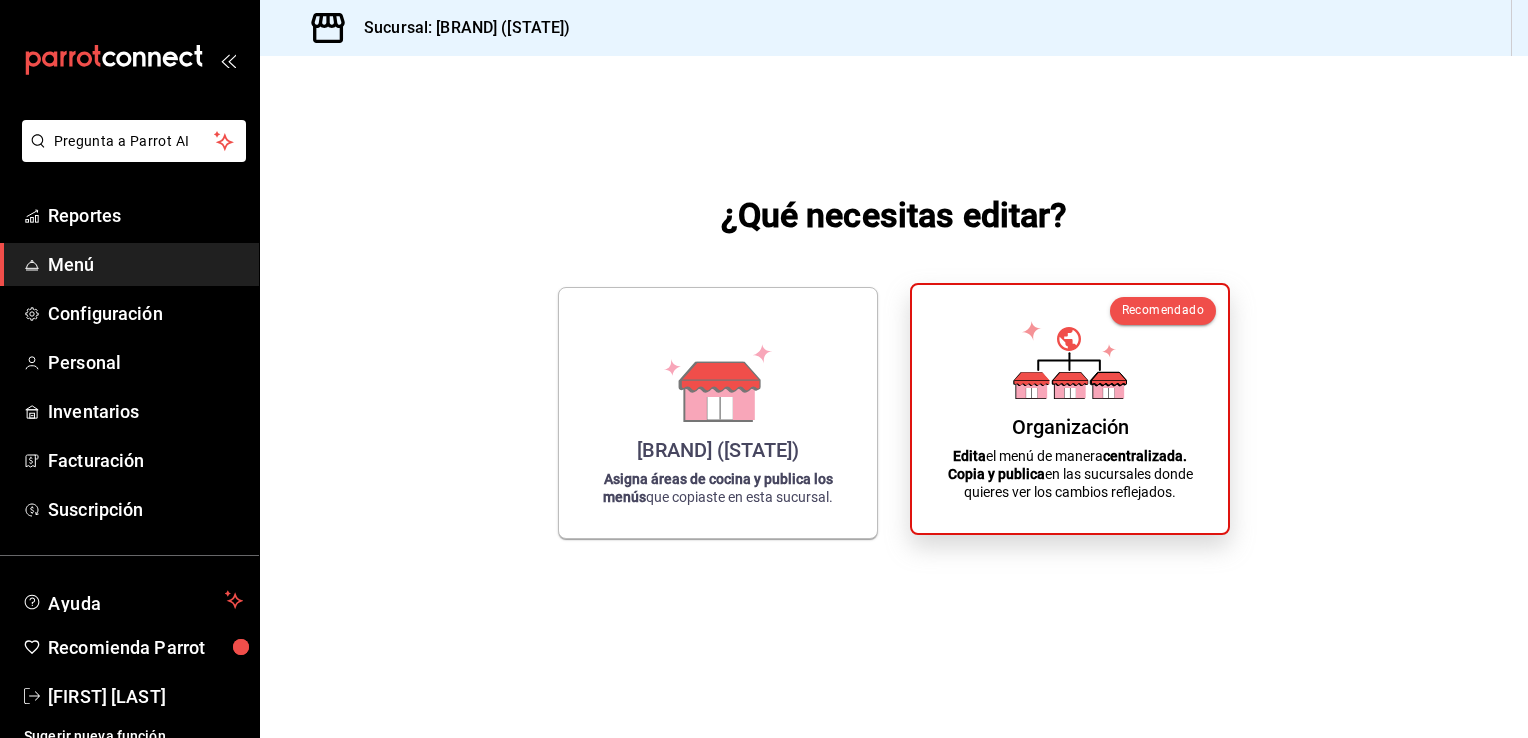click on "Organización Edita  el menú de manera  centralizada.      Copia y publica  en las sucursales donde quieres ver los cambios reflejados." at bounding box center [1070, 409] 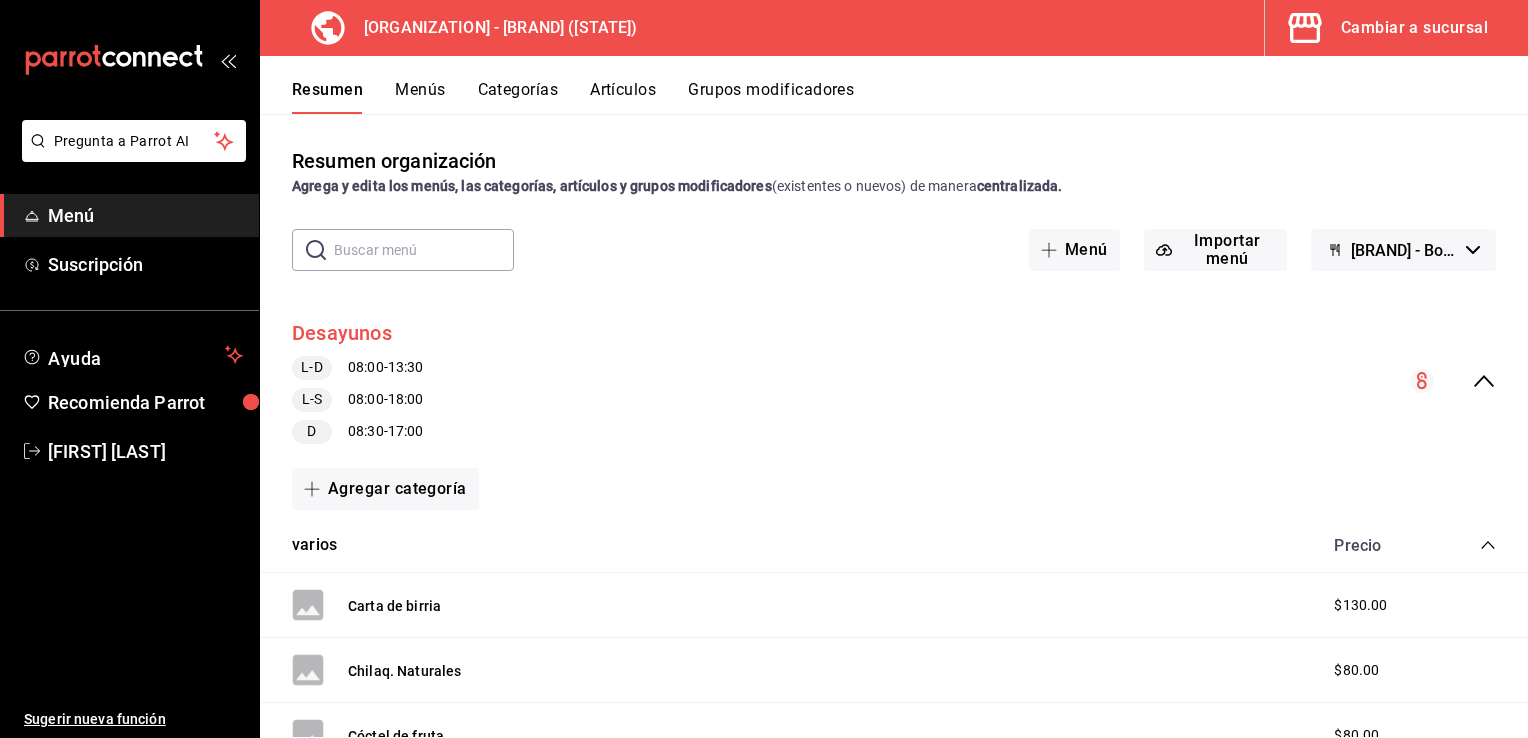 click on "Desayunos" at bounding box center [342, 333] 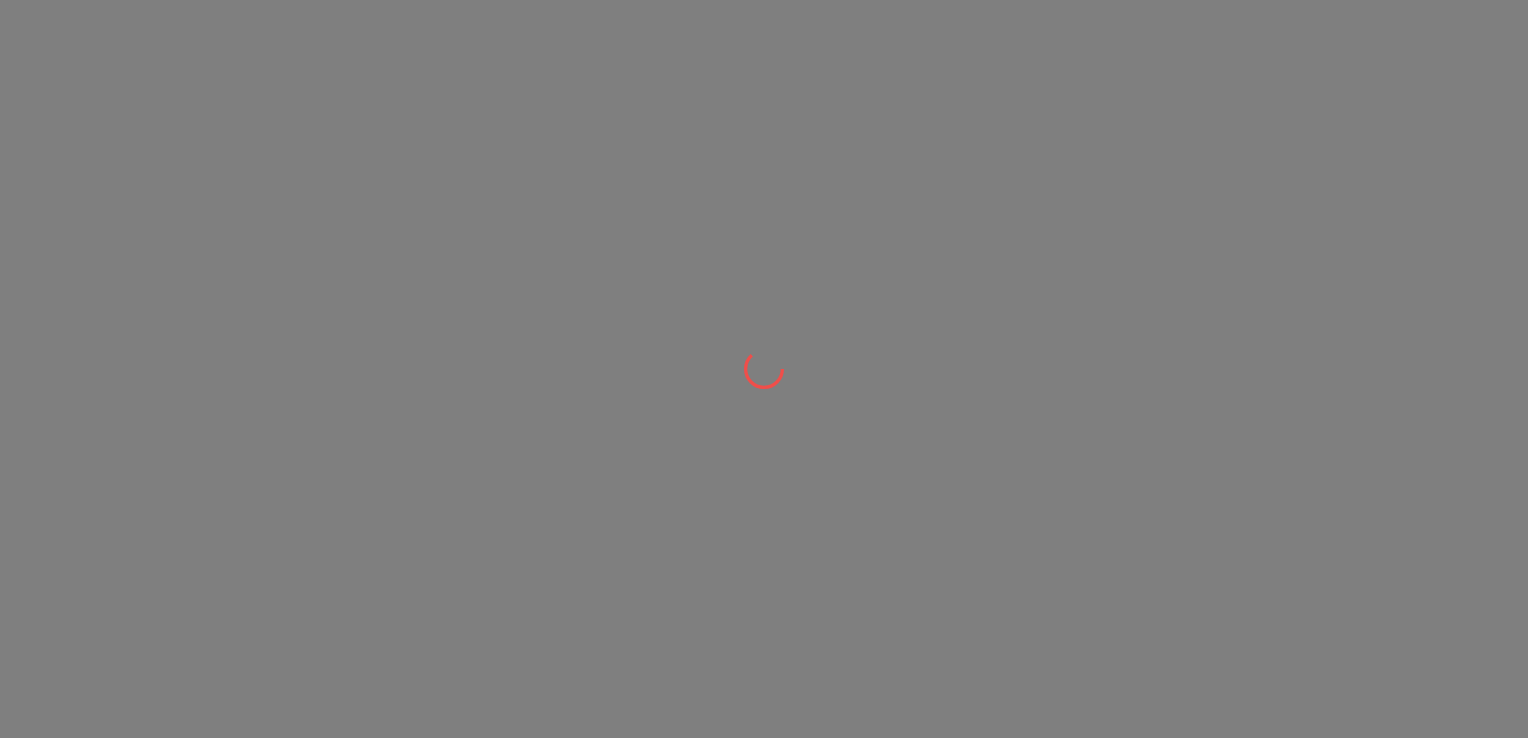 scroll, scrollTop: 0, scrollLeft: 0, axis: both 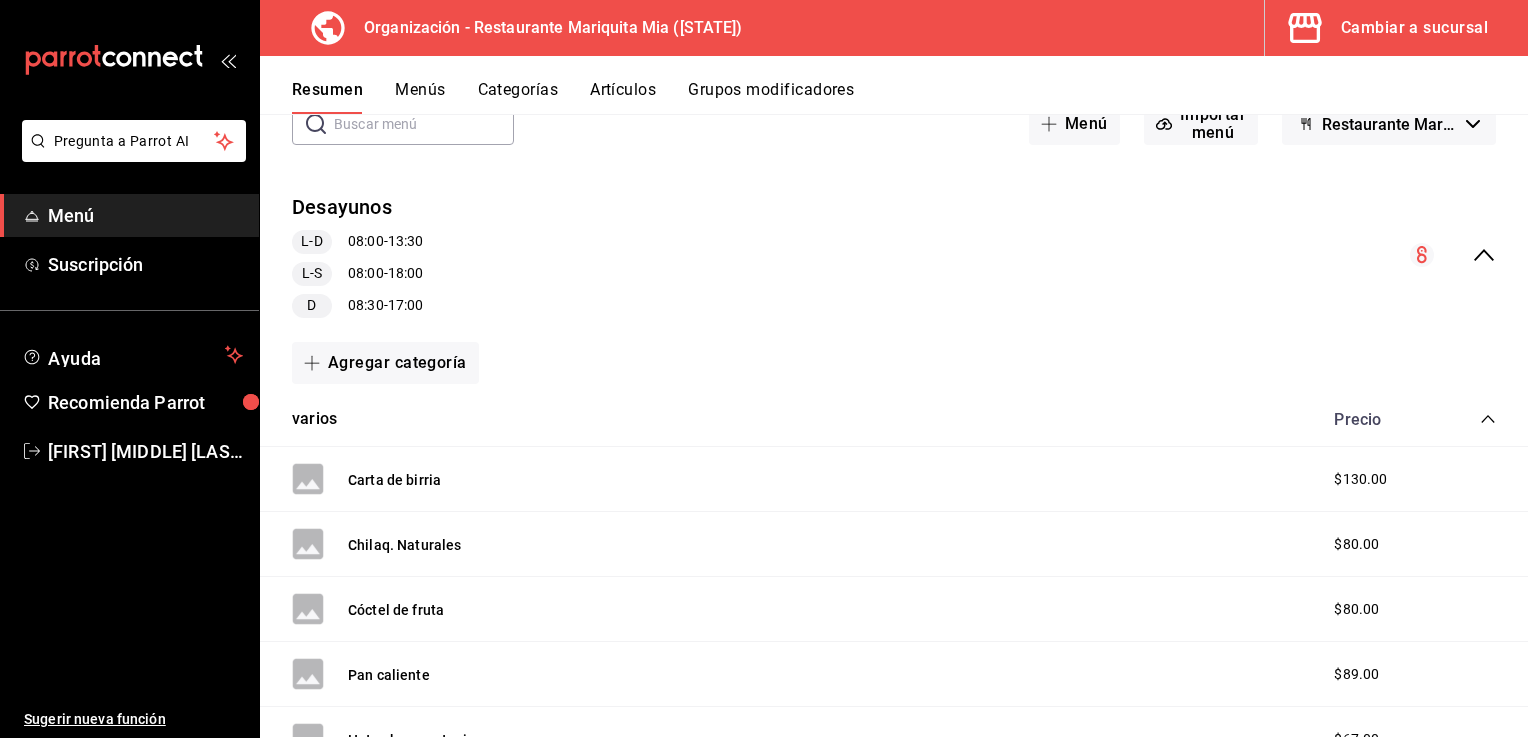 click 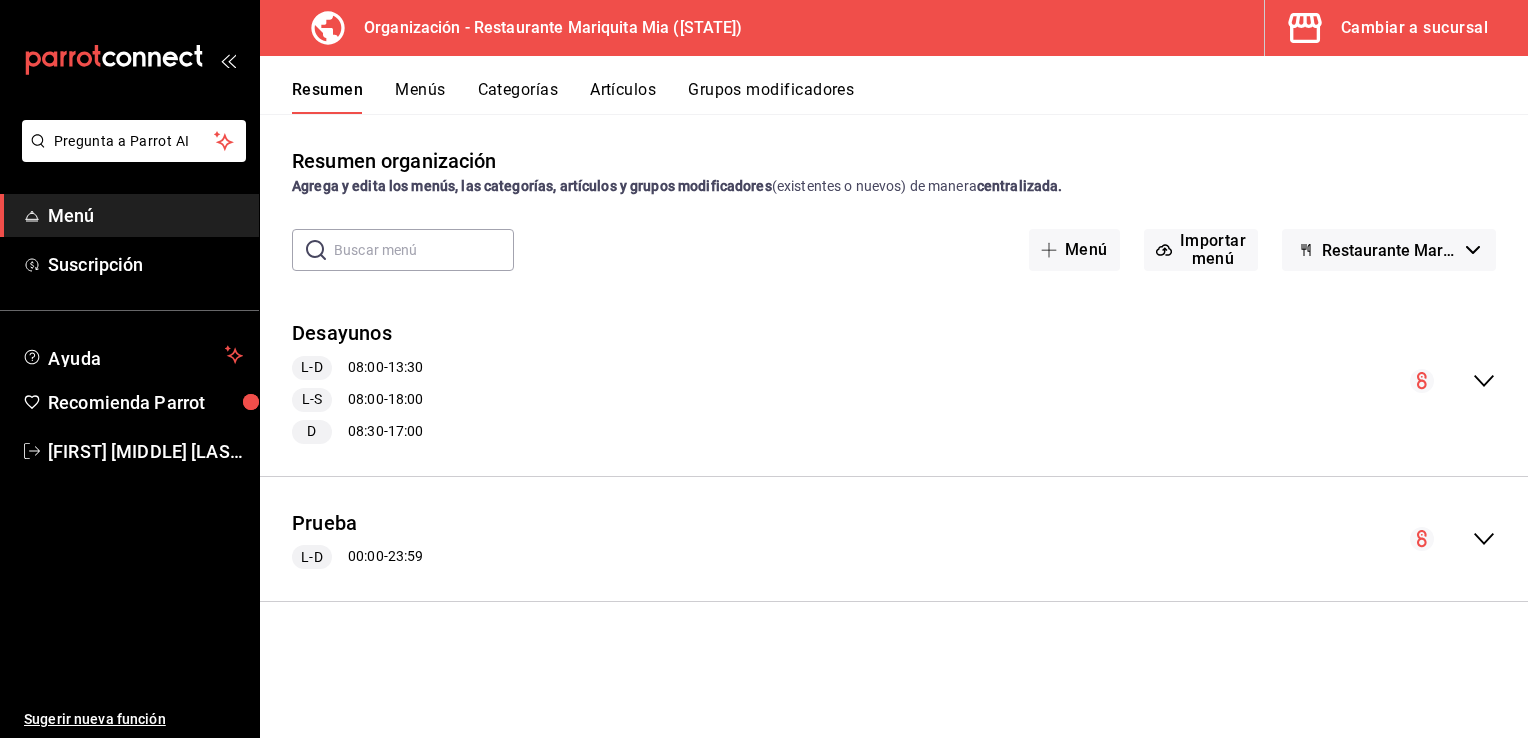 scroll, scrollTop: 0, scrollLeft: 0, axis: both 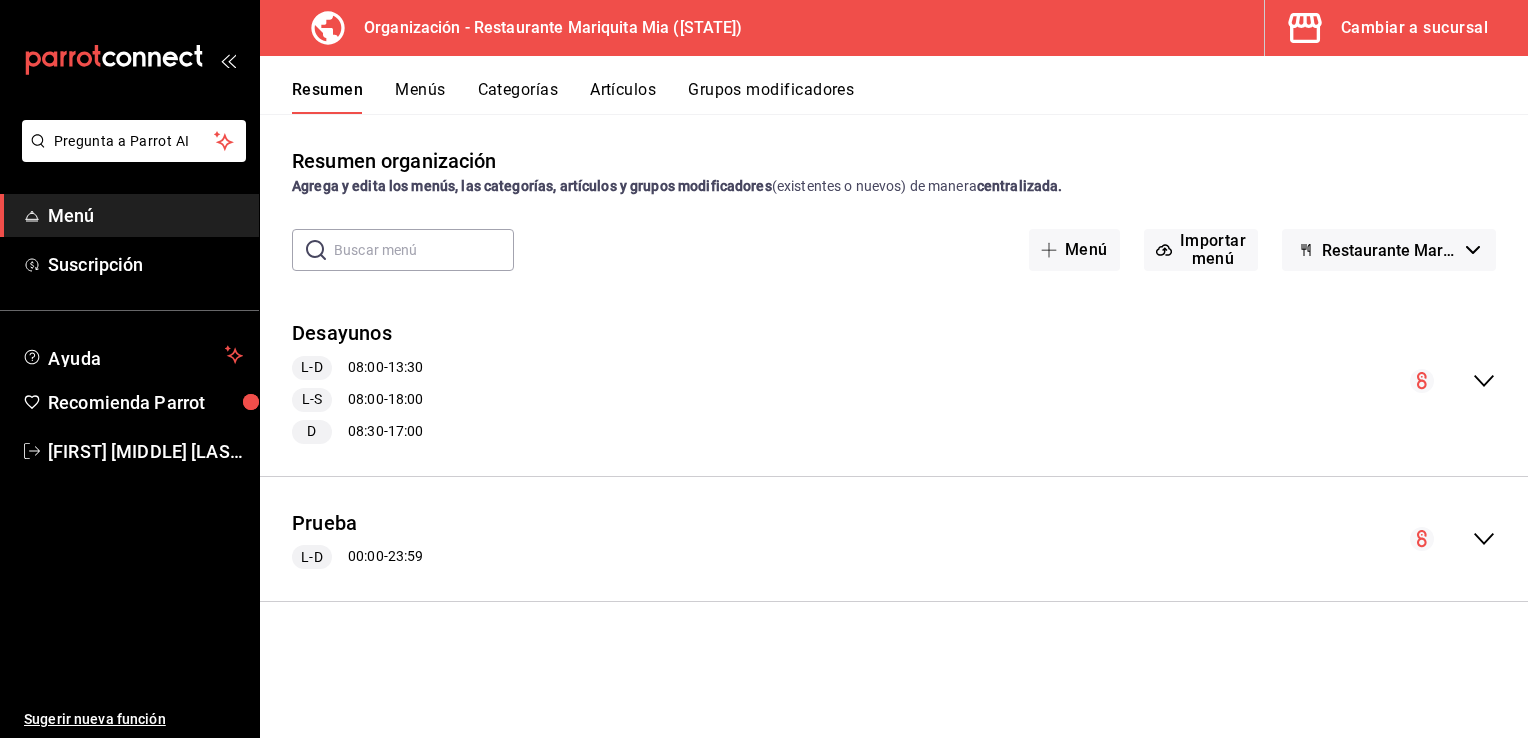 click 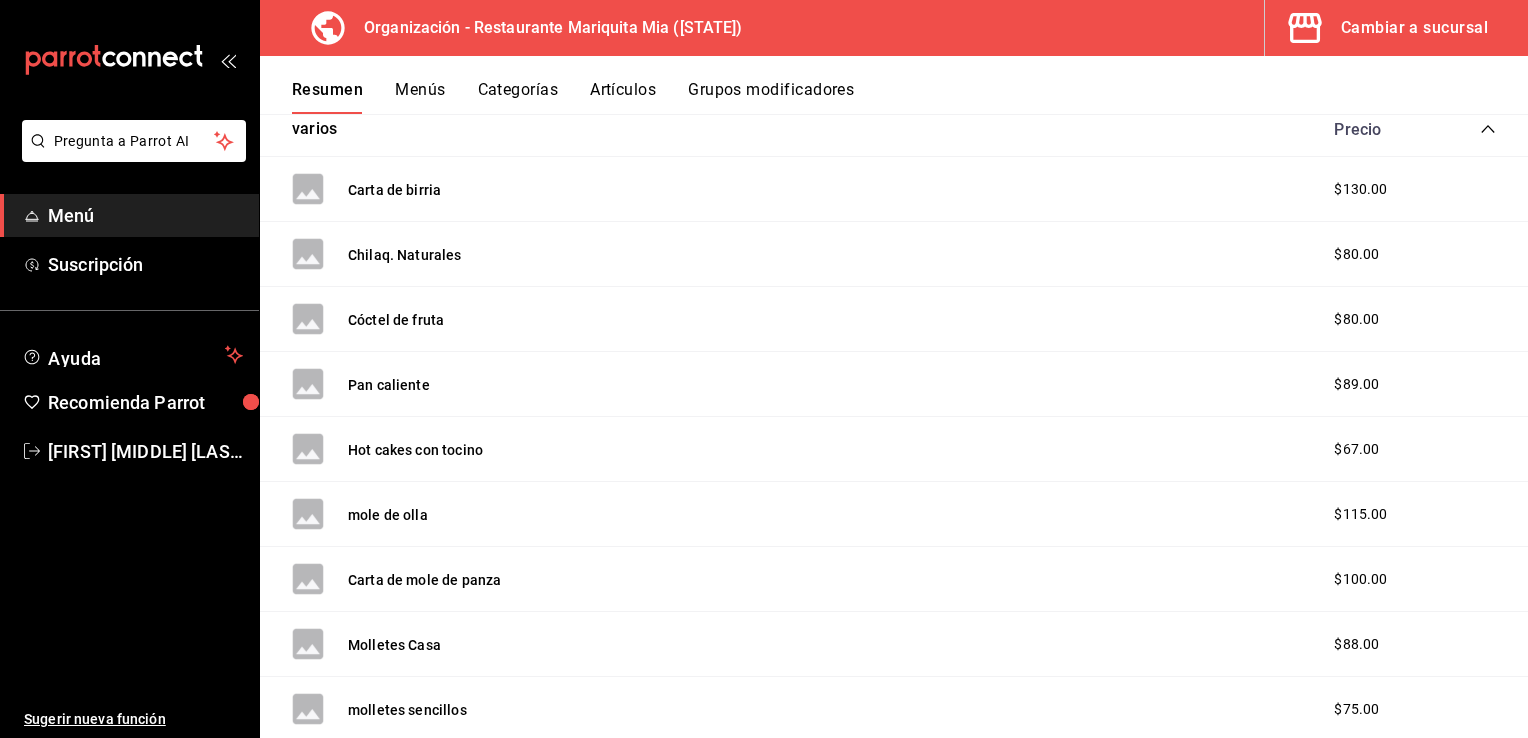 scroll, scrollTop: 416, scrollLeft: 0, axis: vertical 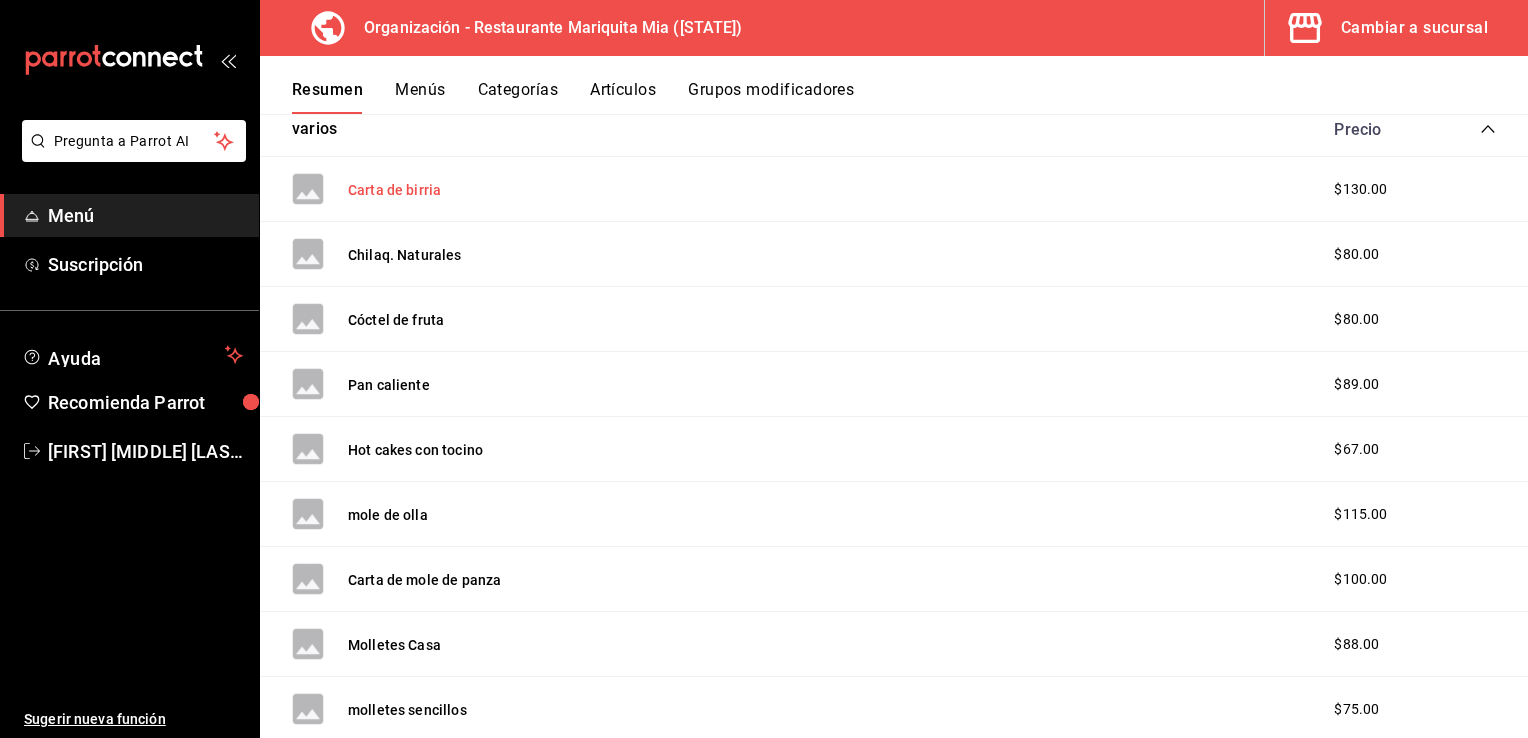 click on "Carta de birria" at bounding box center [394, 190] 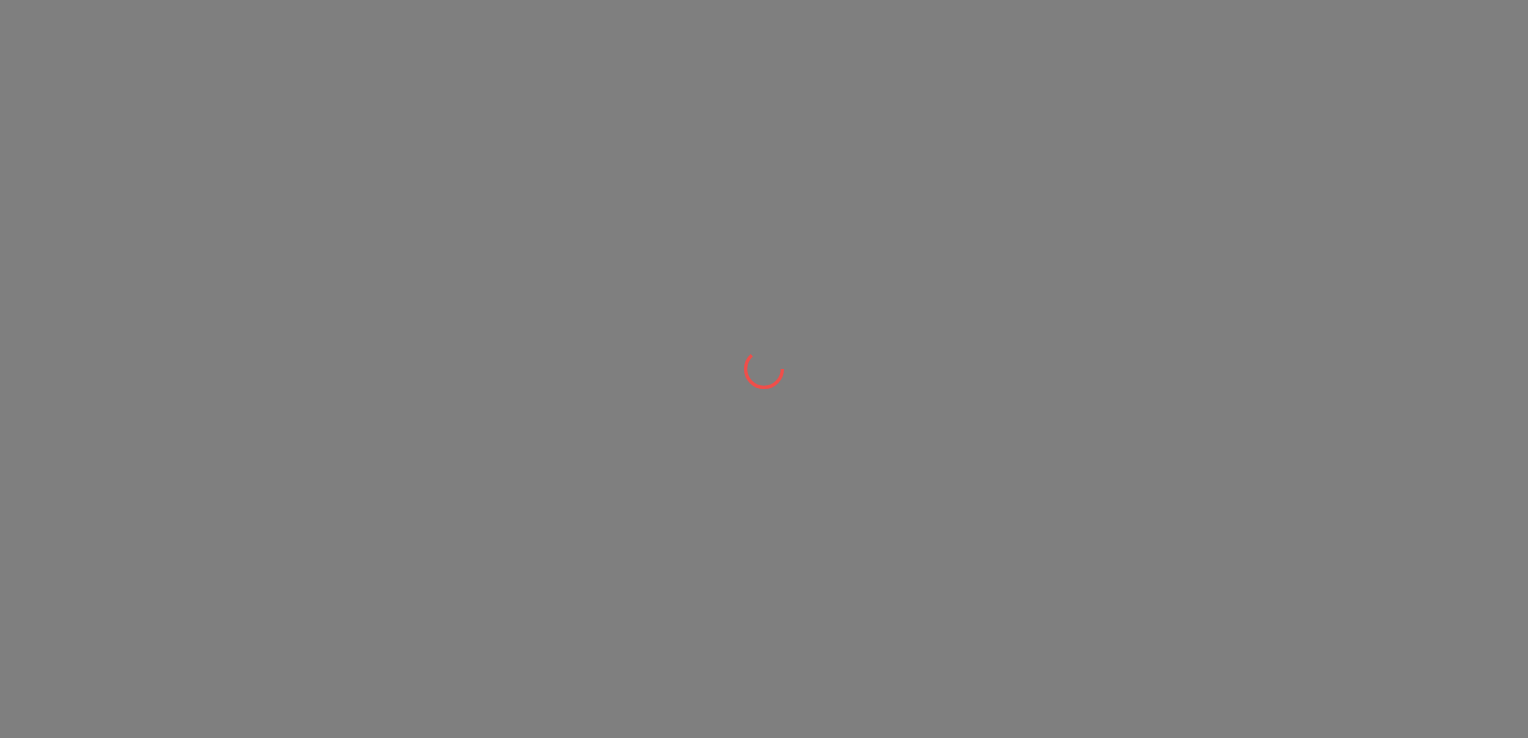 scroll, scrollTop: 0, scrollLeft: 0, axis: both 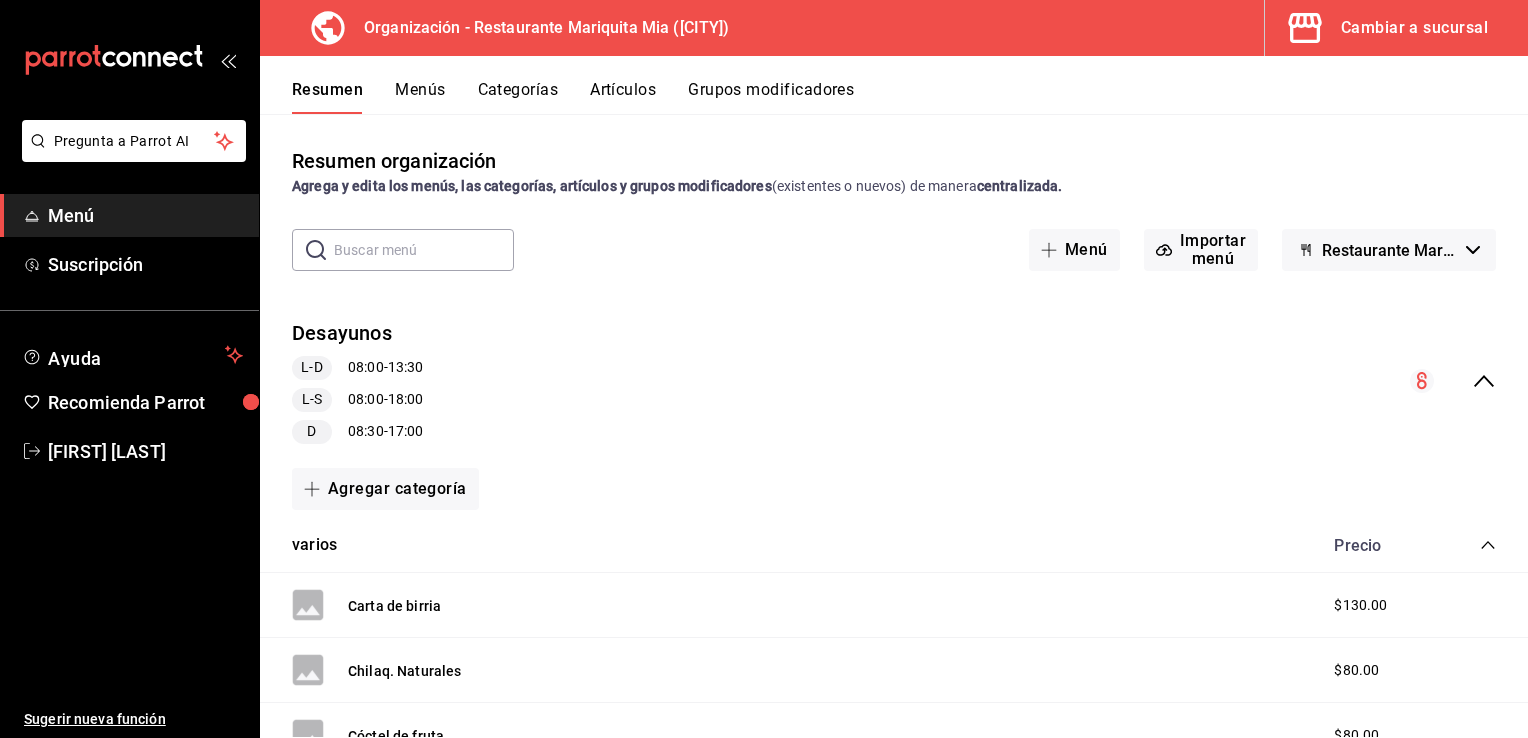 click on "Menús" at bounding box center (420, 97) 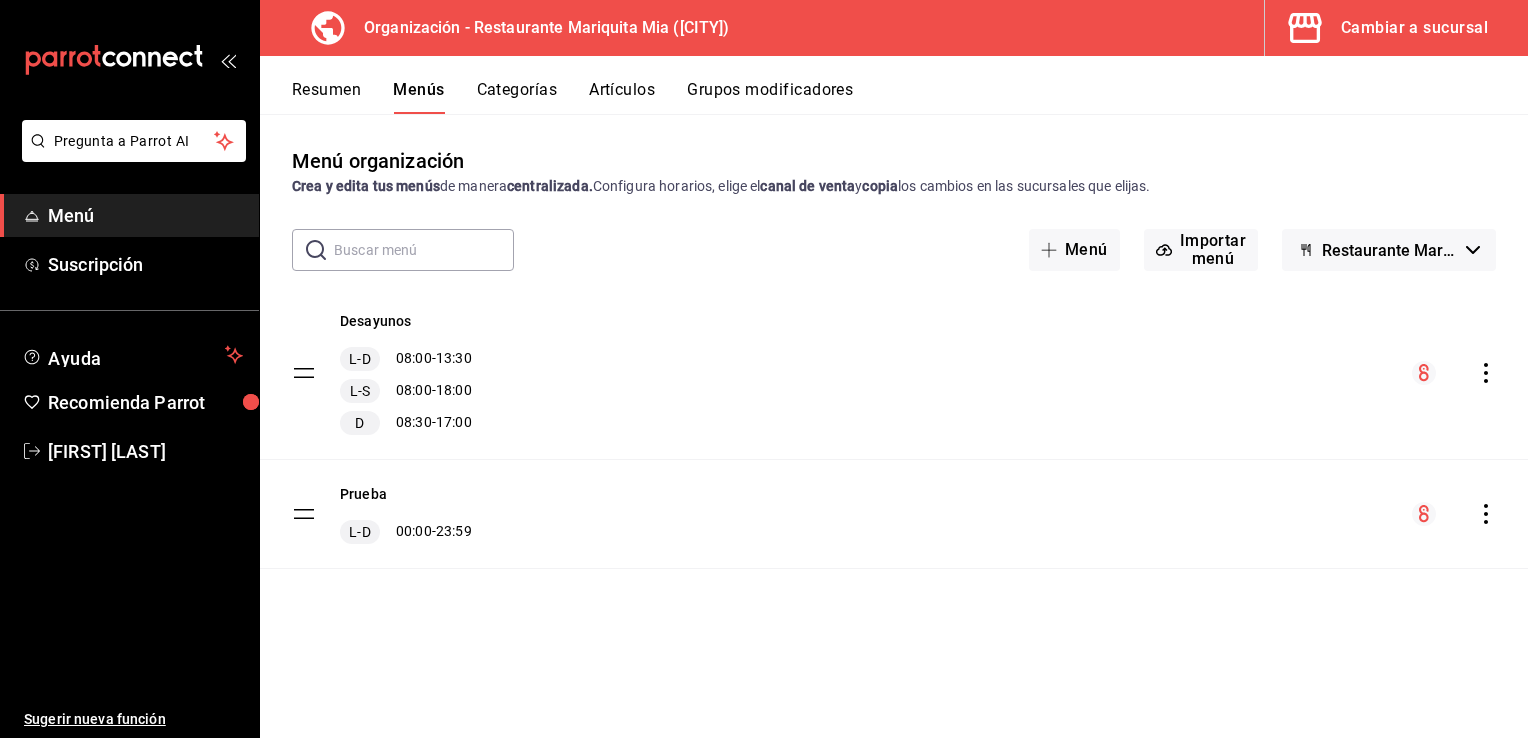 click on "Desayunos L-D [TIME] - [TIME] L-S [TIME] - [TIME] D [TIME] - [TIME] Prueba L-D [TIME] - [TIME]" at bounding box center (894, 428) 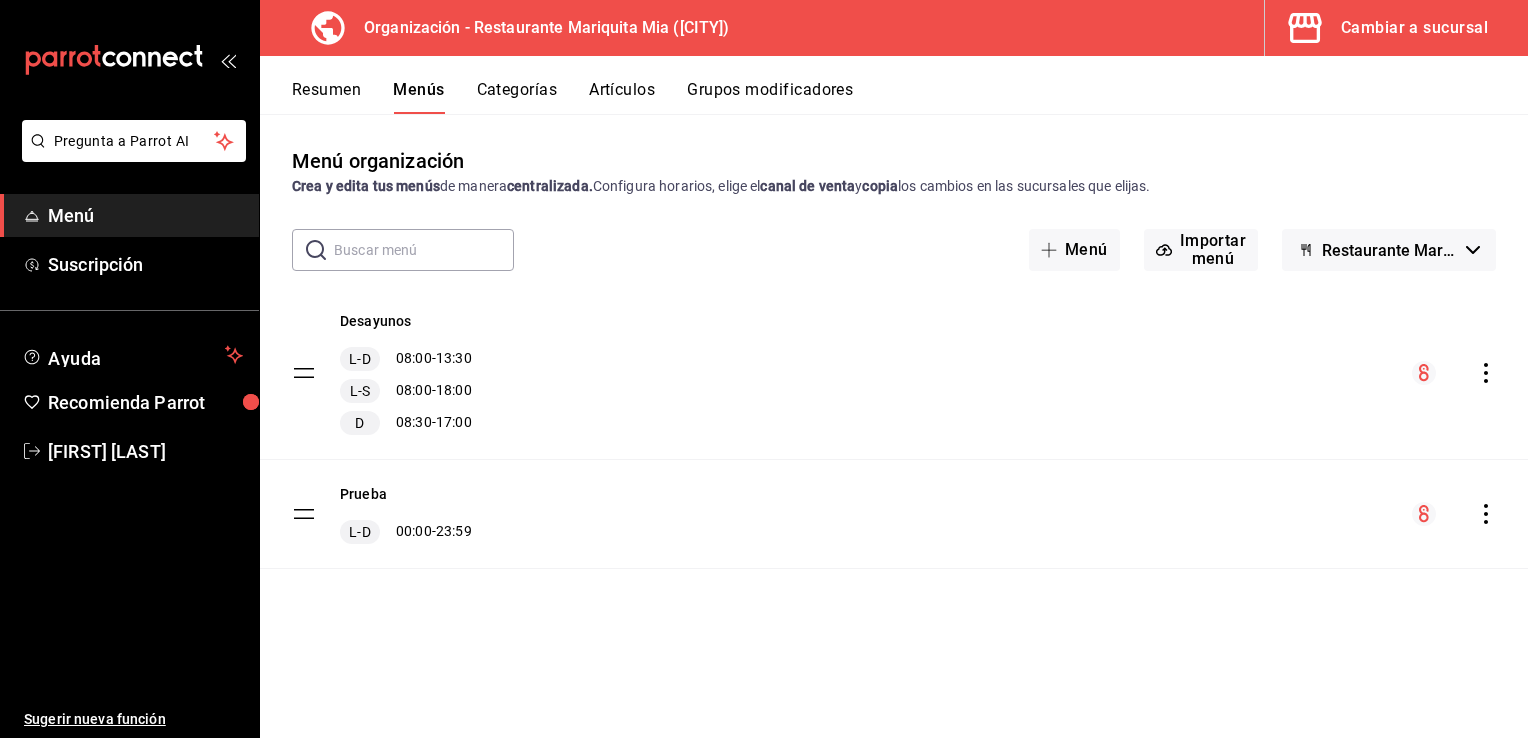 click on "Desayunos L-D 08:00  -  13:30 L-S 08:00  -  18:00 D 08:30  -  17:00 Prueba L-D 00:00  -  23:59" at bounding box center [894, 428] 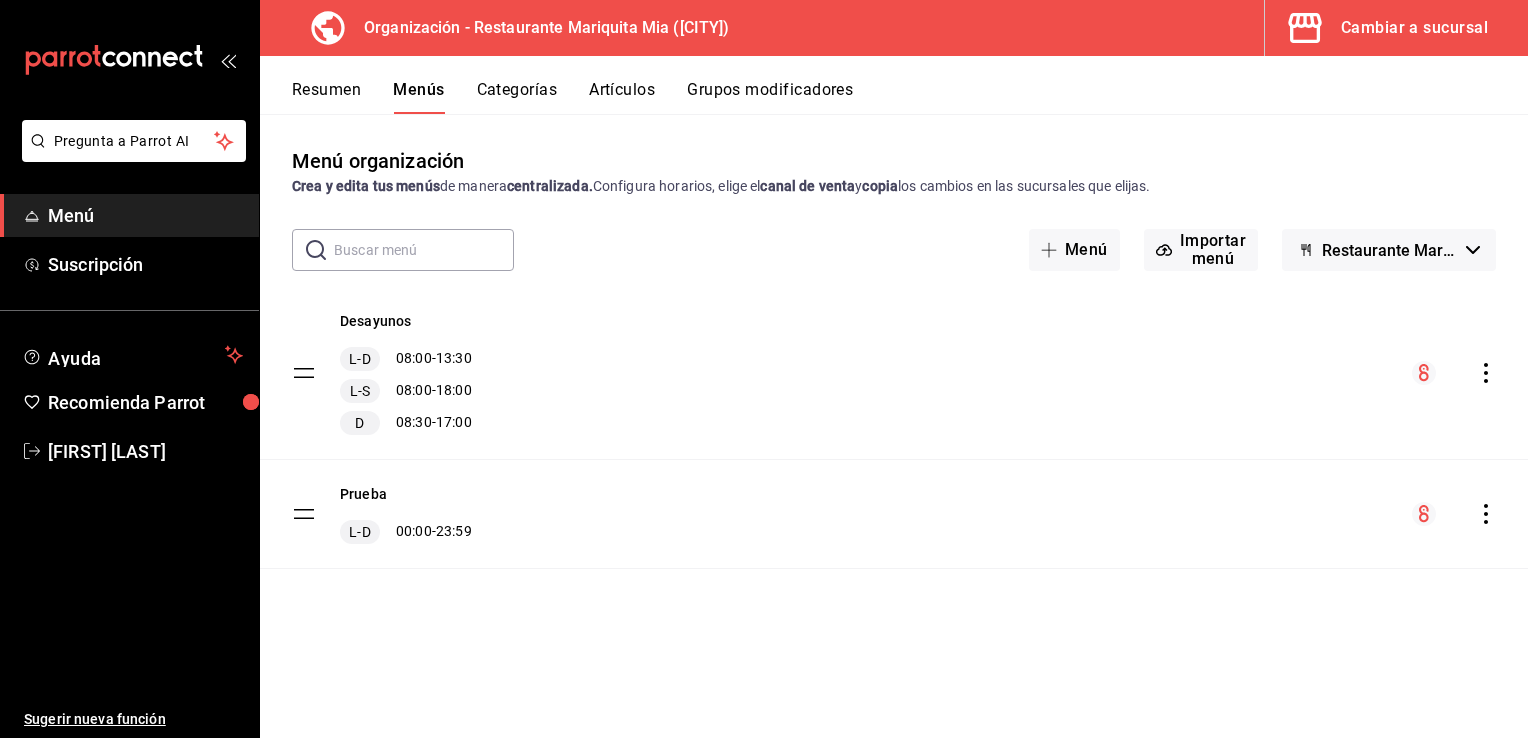 click at bounding box center [1454, 373] 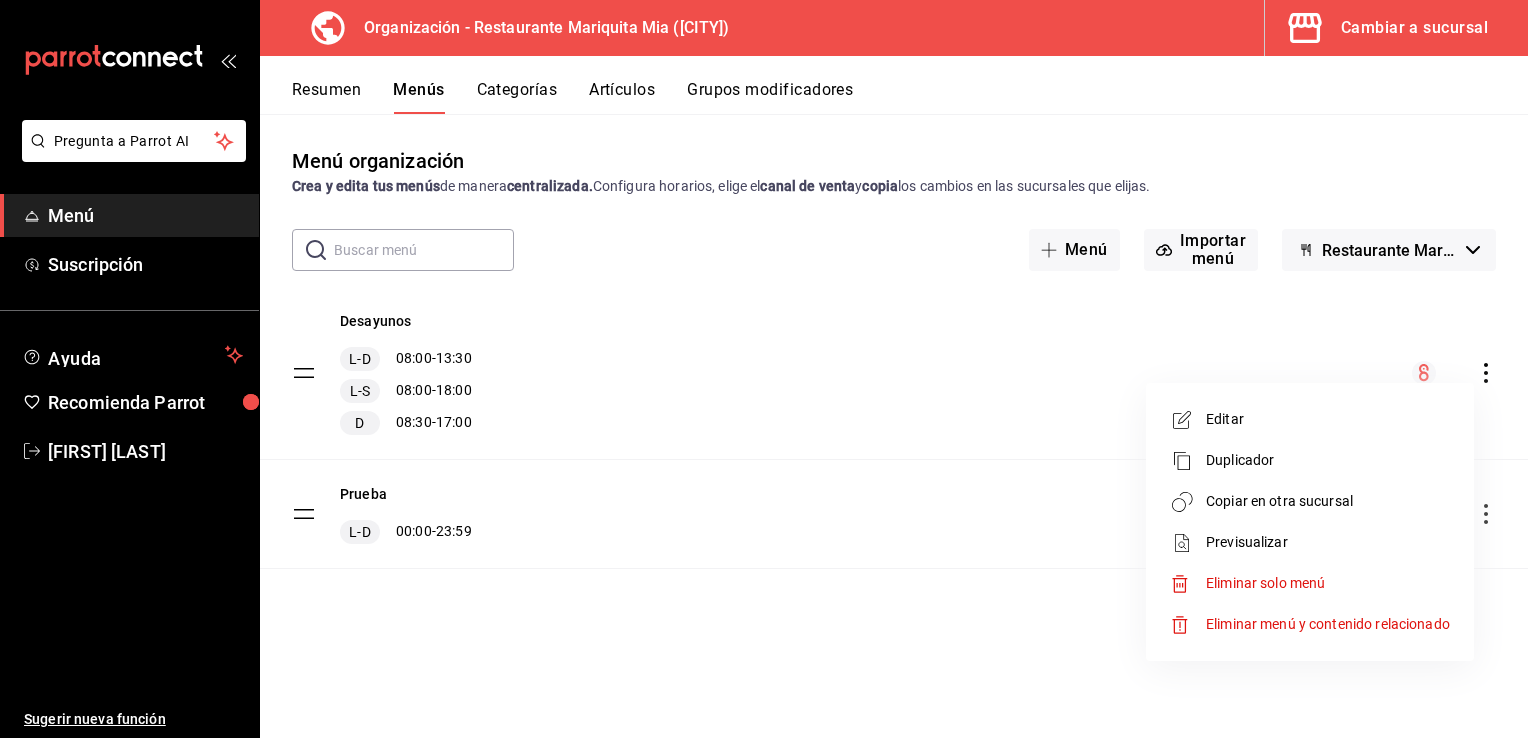 click on "Previsualizar" at bounding box center [1328, 542] 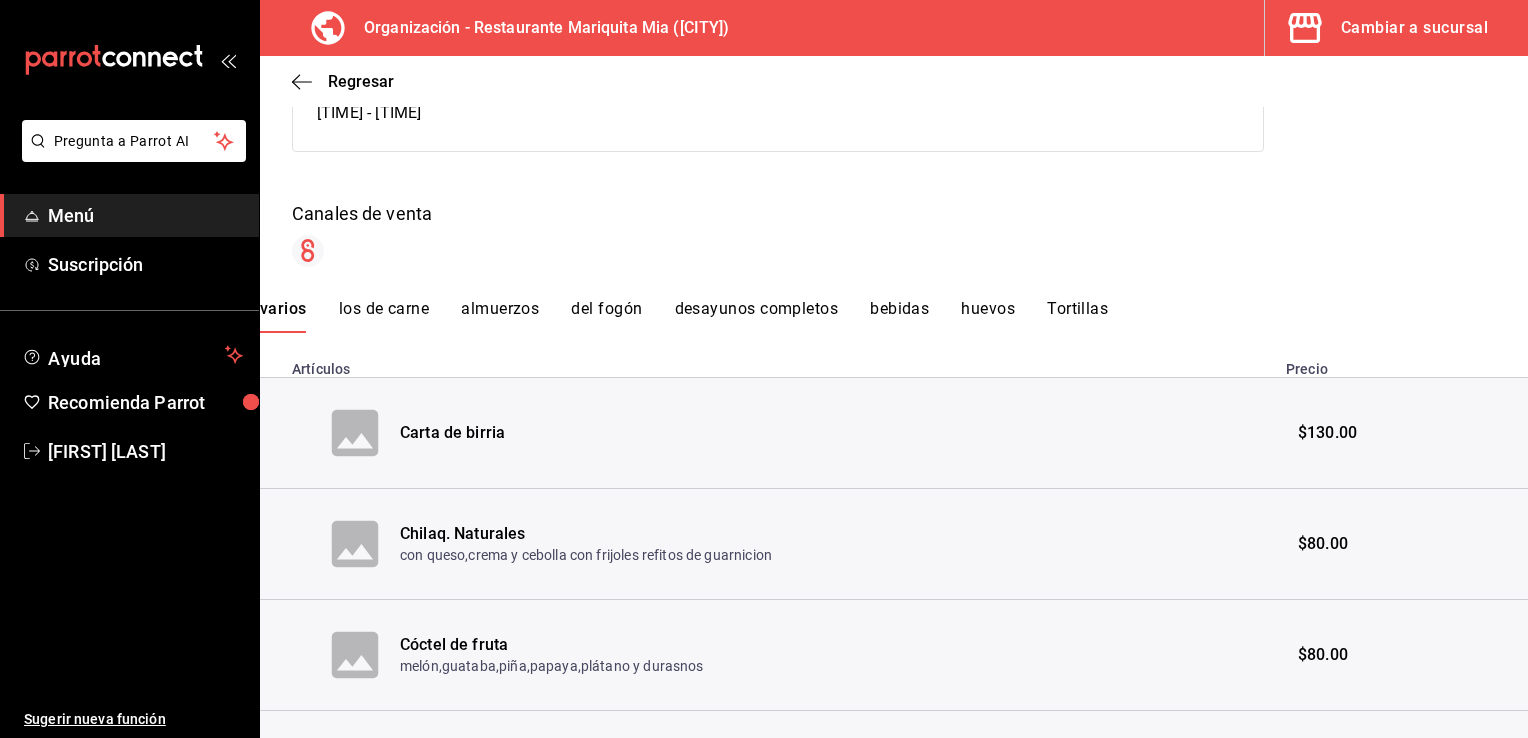 scroll, scrollTop: 465, scrollLeft: 0, axis: vertical 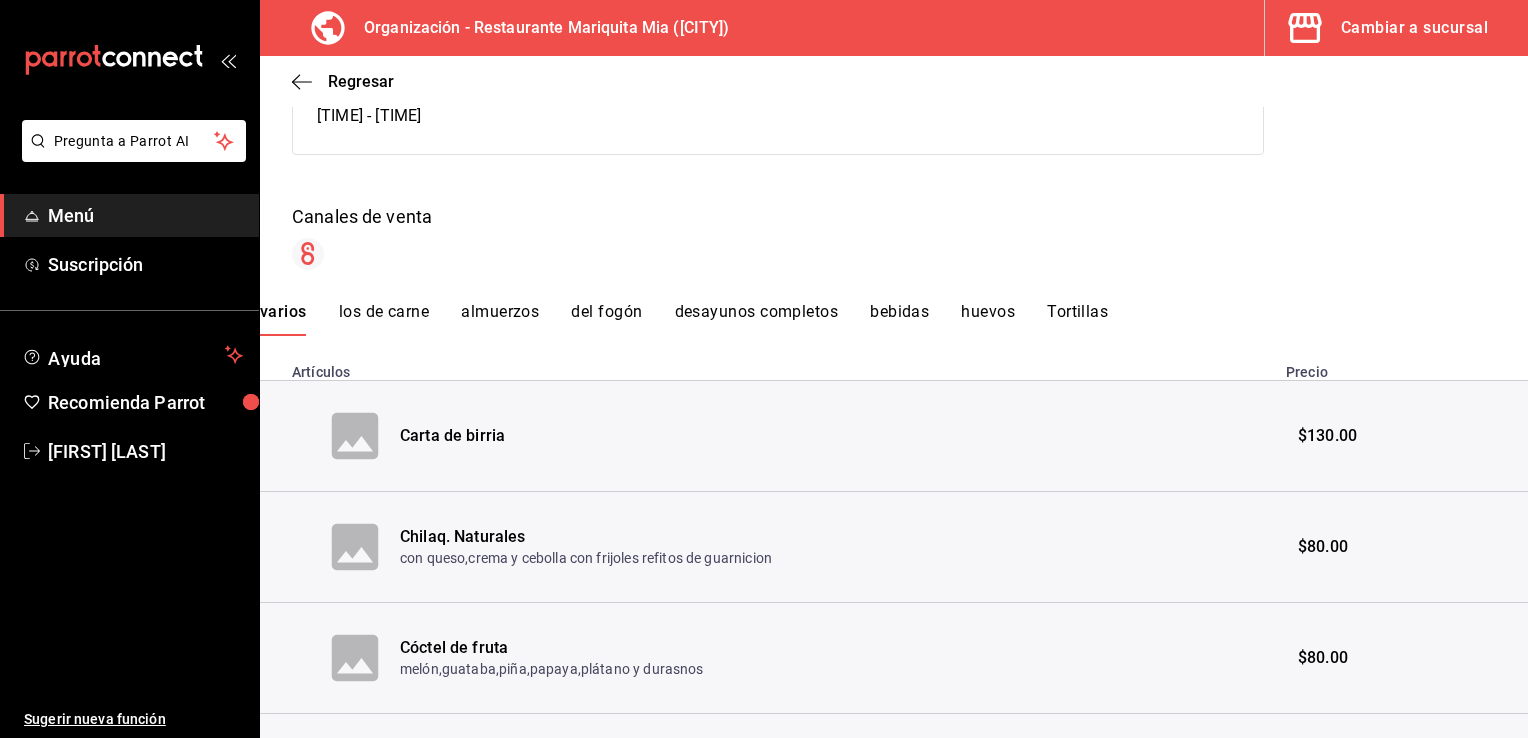click on "los de carne" at bounding box center [384, 319] 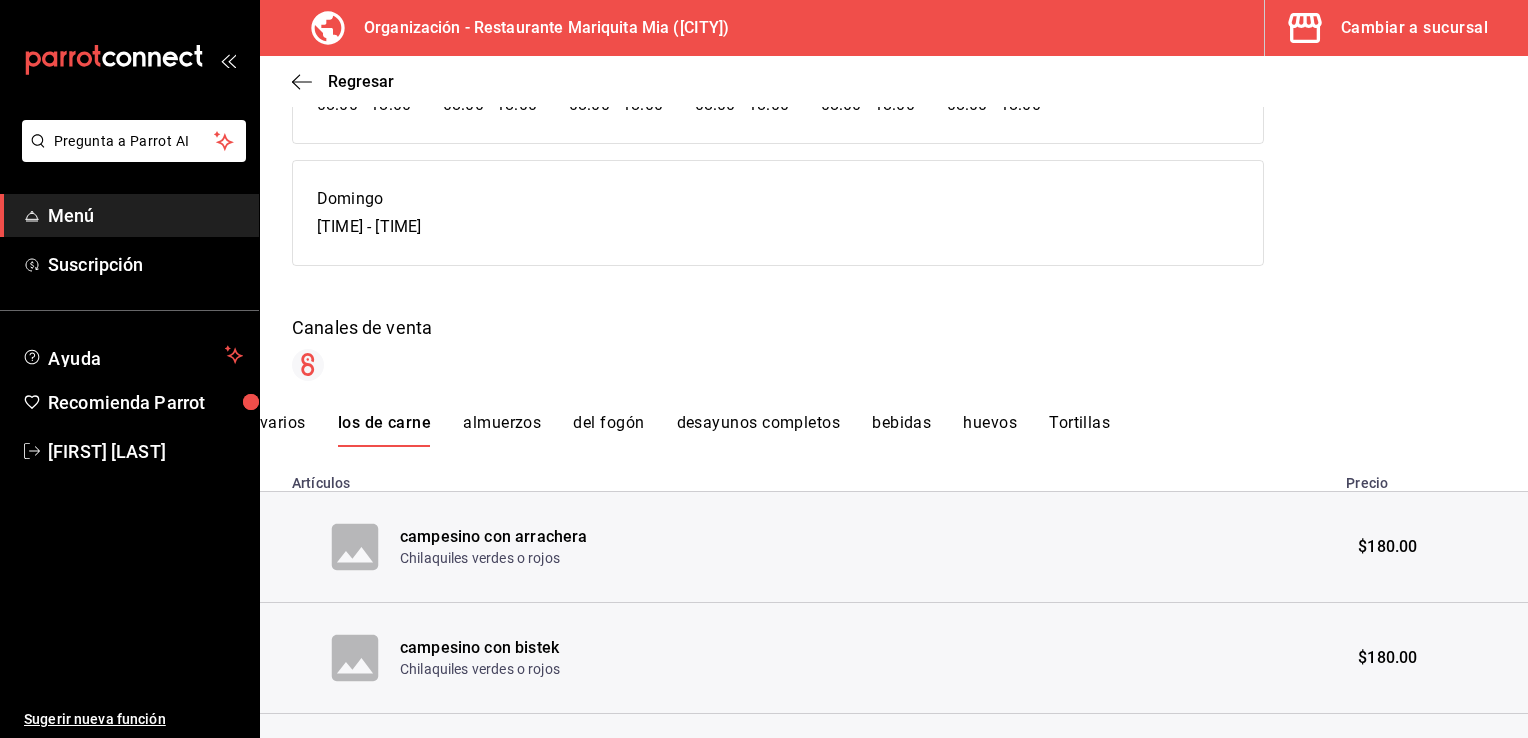 scroll, scrollTop: 355, scrollLeft: 0, axis: vertical 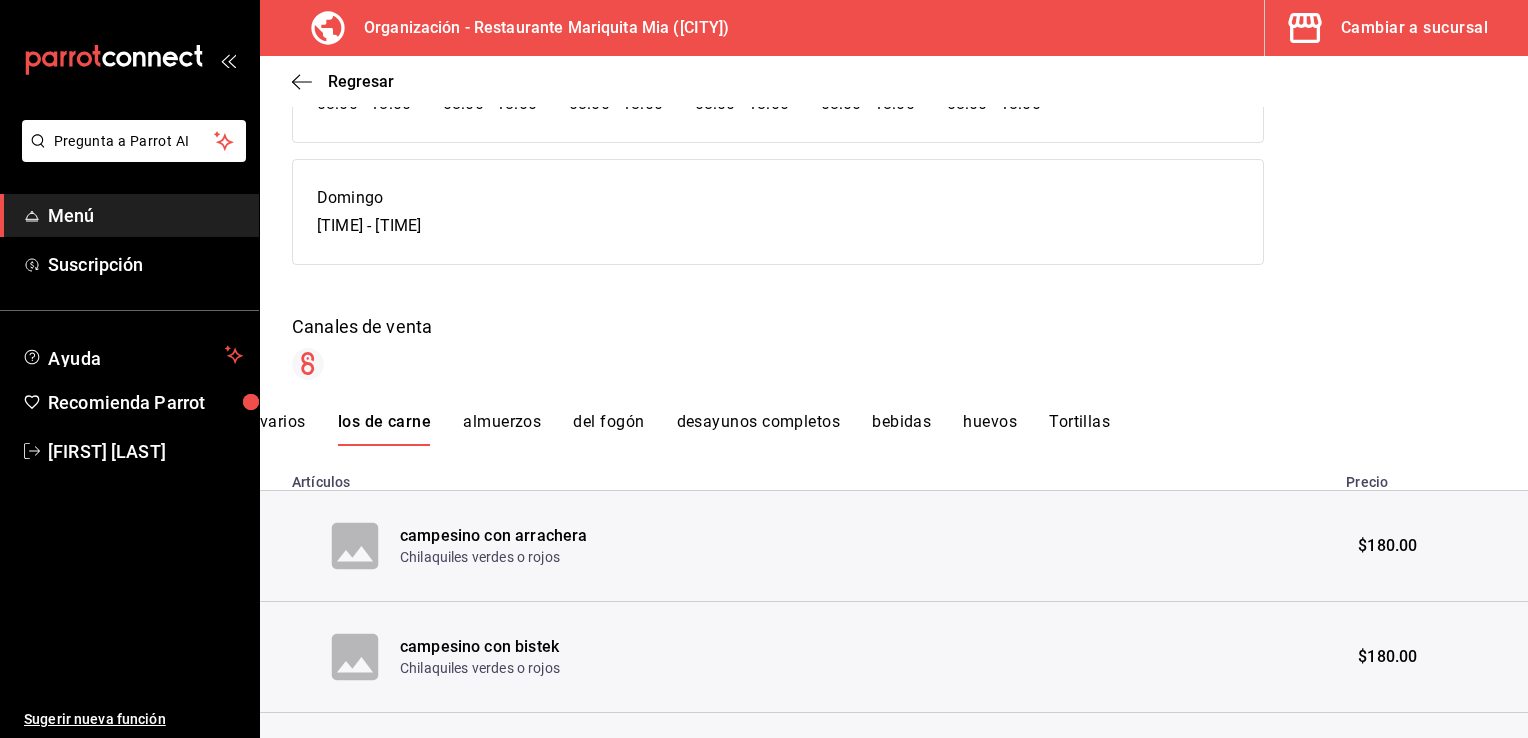 click on "Tortillas" at bounding box center (1079, 429) 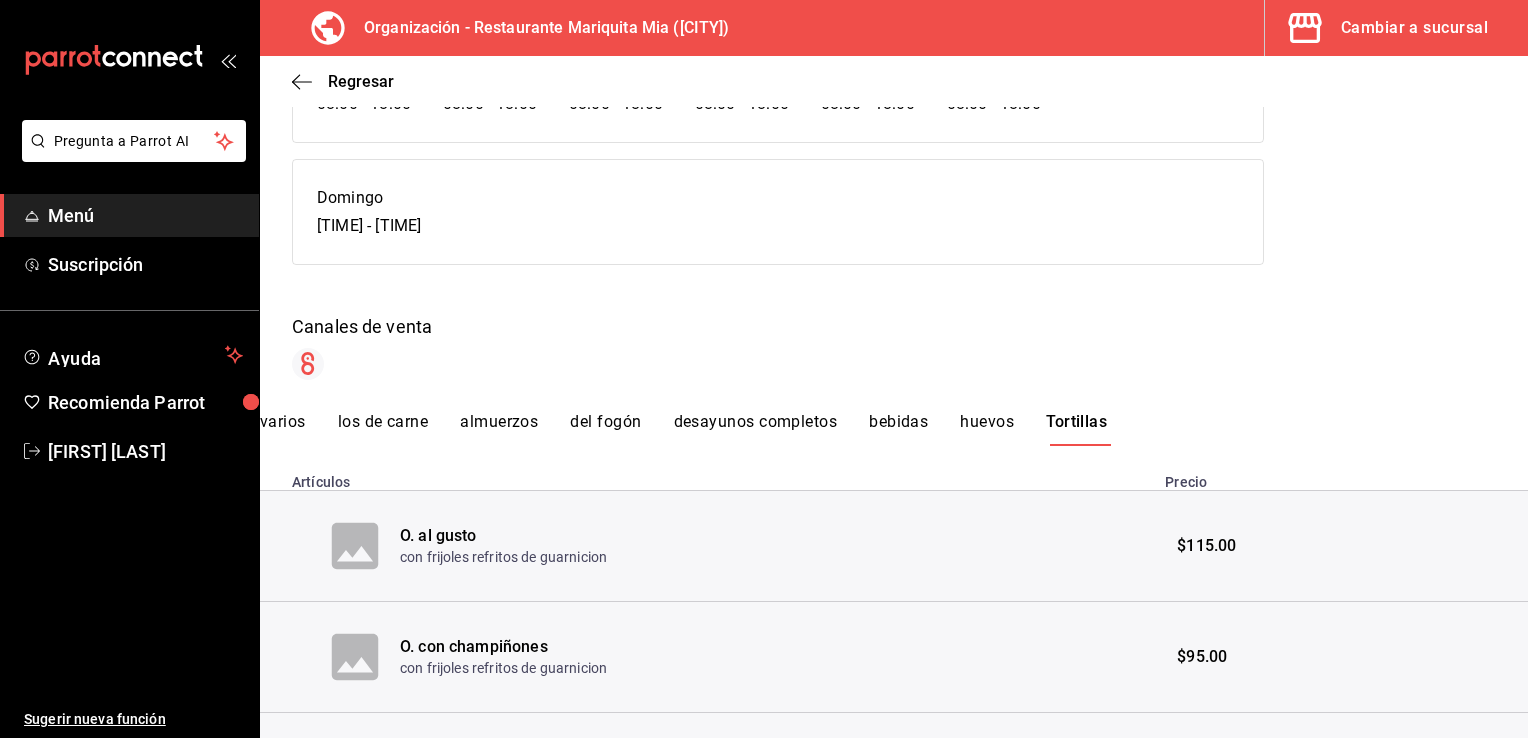 scroll, scrollTop: 614, scrollLeft: 0, axis: vertical 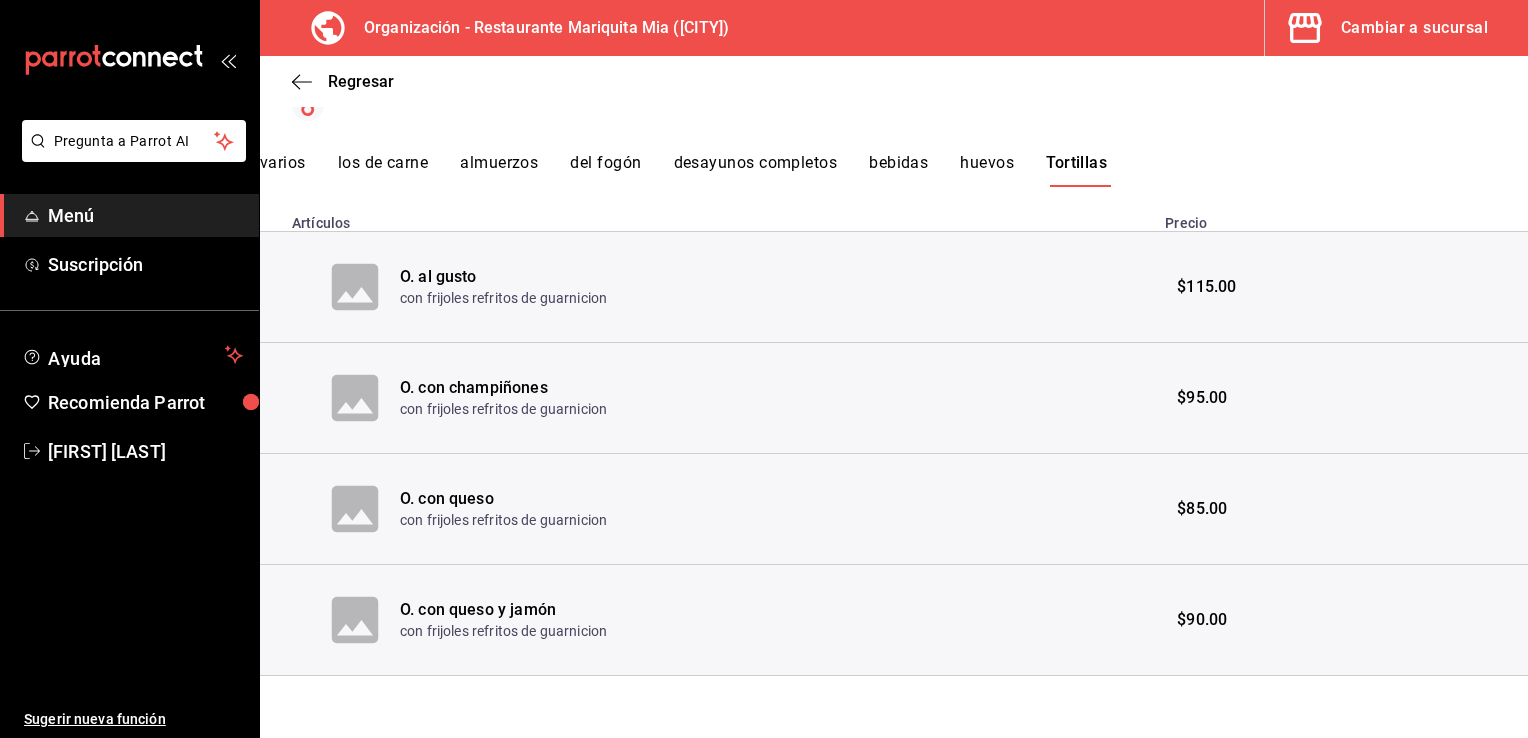 click on "huevos" at bounding box center [987, 170] 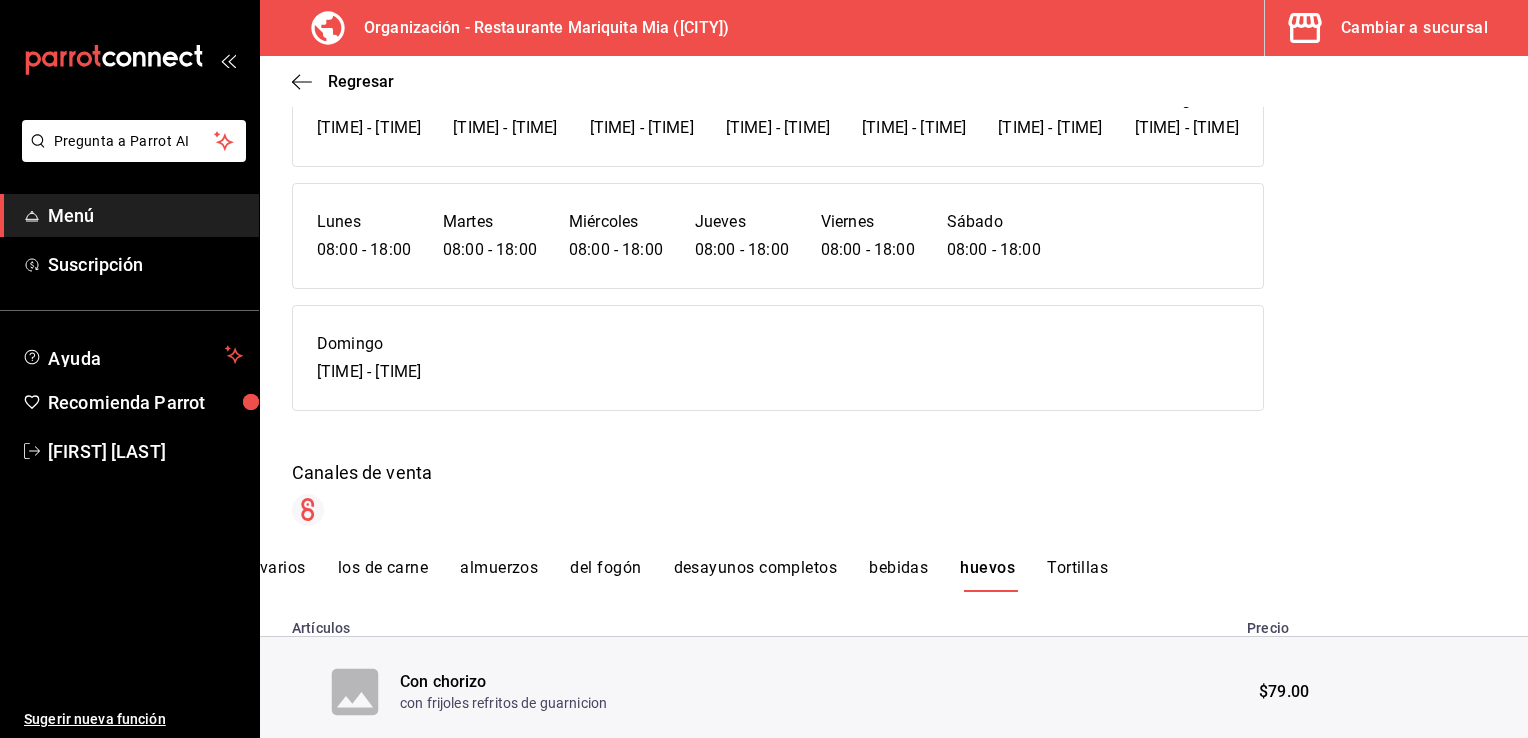 scroll, scrollTop: 201, scrollLeft: 0, axis: vertical 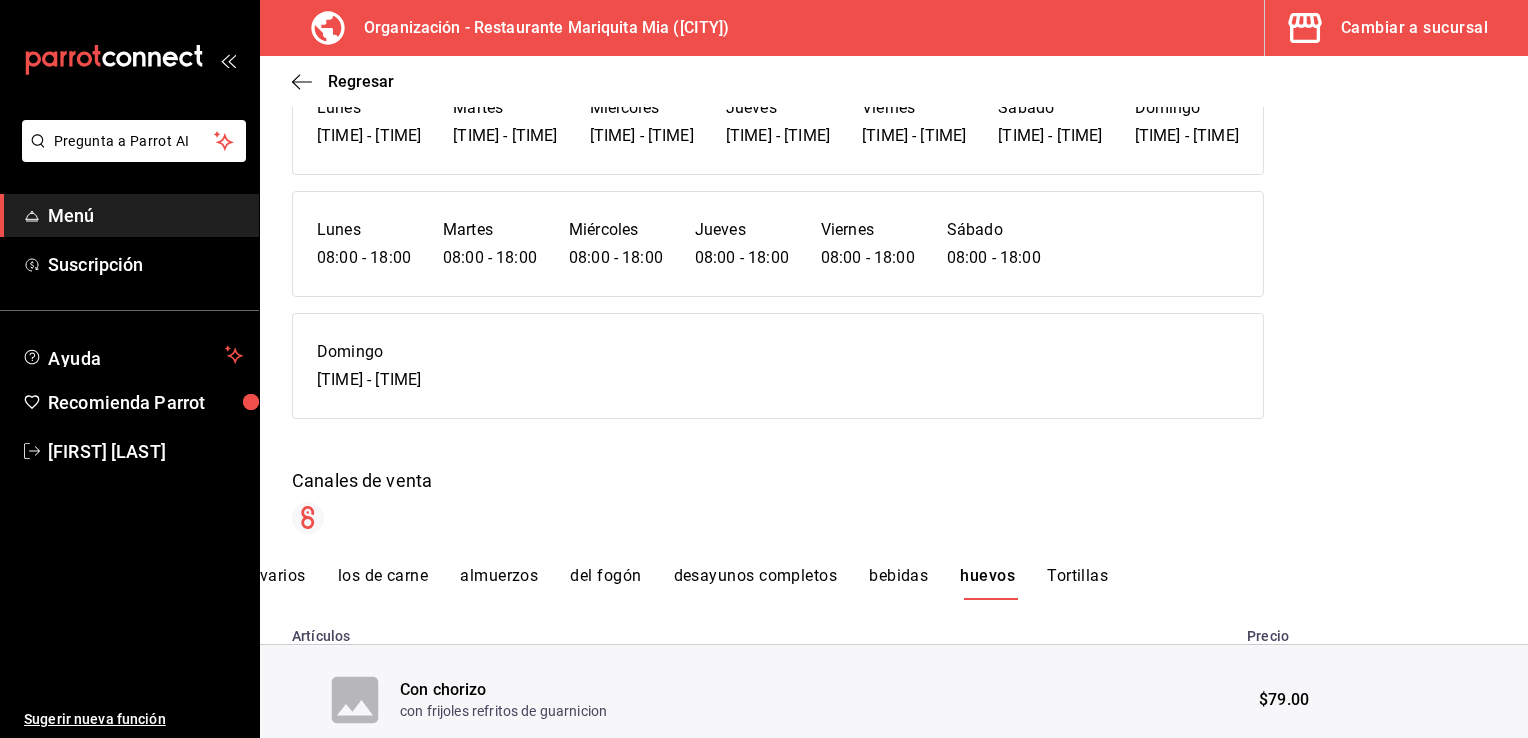 click on "Desayunos Exportar a Excel Horarios Lunes 08:00 - 13:30 Martes 08:00 - 13:30 Miércoles 08:00 - 13:30 Jueves 08:00 - 13:30 Viernes 08:00 - 13:30 Sábado 08:00 - 13:30 Domingo 08:00 - 13:30 Lunes 08:00 - 18:00 Martes 08:00 - 18:00 Miércoles 08:00 - 18:00 Jueves 08:00 - 18:00 Viernes 08:00 - 18:00 Sábado 08:00 - 18:00 Domingo 08:30 - 17:00 Canales de venta varios los de carne almuerzos del fogón desayunos completos bebidas huevos Tortillas Artículos Precio Con chorizo con frijoles refritos de guarnicion $79.00 Con Jamón con frijoles refritos de guarnicion $75.00 Con tocino con frijoles refritos de guarnicion $79.00 fritos o tibios $63.00 Rancheros fritos sobre 2 tortillas bañados en salsa roja $75.00" at bounding box center (894, 577) 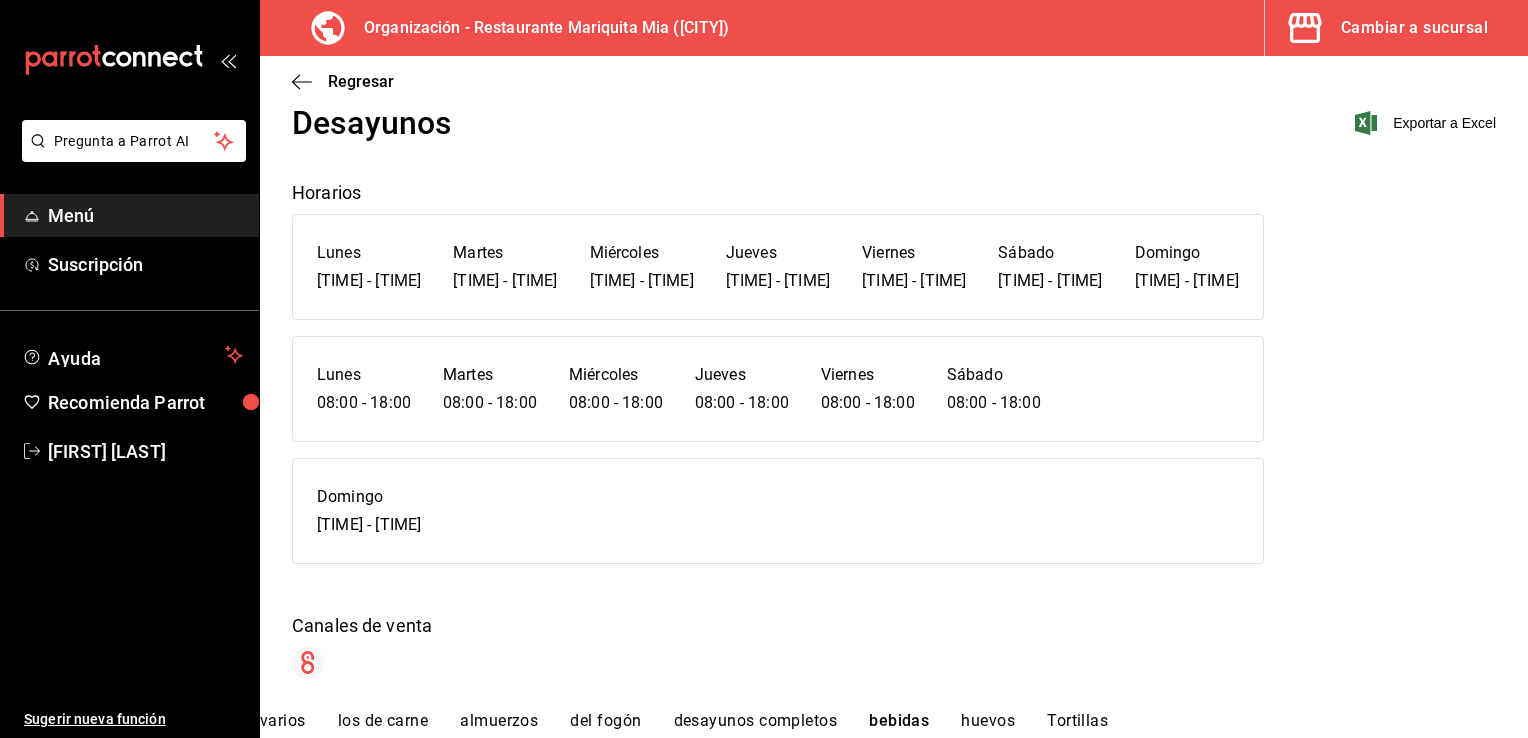 scroll, scrollTop: 0, scrollLeft: 0, axis: both 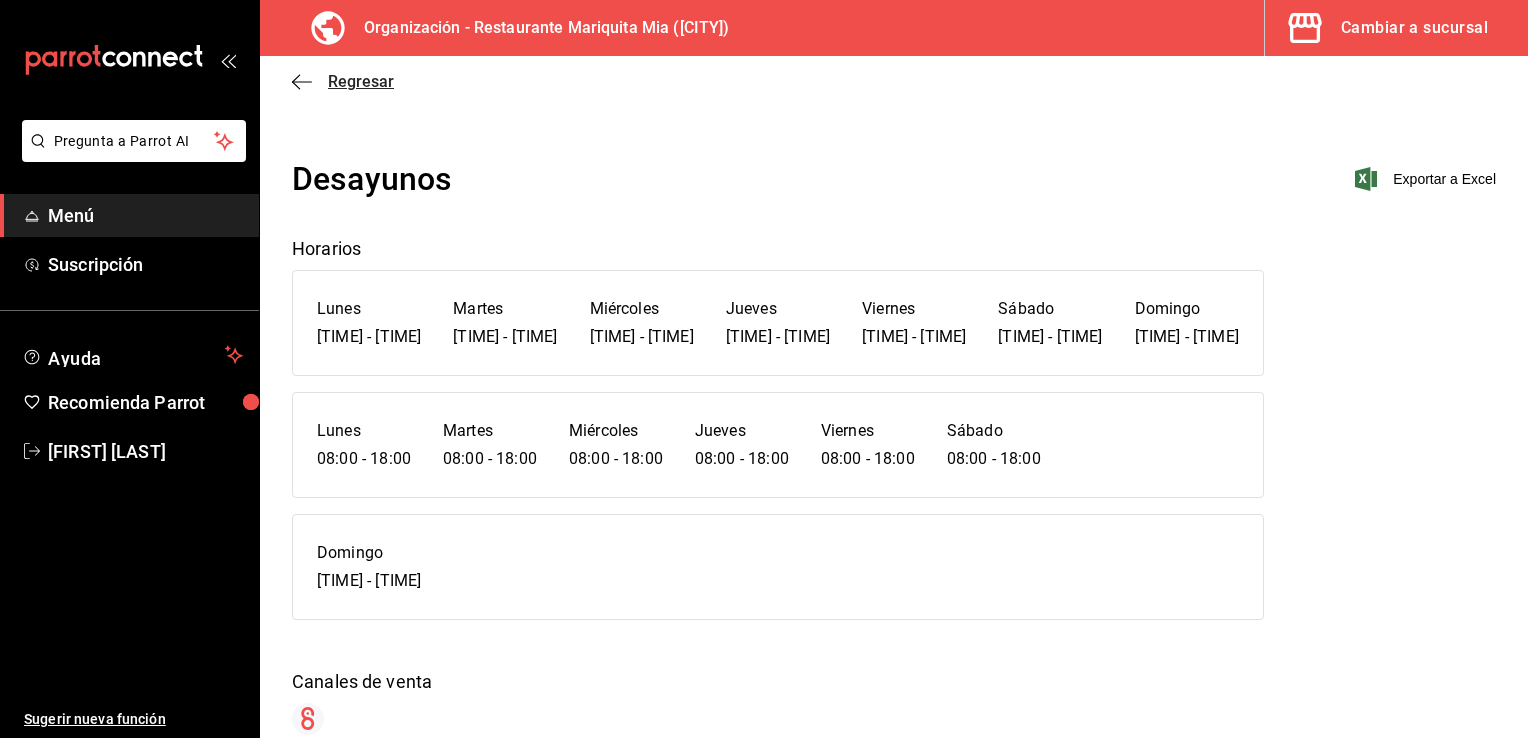 click on "Regresar" at bounding box center (343, 81) 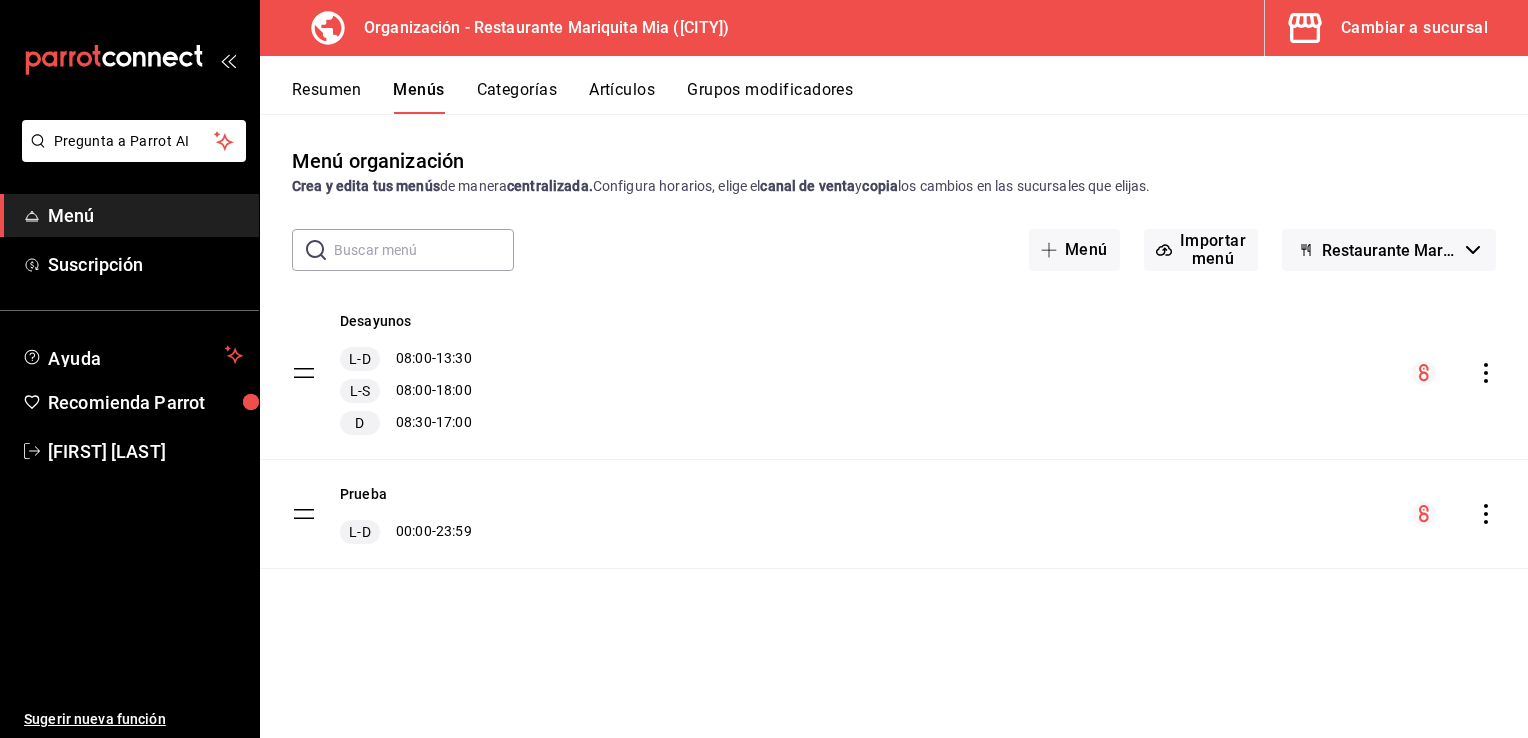click 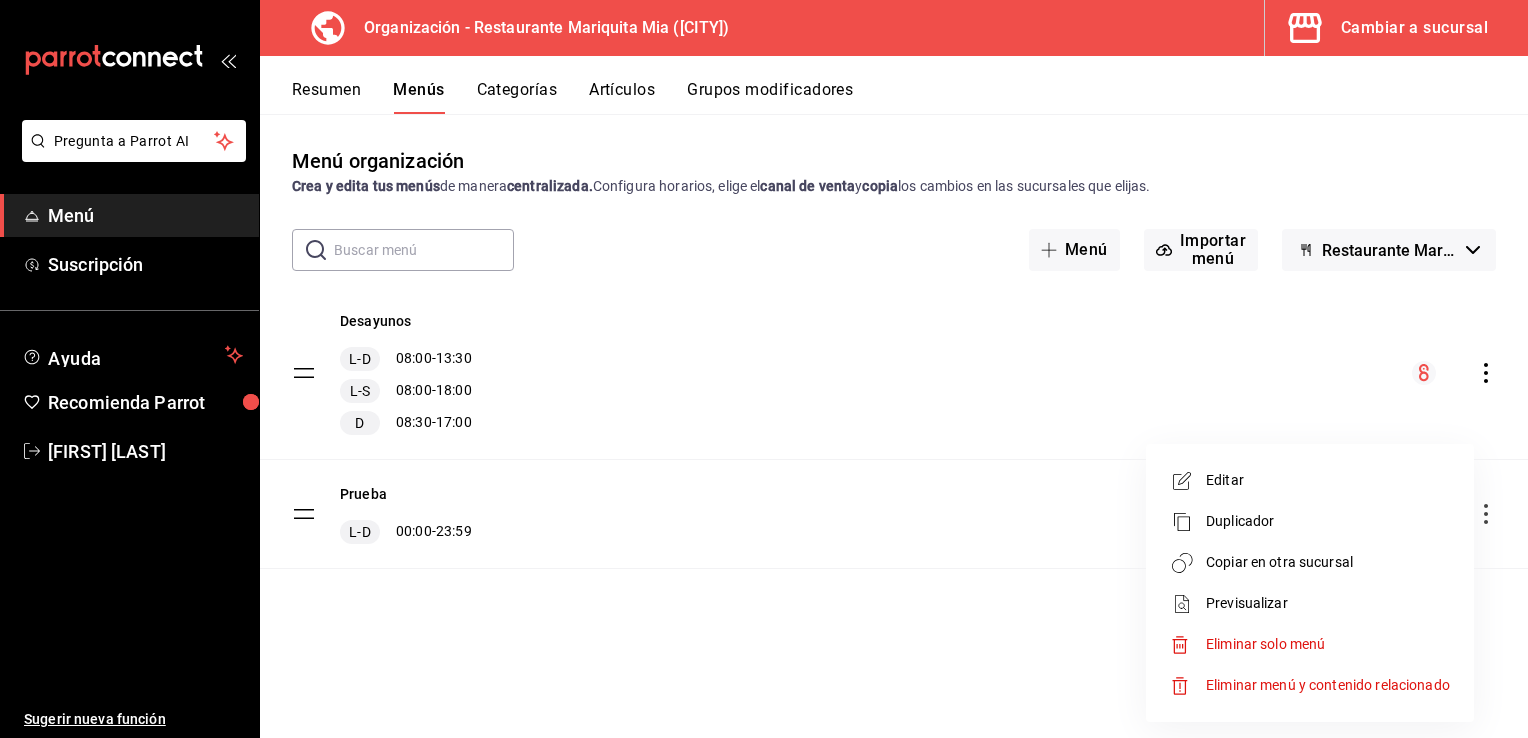 click on "Previsualizar" at bounding box center (1328, 603) 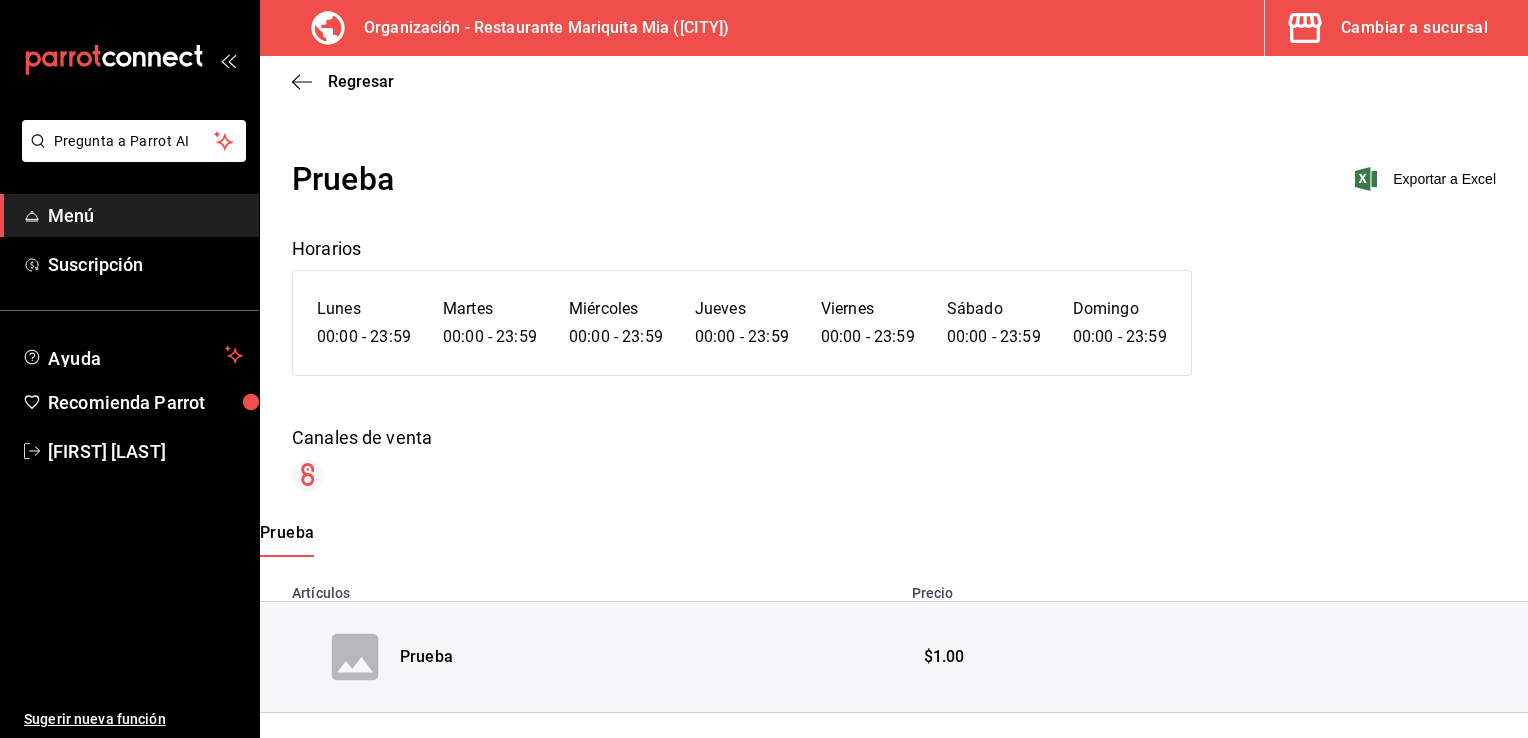 scroll, scrollTop: 39, scrollLeft: 0, axis: vertical 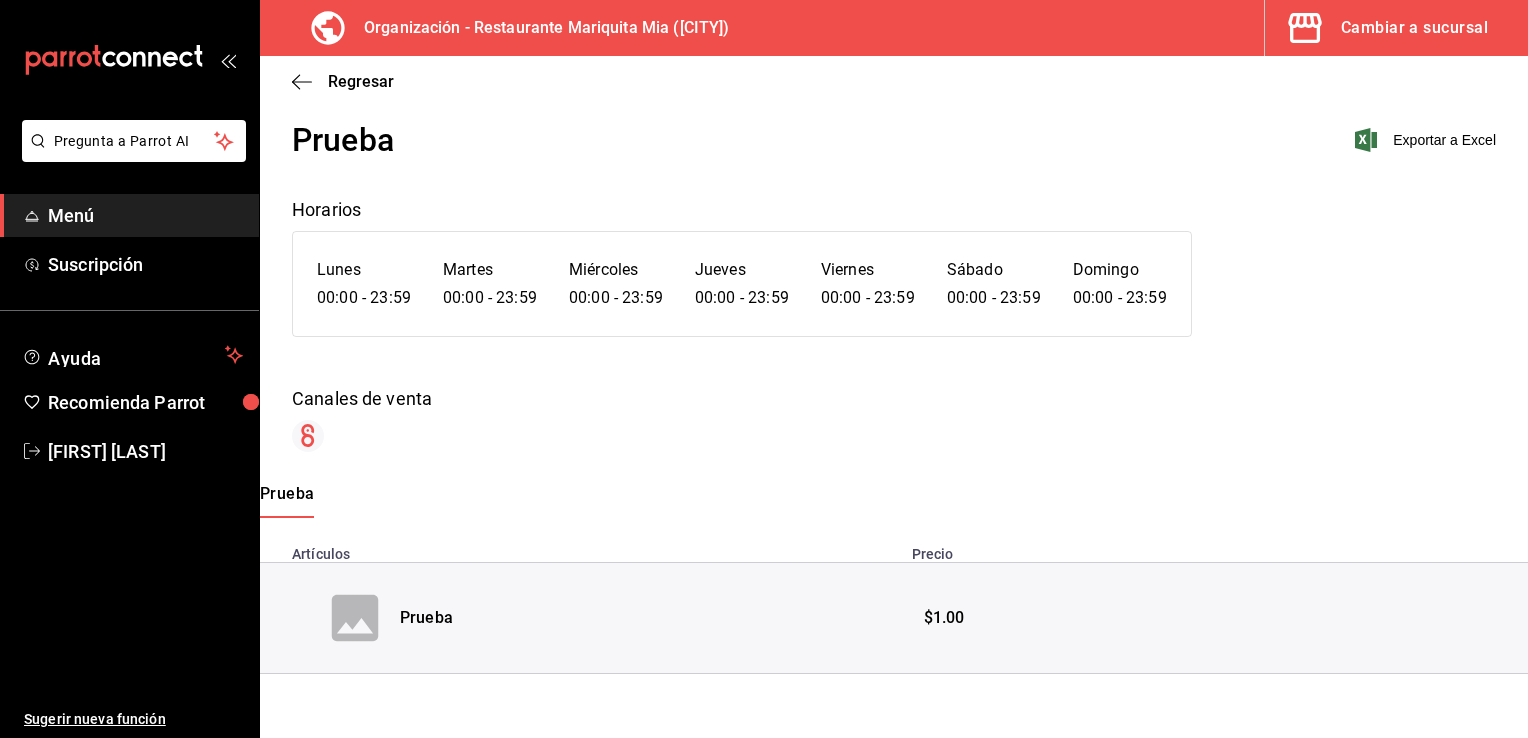 click on "Prueba" at bounding box center [426, 618] 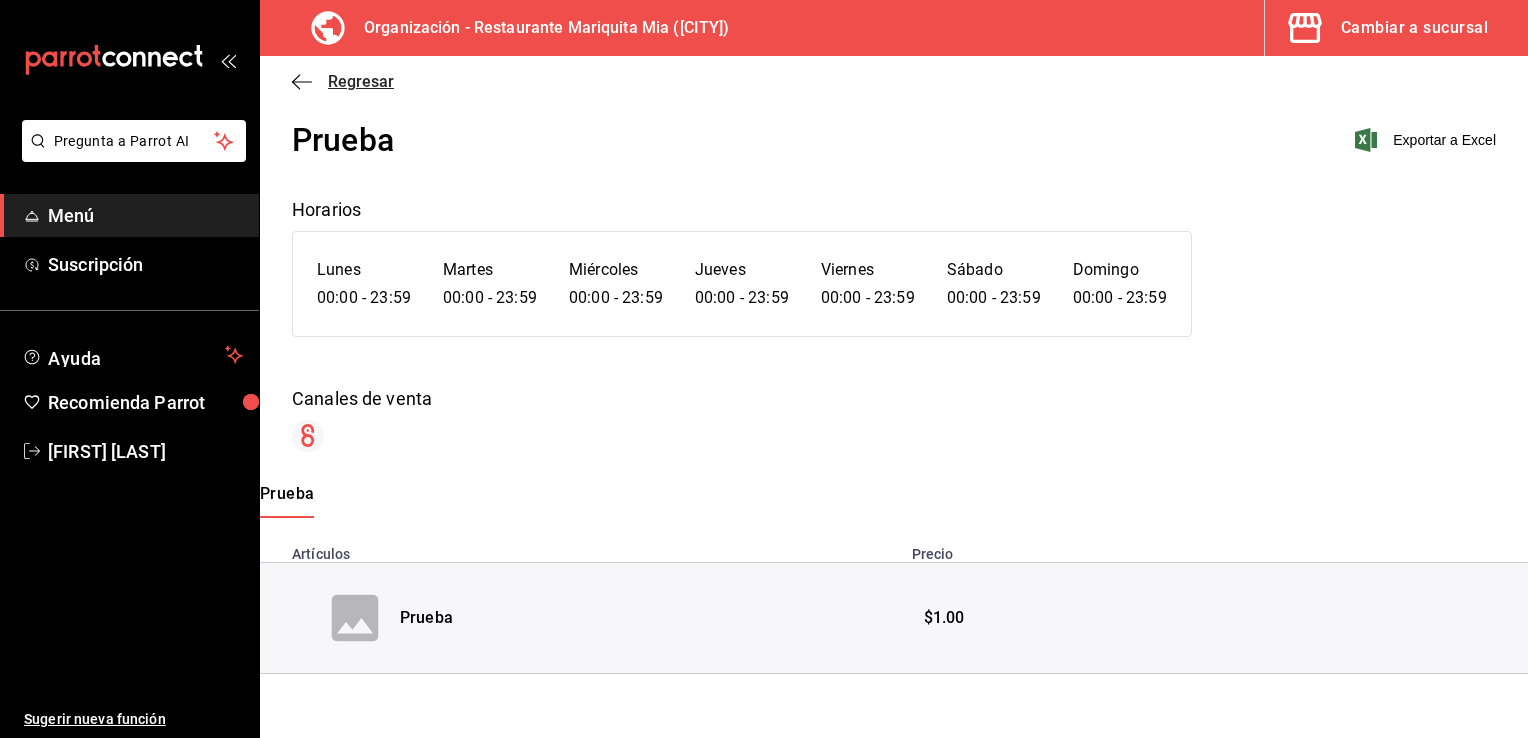 click on "Regresar" at bounding box center [343, 81] 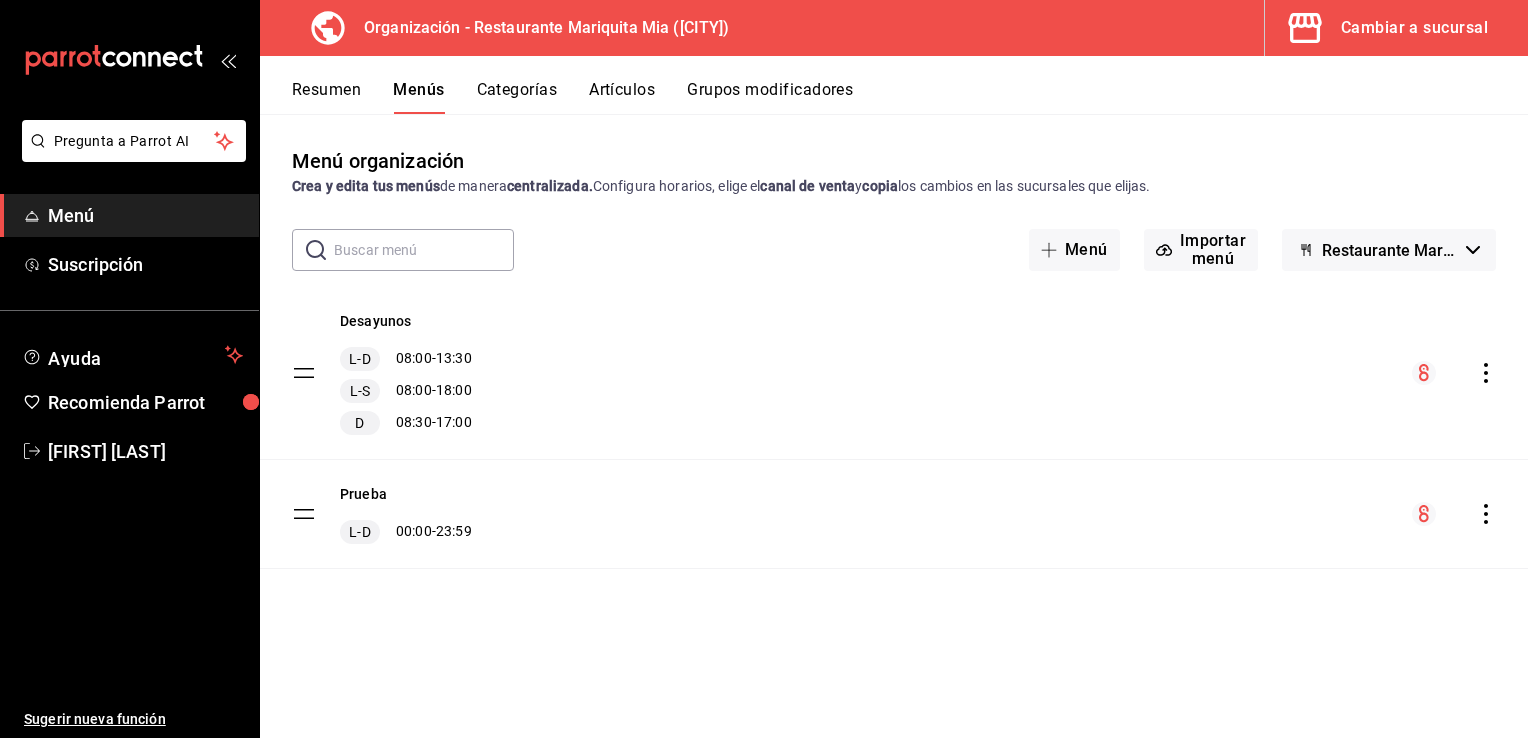 click 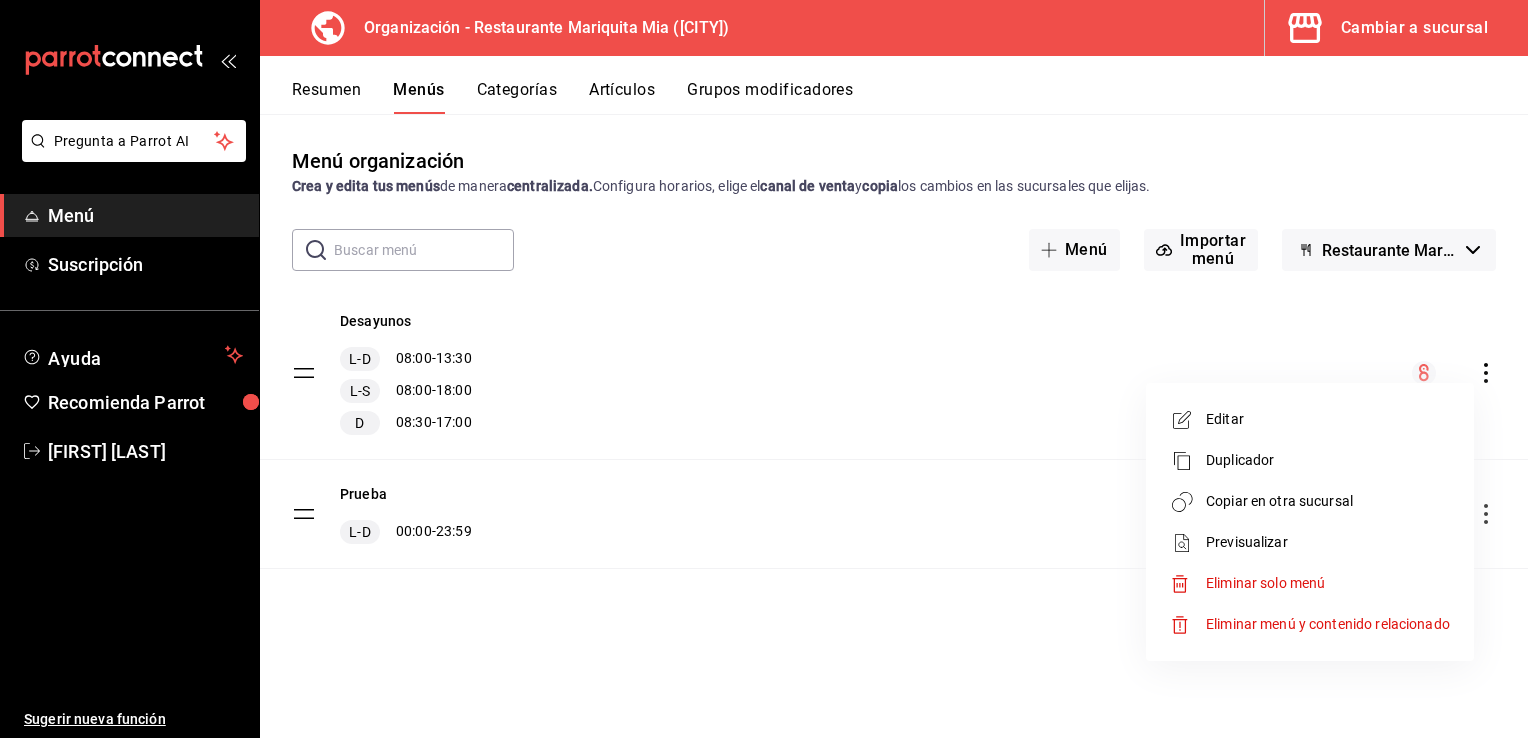 click on "Editar" at bounding box center (1328, 419) 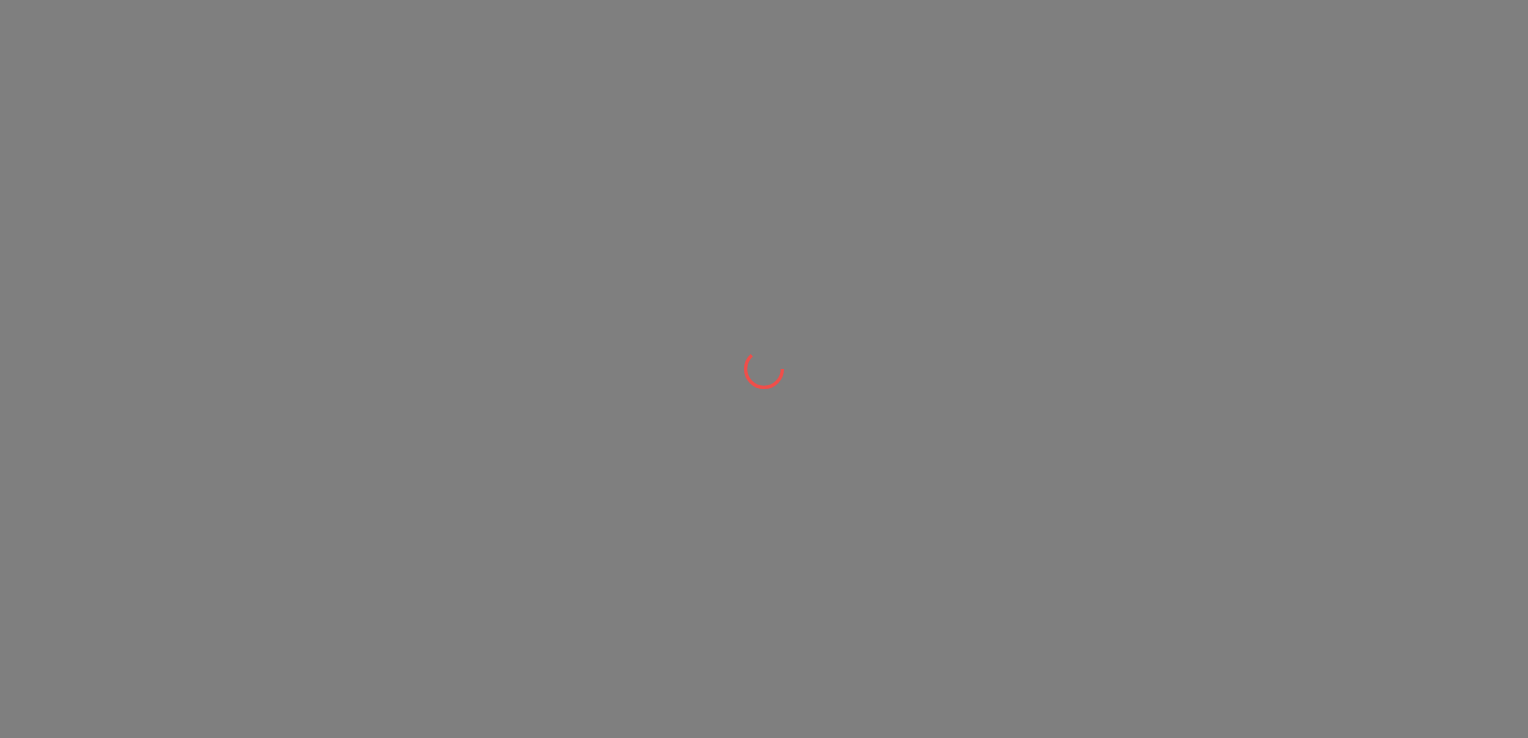 scroll, scrollTop: 0, scrollLeft: 0, axis: both 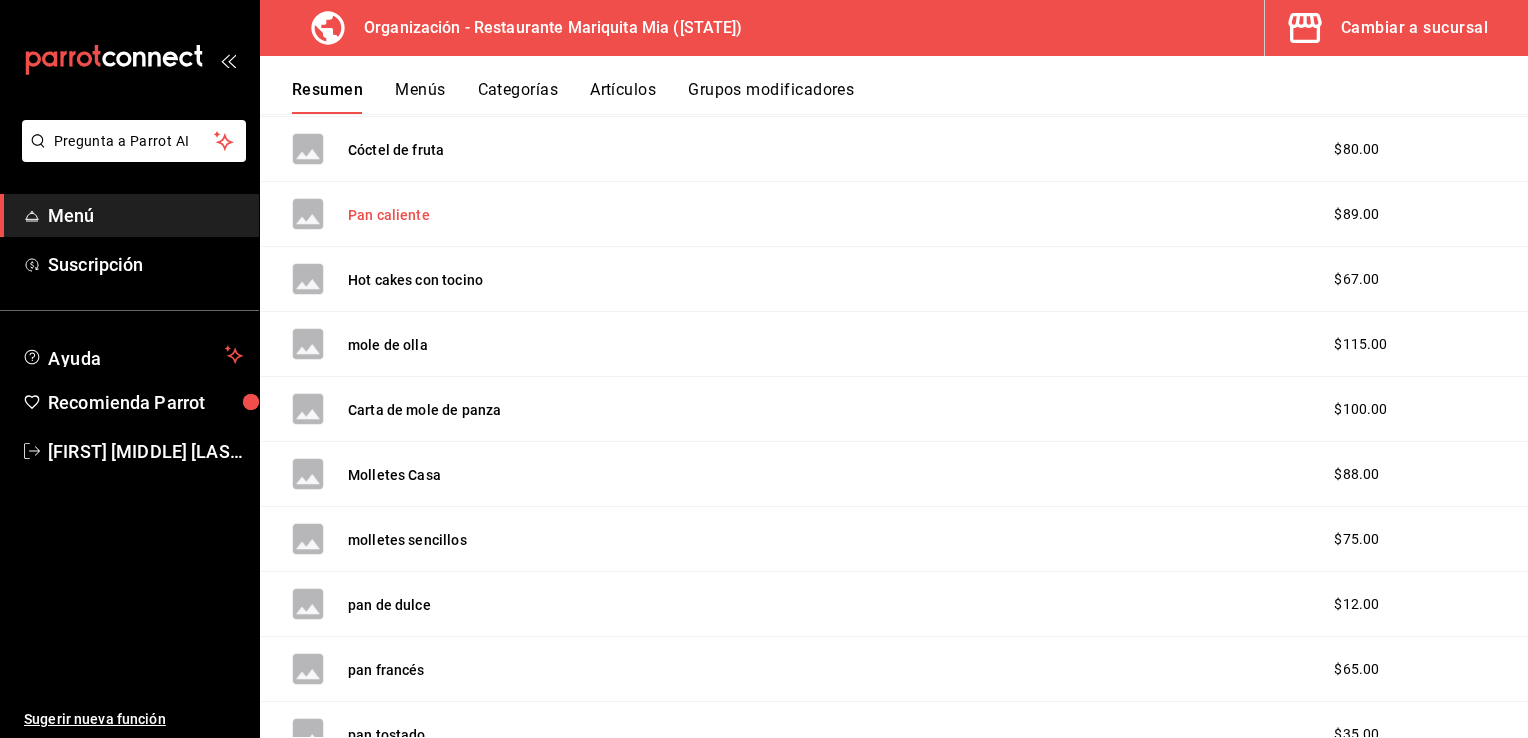 click on "Pan caliente" at bounding box center [389, 215] 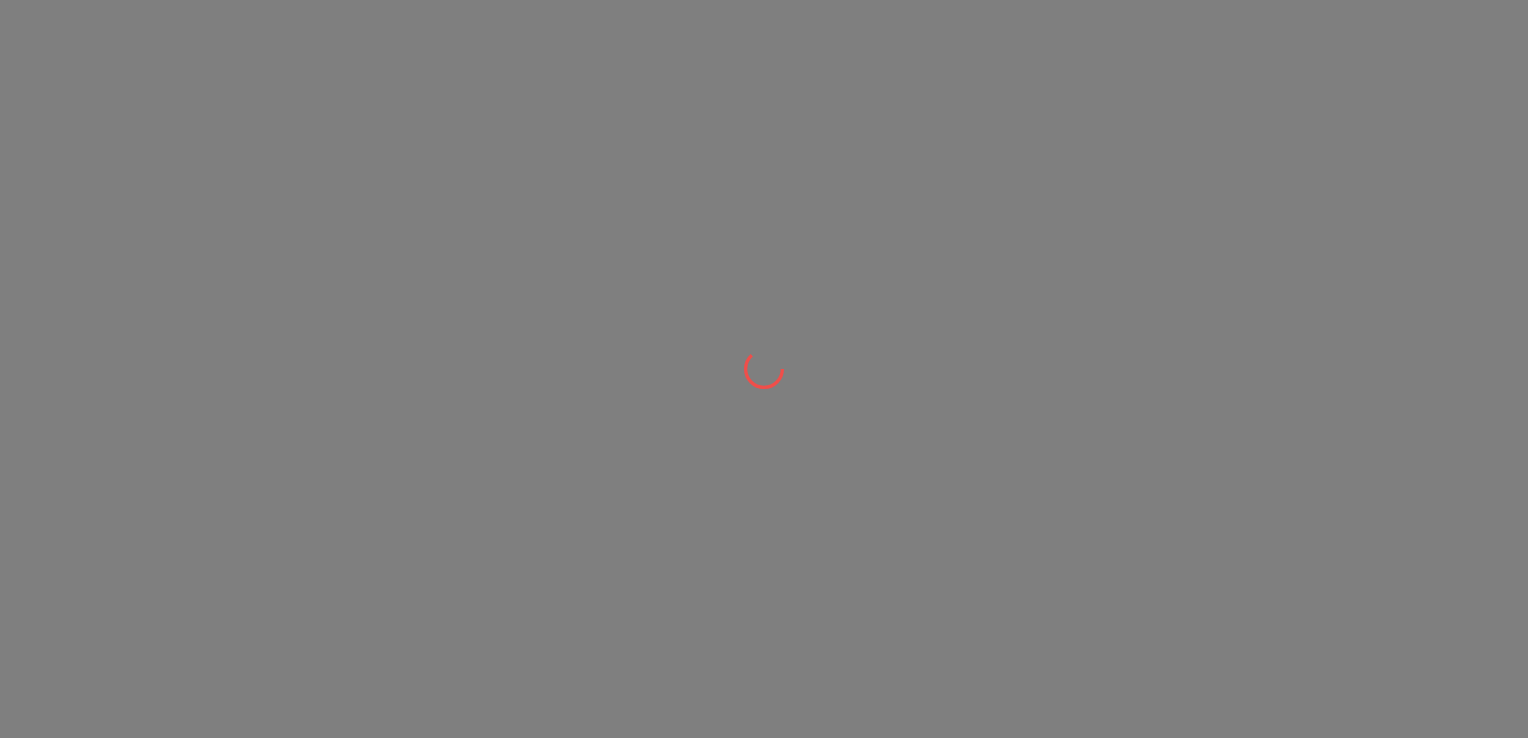 scroll, scrollTop: 0, scrollLeft: 0, axis: both 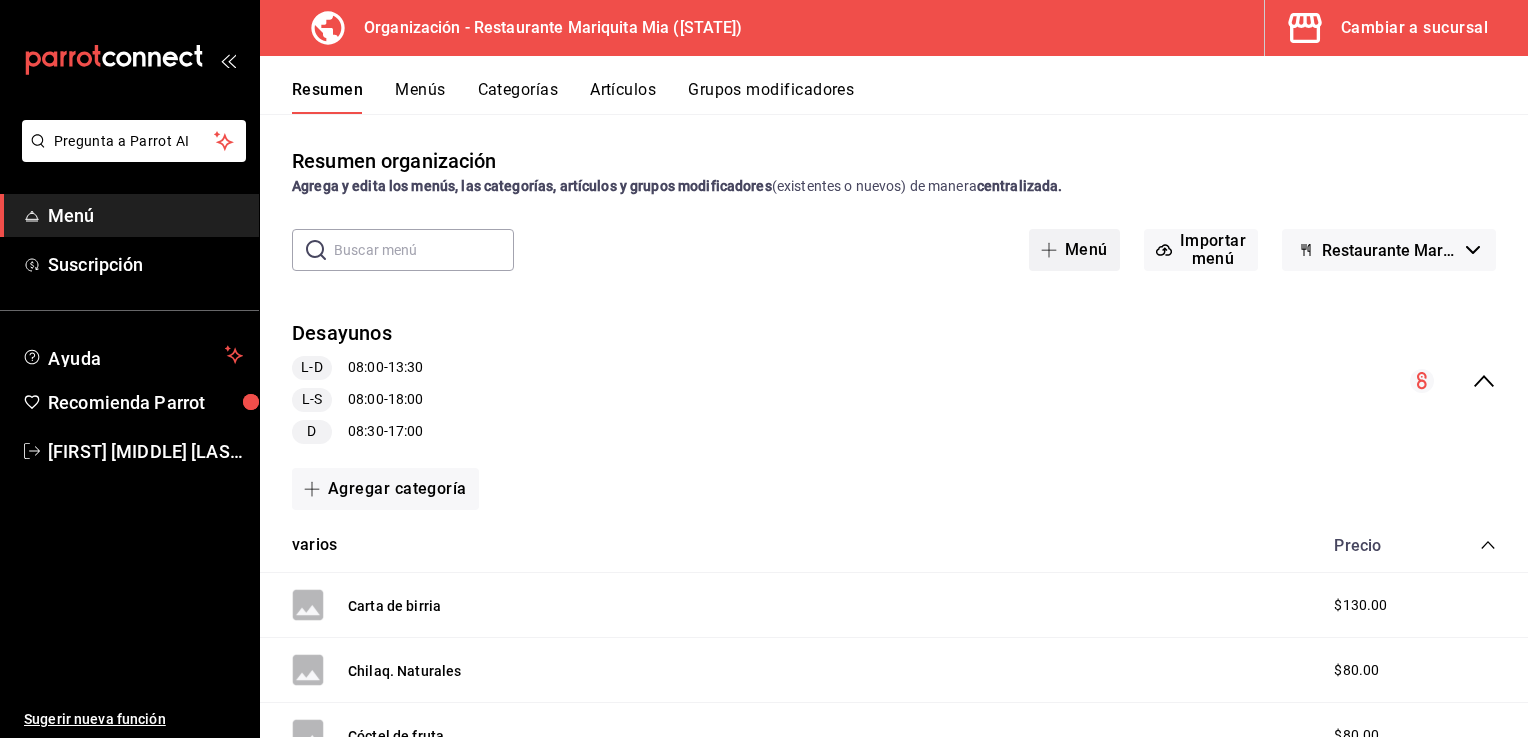 click on "Menú" at bounding box center [1086, 250] 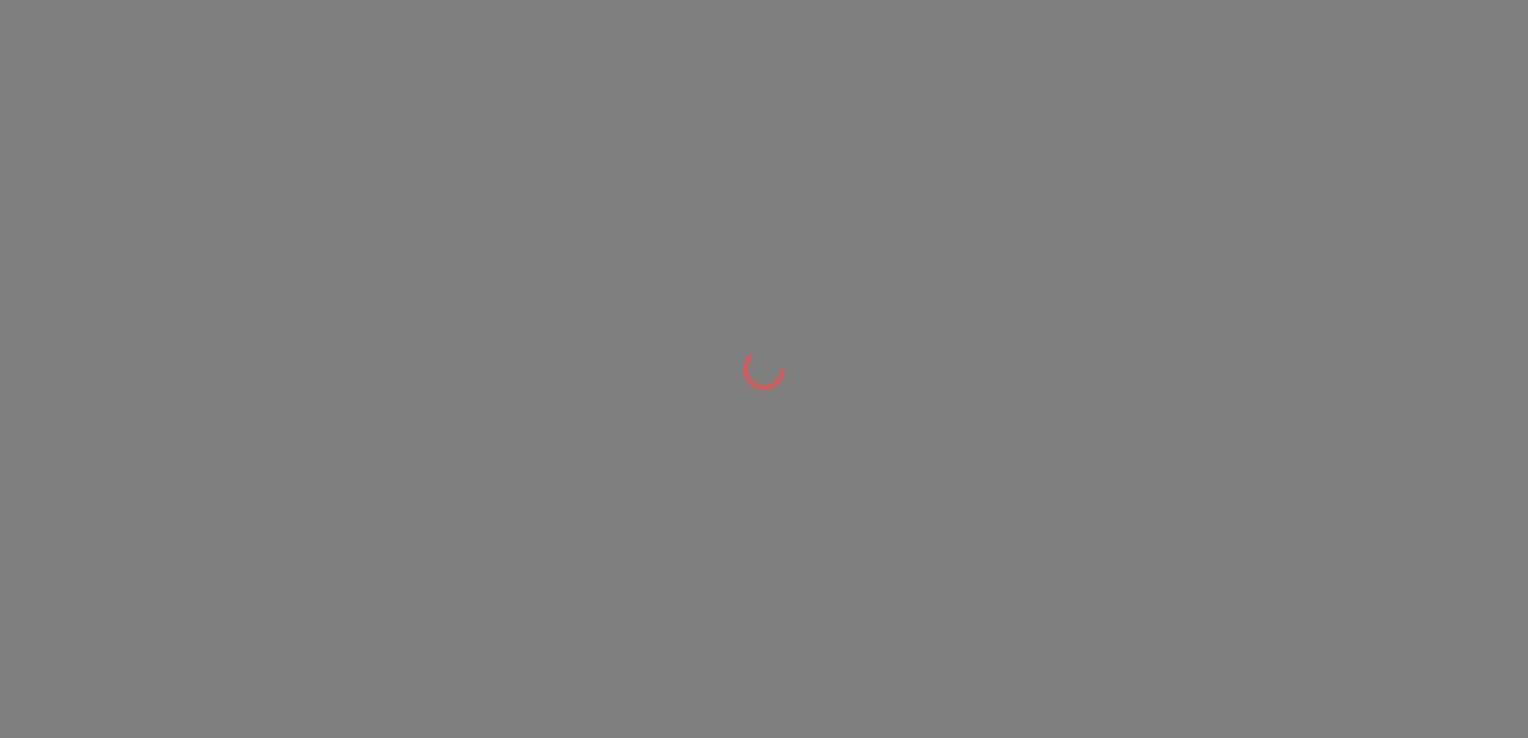 scroll, scrollTop: 0, scrollLeft: 0, axis: both 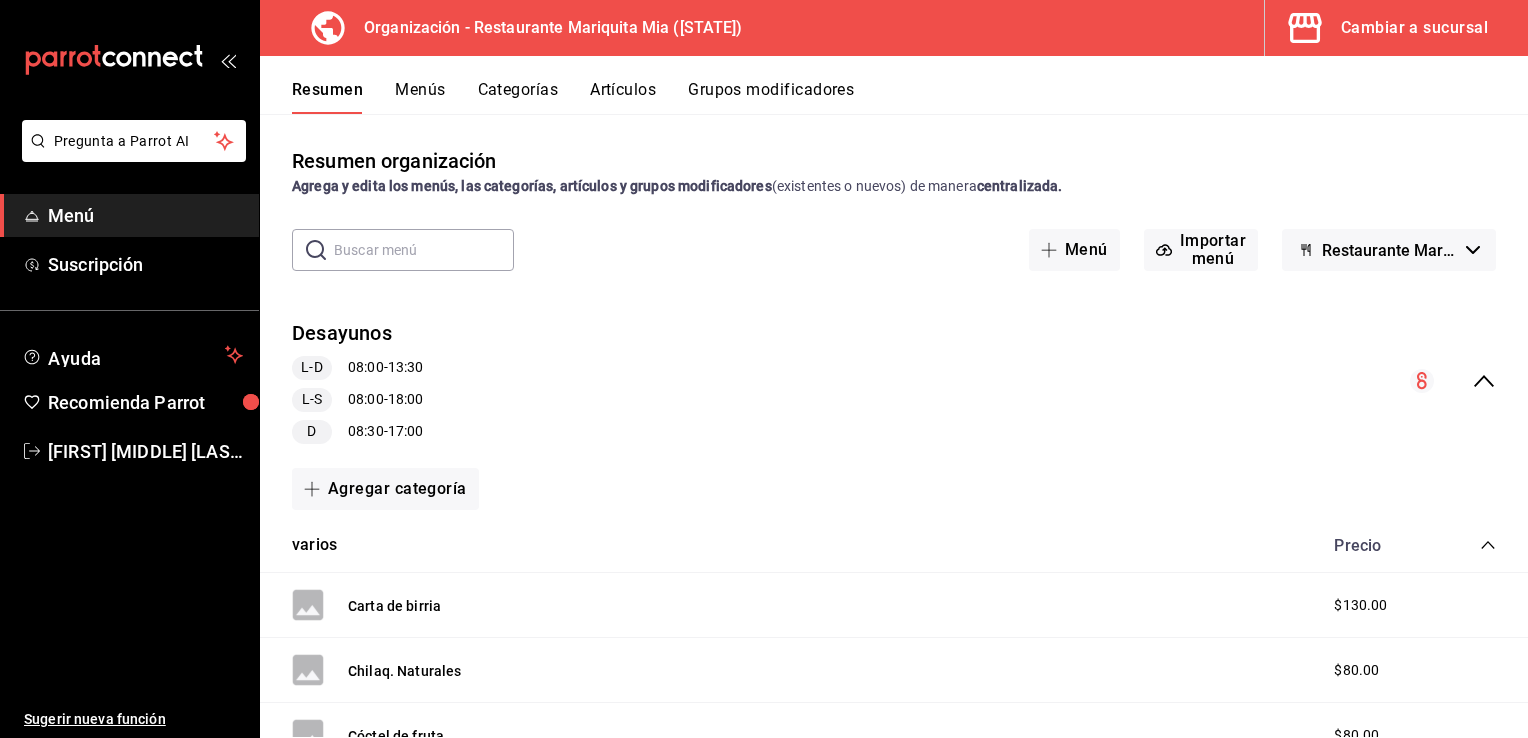 drag, startPoint x: 1408, startPoint y: 260, endPoint x: 1476, endPoint y: 258, distance: 68.0294 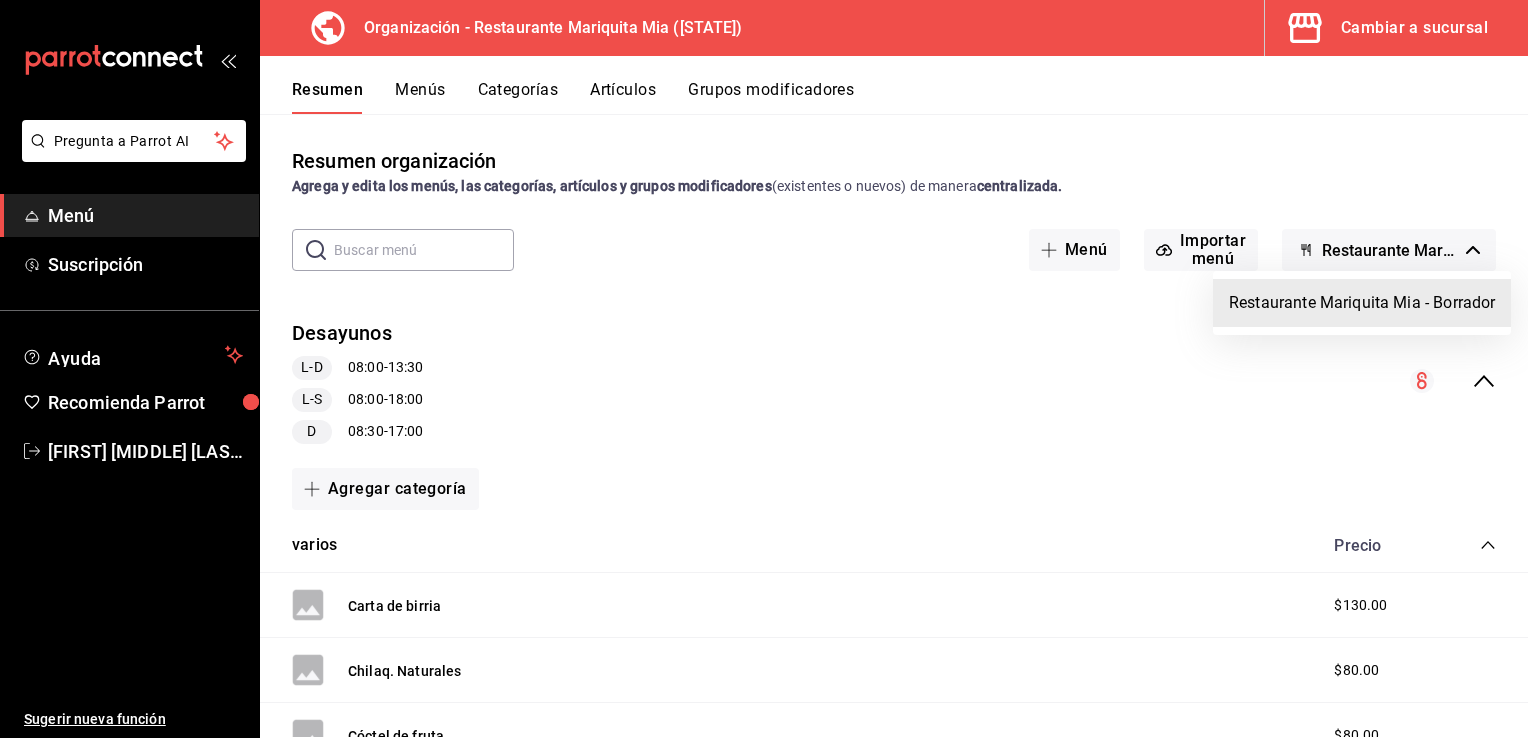 click at bounding box center (764, 369) 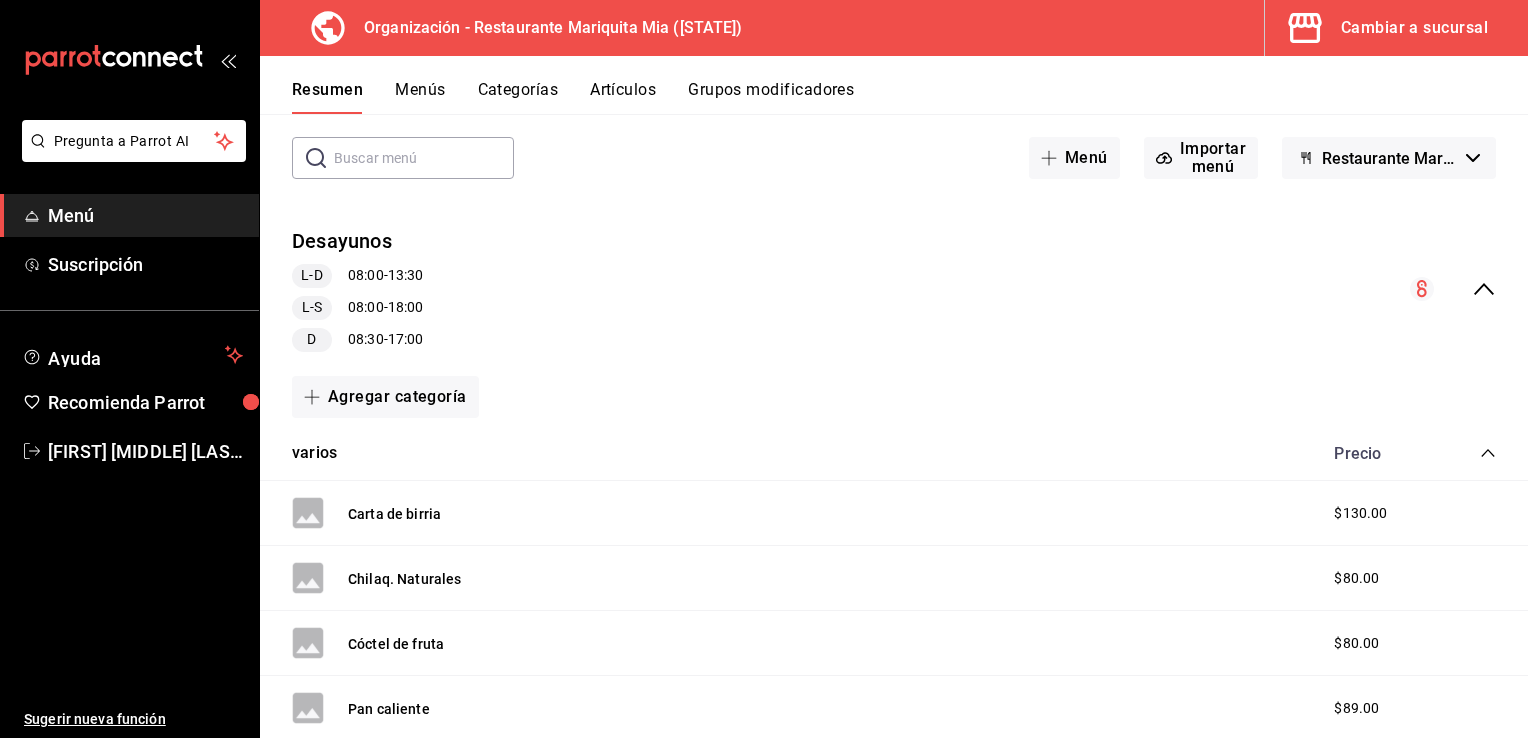 scroll, scrollTop: 0, scrollLeft: 0, axis: both 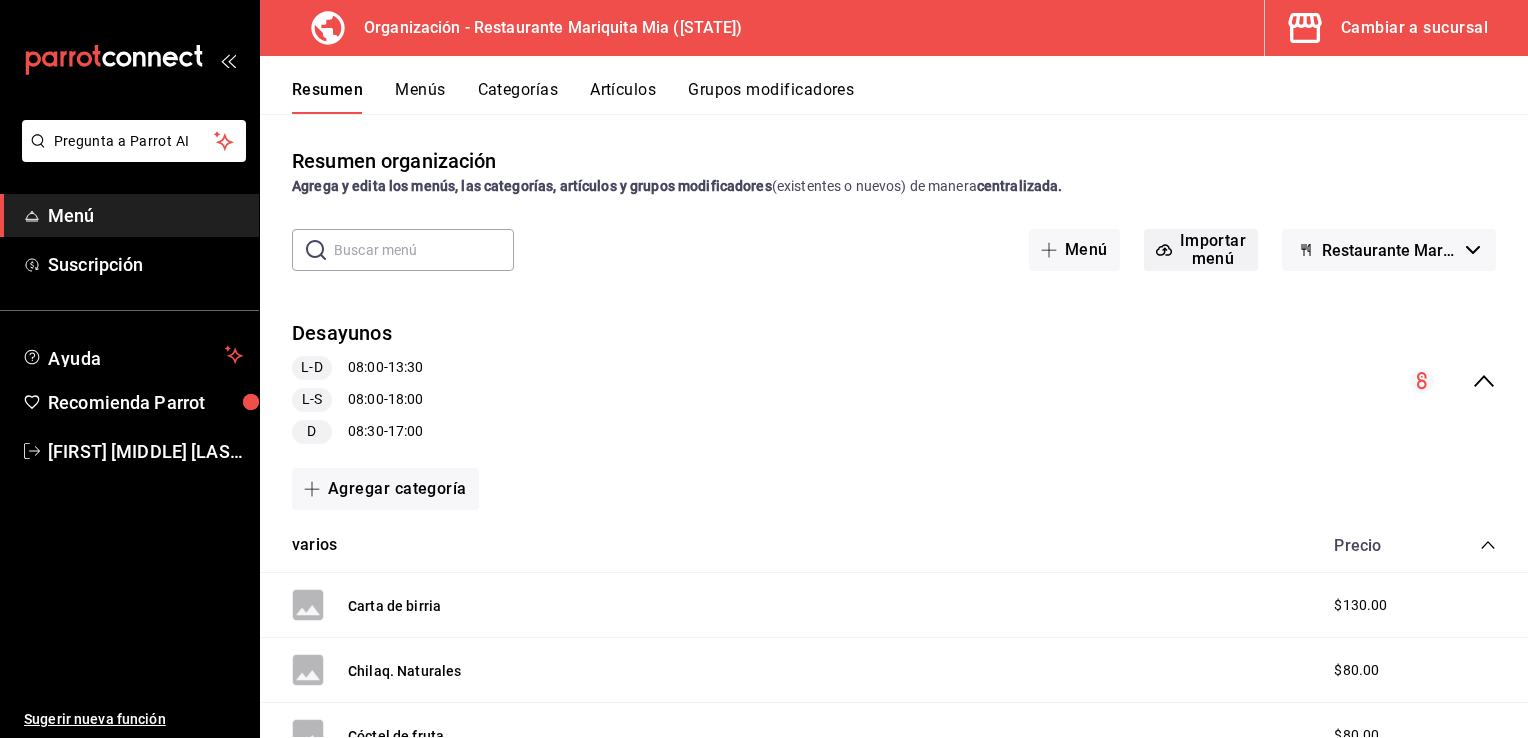 click on "Importar menú" at bounding box center [1213, 250] 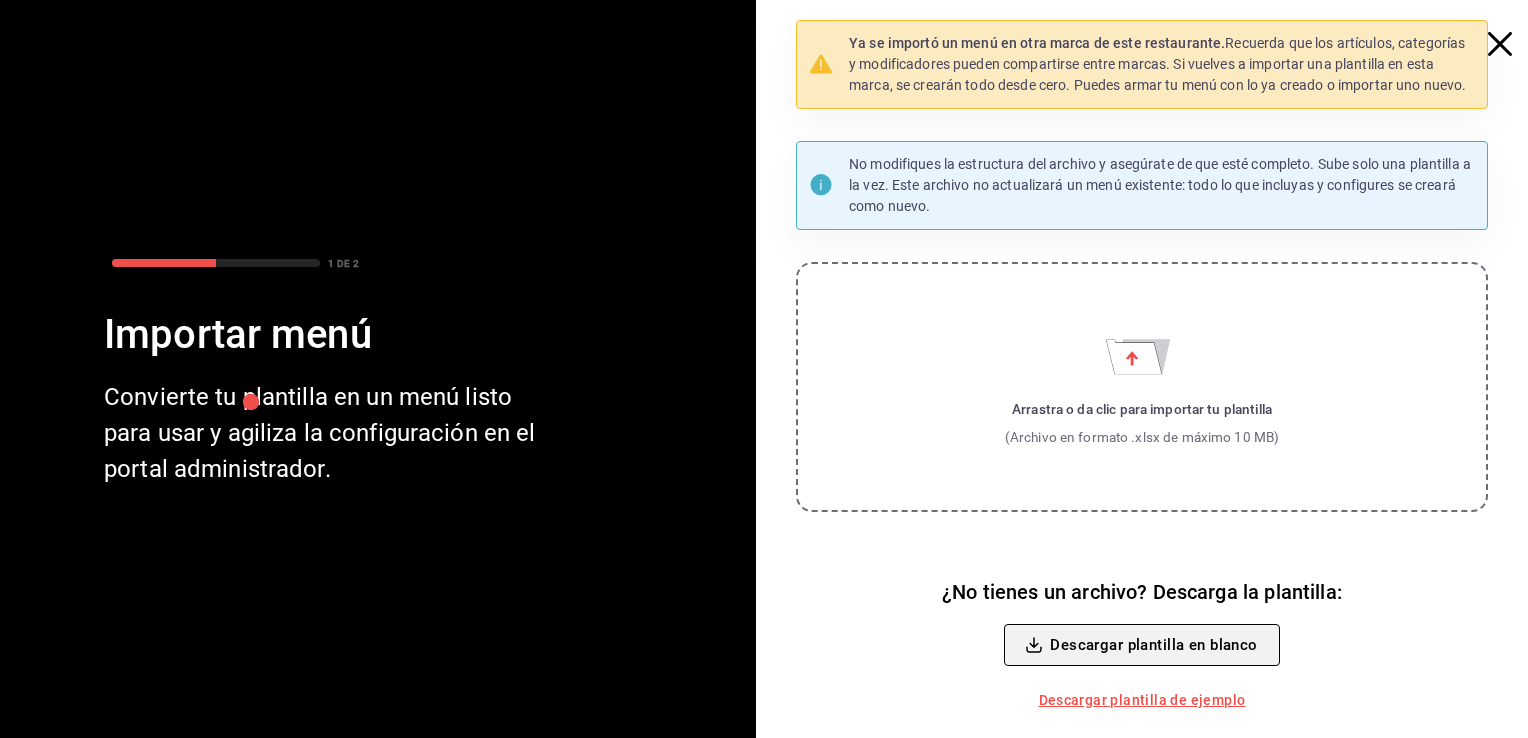 click on "Descargar plantilla en blanco" at bounding box center [1153, 645] 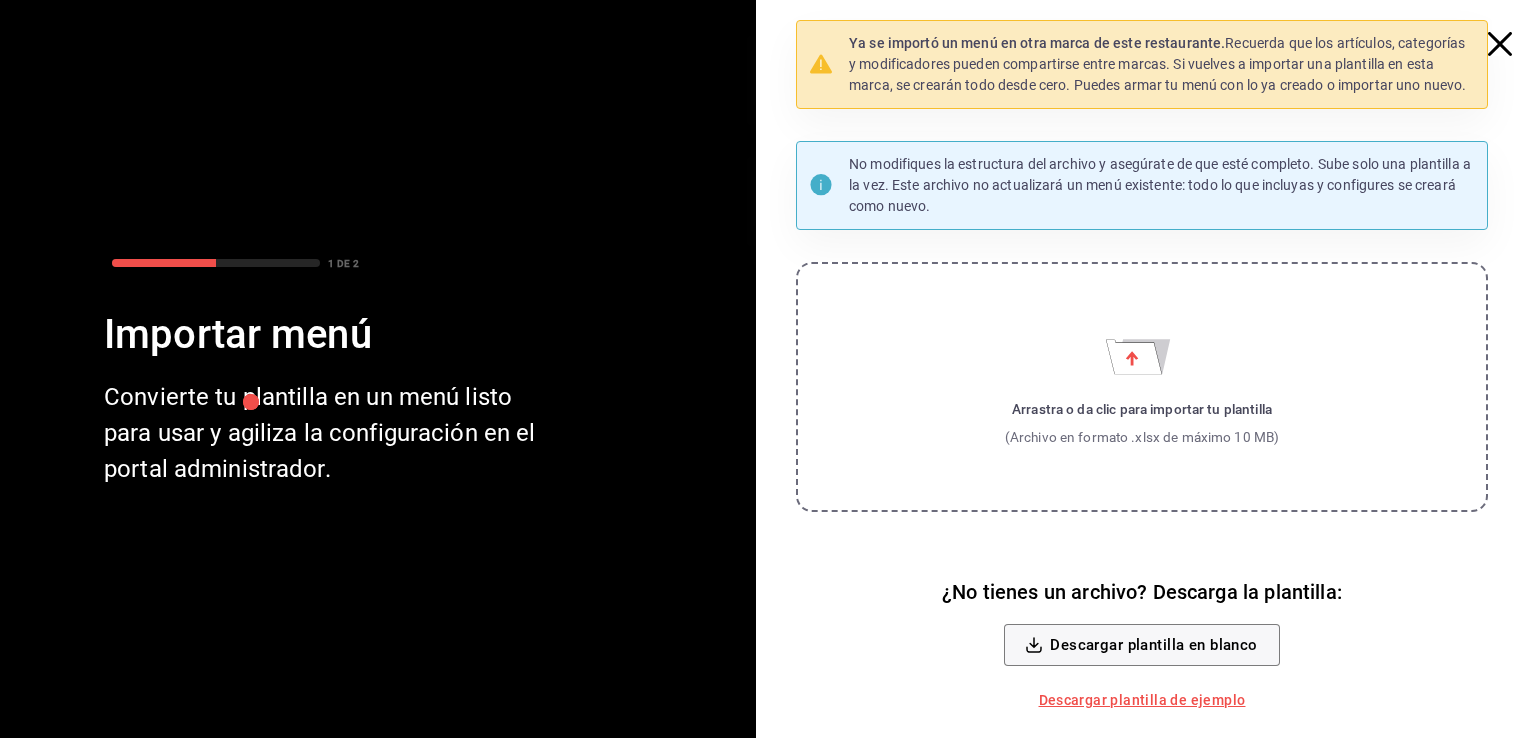 click 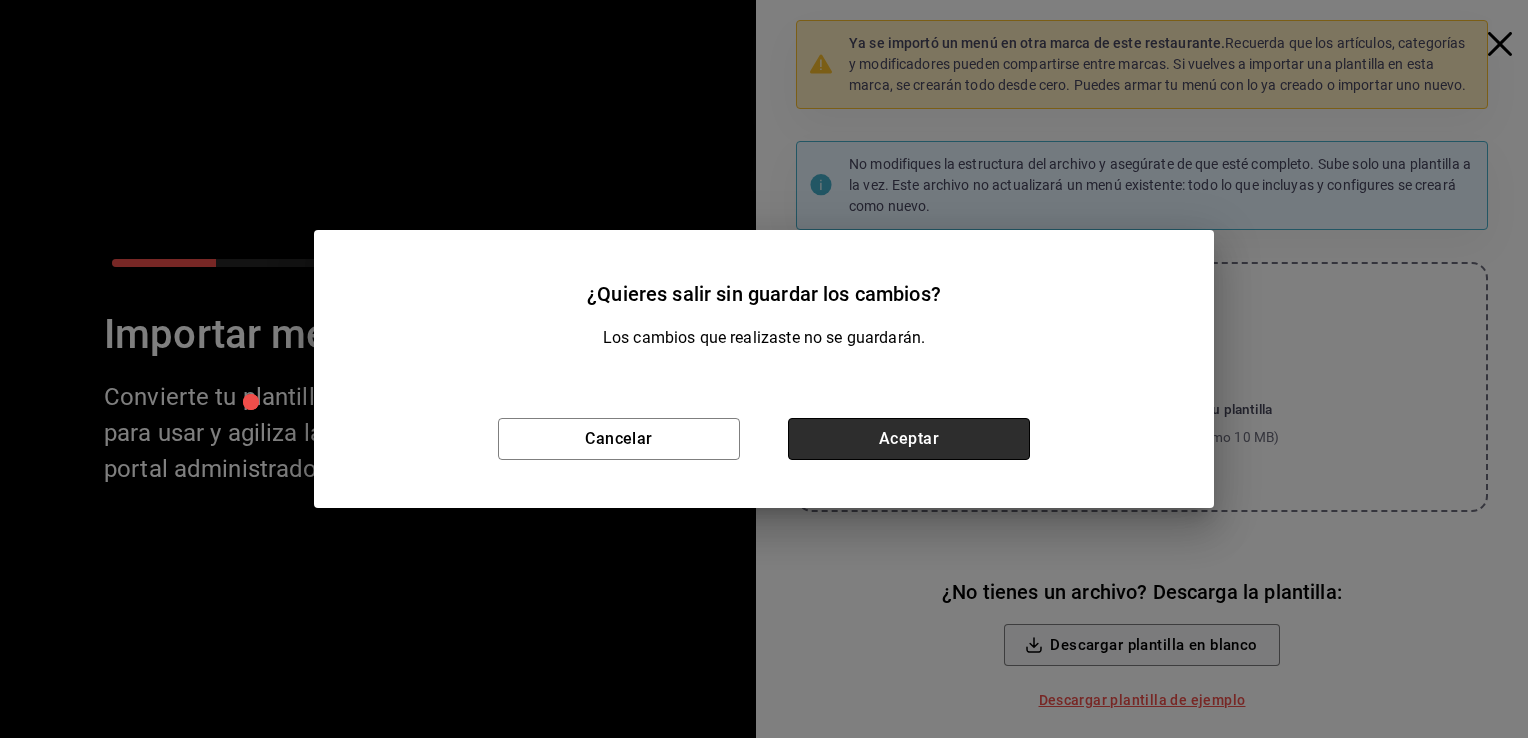 click on "Aceptar" at bounding box center [909, 439] 